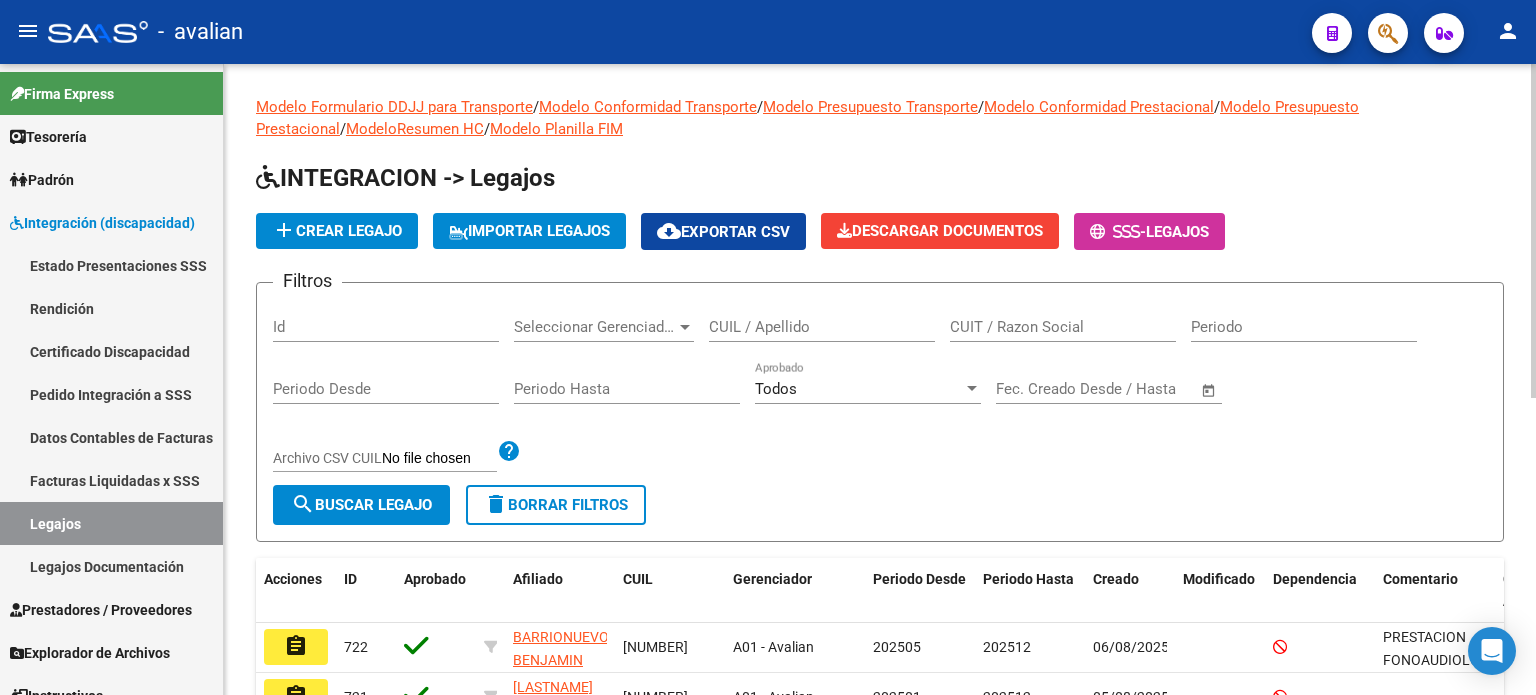 scroll, scrollTop: 0, scrollLeft: 0, axis: both 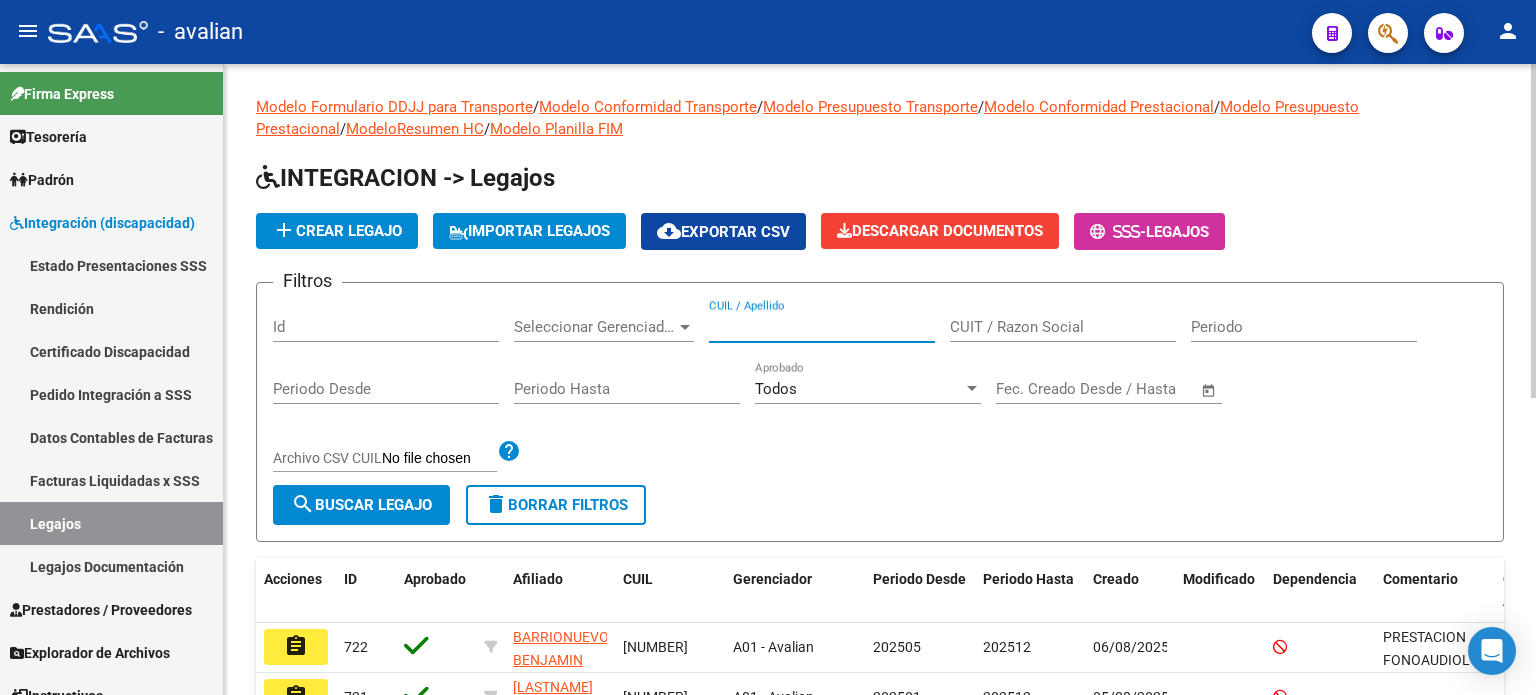 click on "CUIL / Apellido" at bounding box center (822, 327) 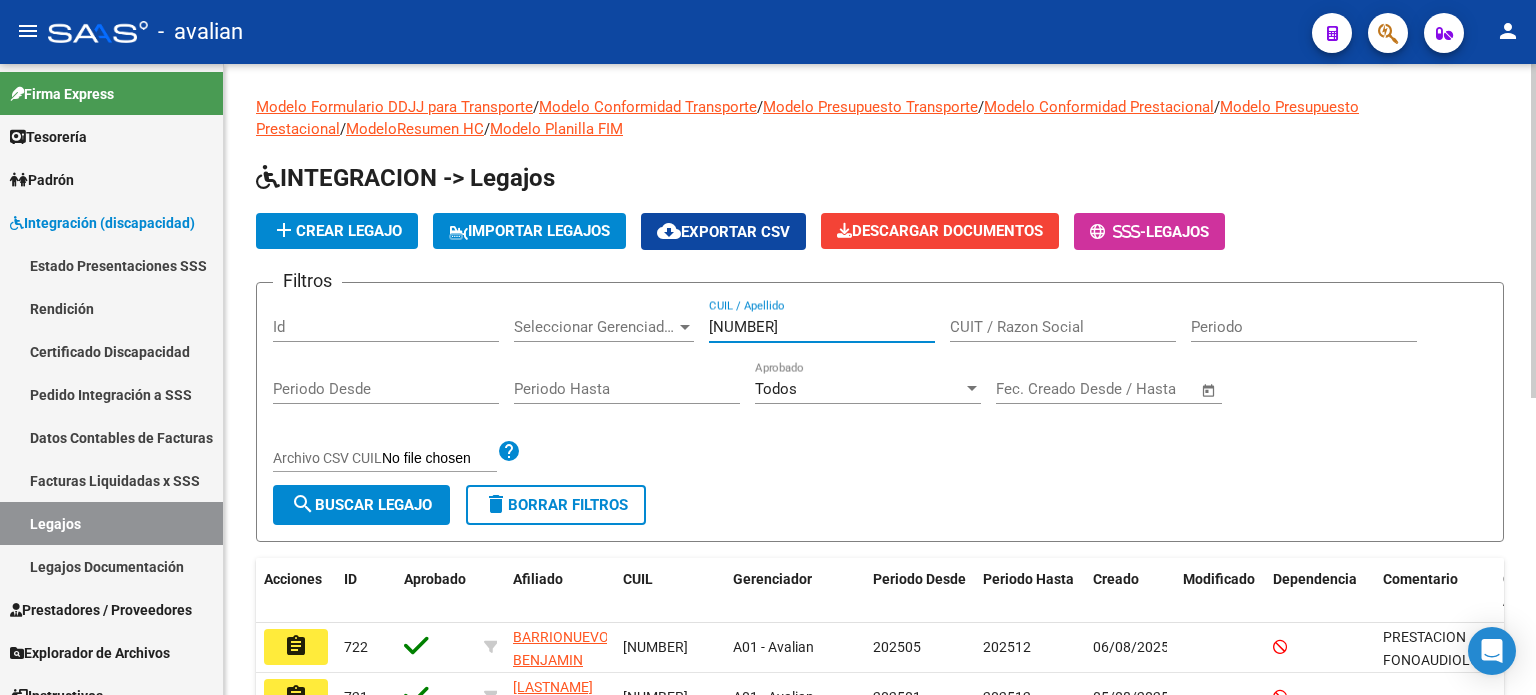 click on "search  Buscar Legajo" 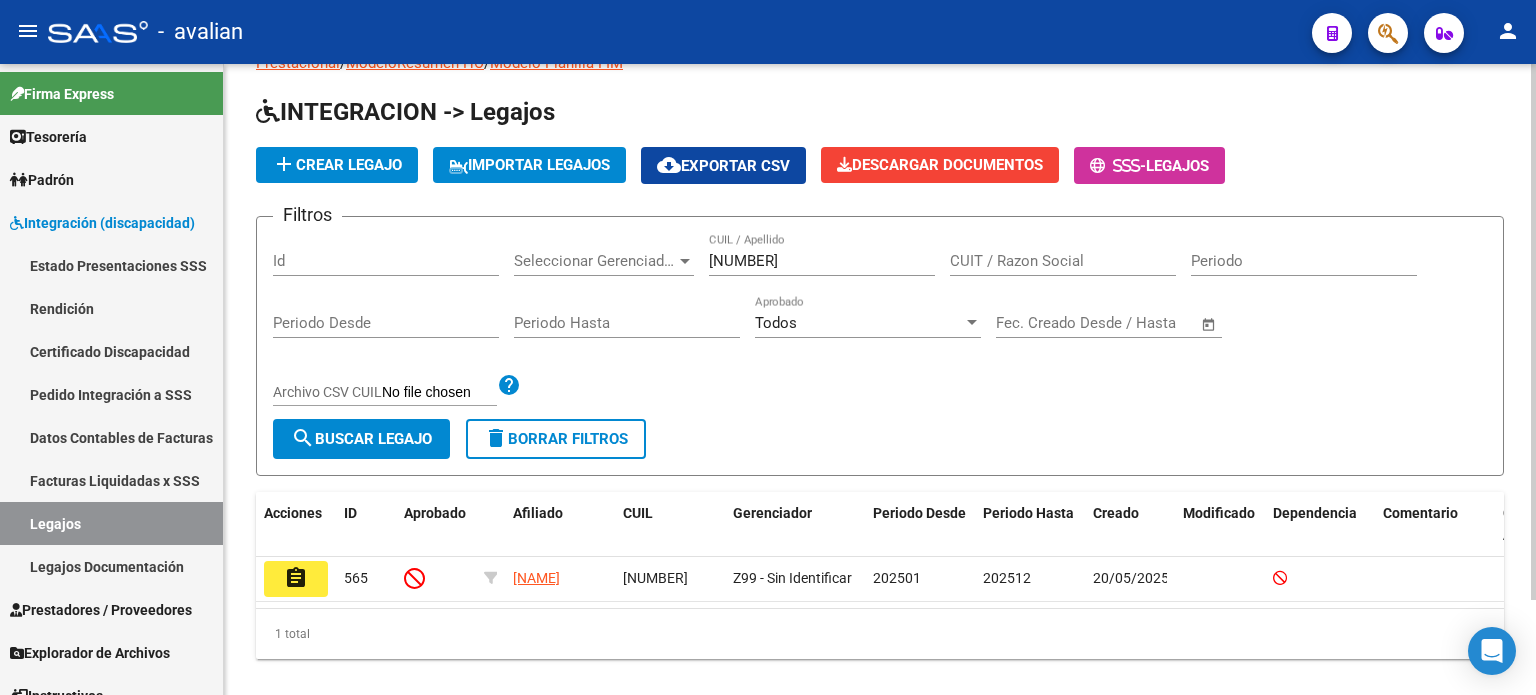 scroll, scrollTop: 0, scrollLeft: 0, axis: both 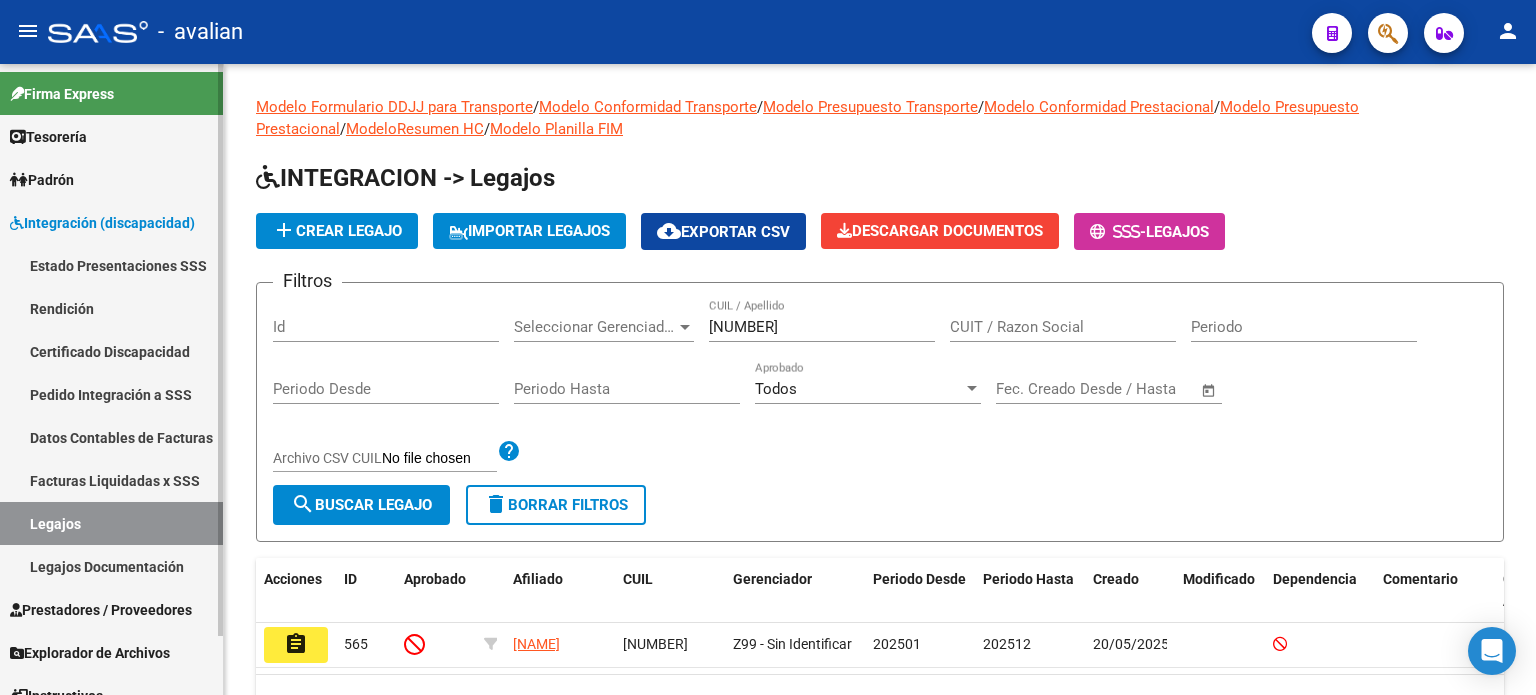 click on "Legajos" at bounding box center [111, 523] 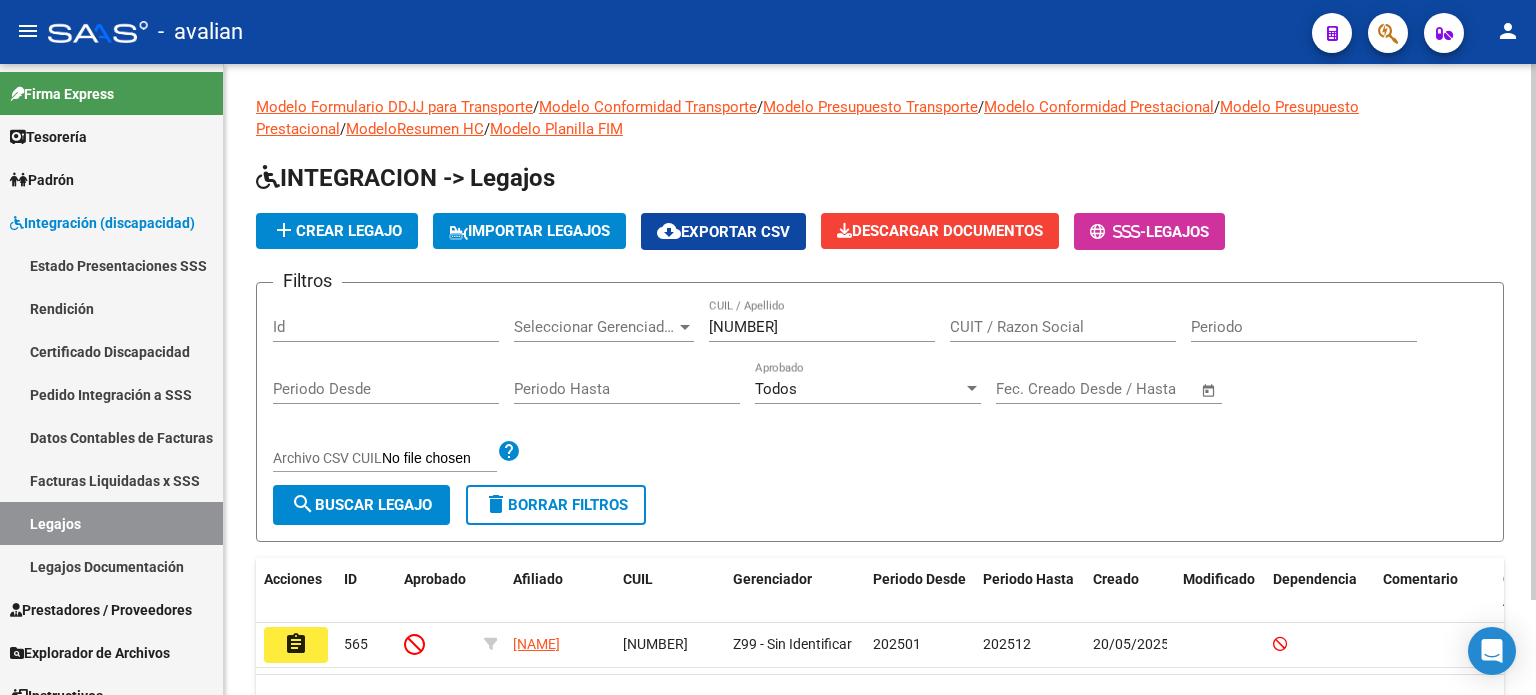 drag, startPoint x: 795, startPoint y: 327, endPoint x: 654, endPoint y: 329, distance: 141.01419 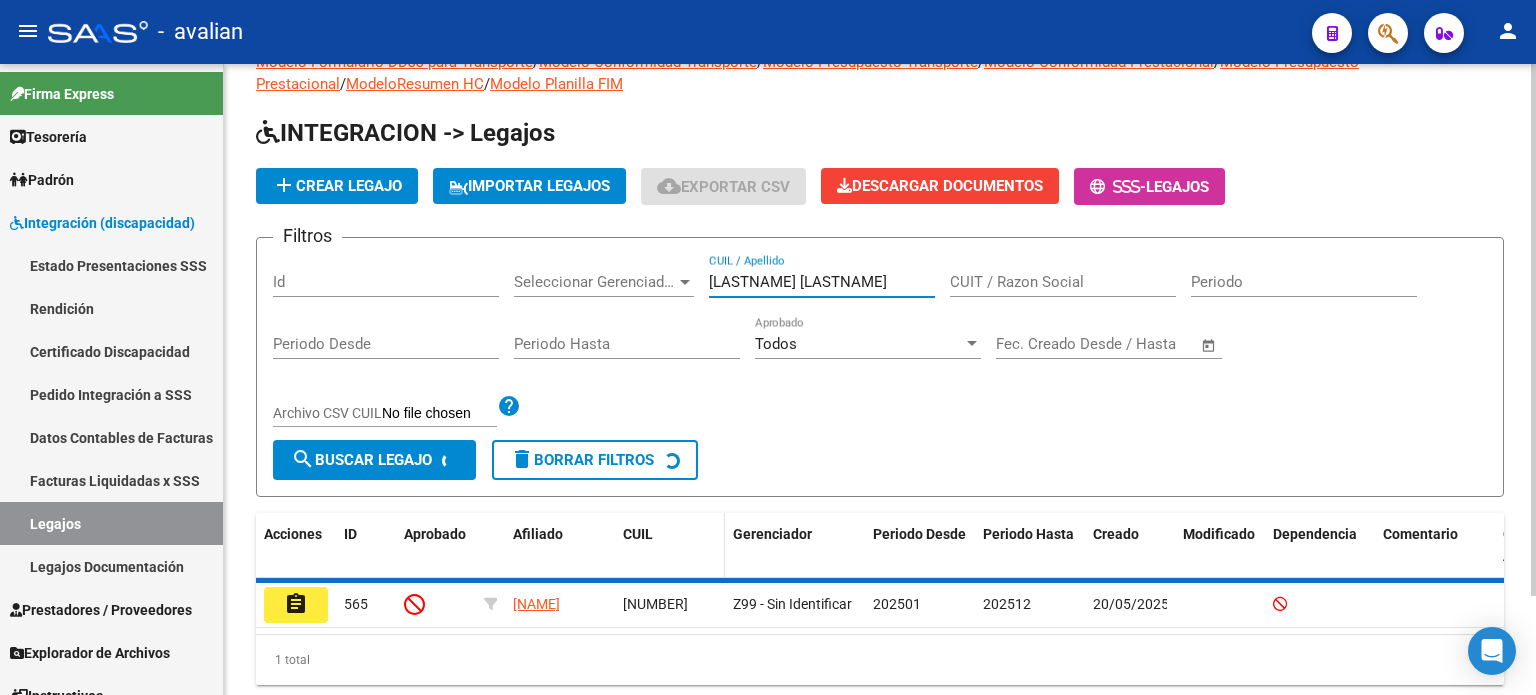 scroll, scrollTop: 66, scrollLeft: 0, axis: vertical 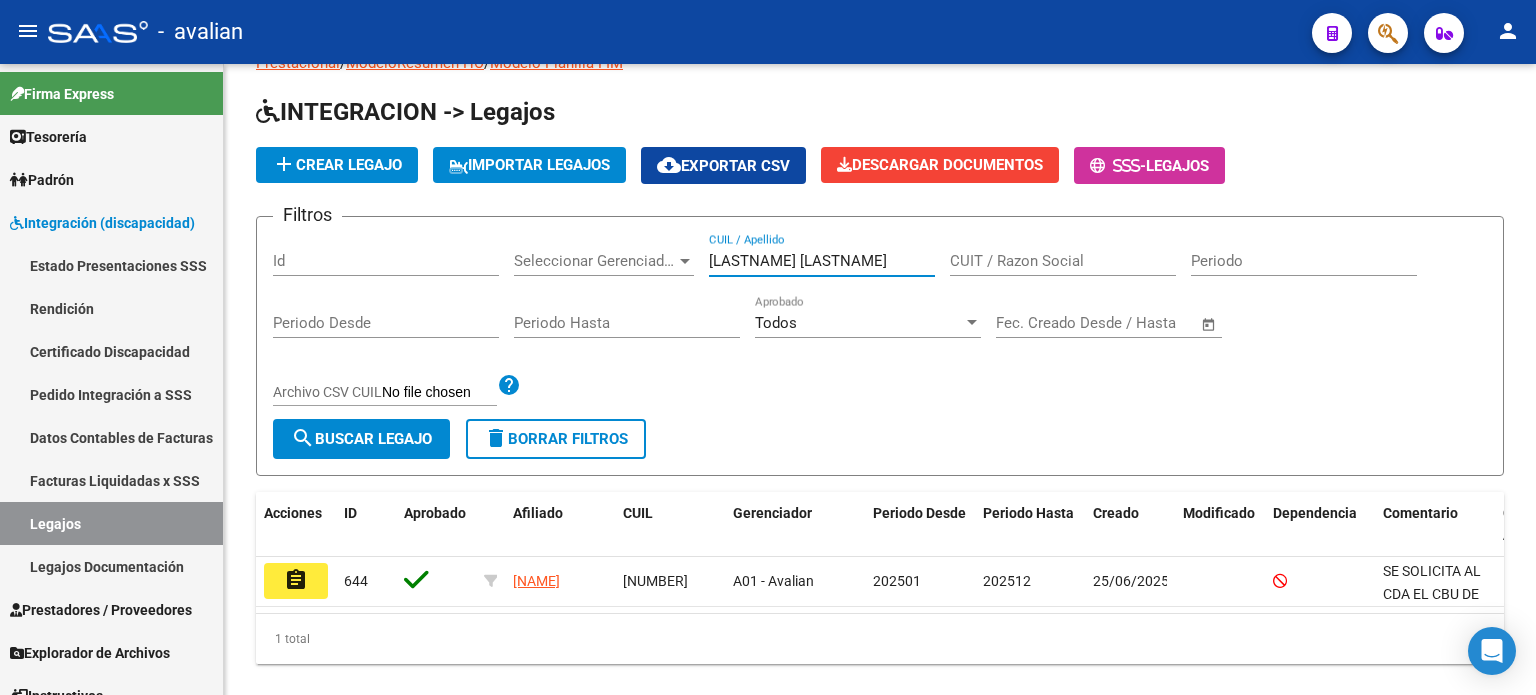 type on "romero capu" 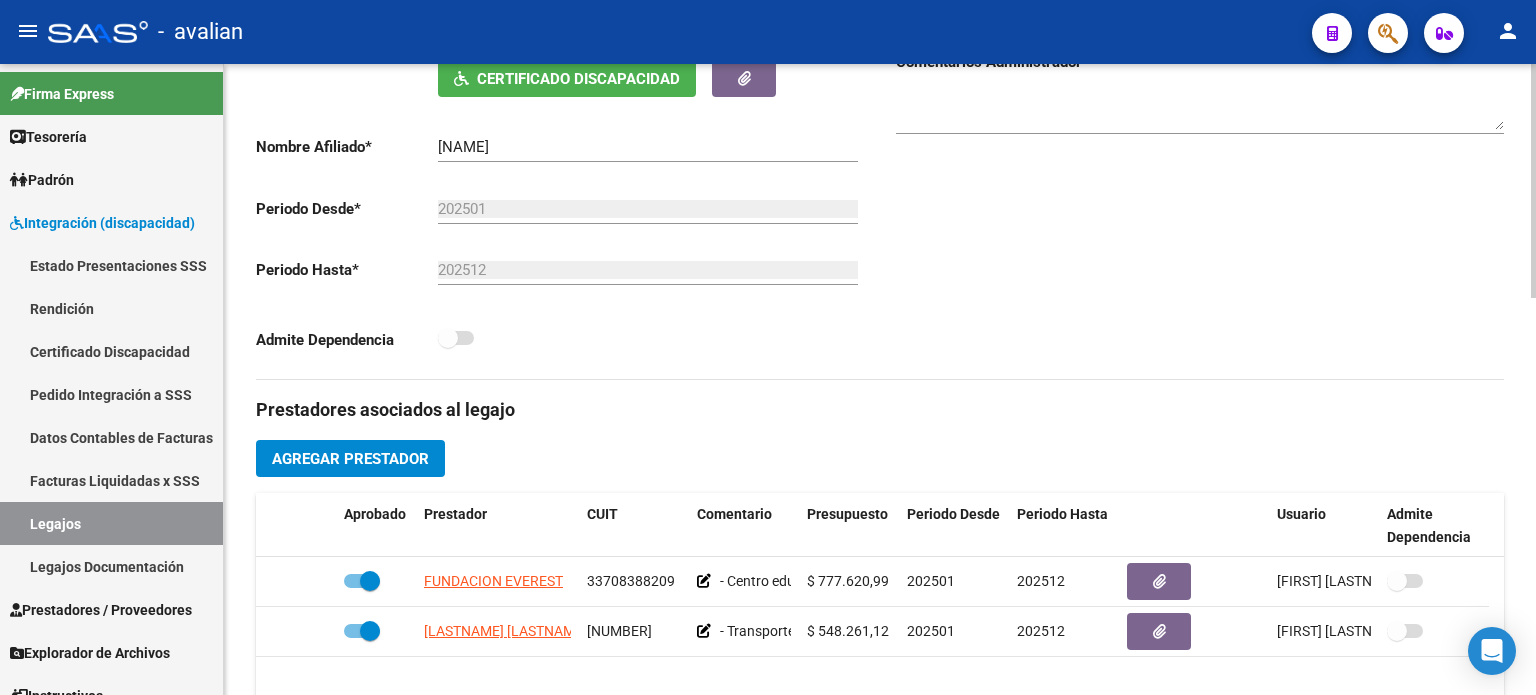 scroll, scrollTop: 533, scrollLeft: 0, axis: vertical 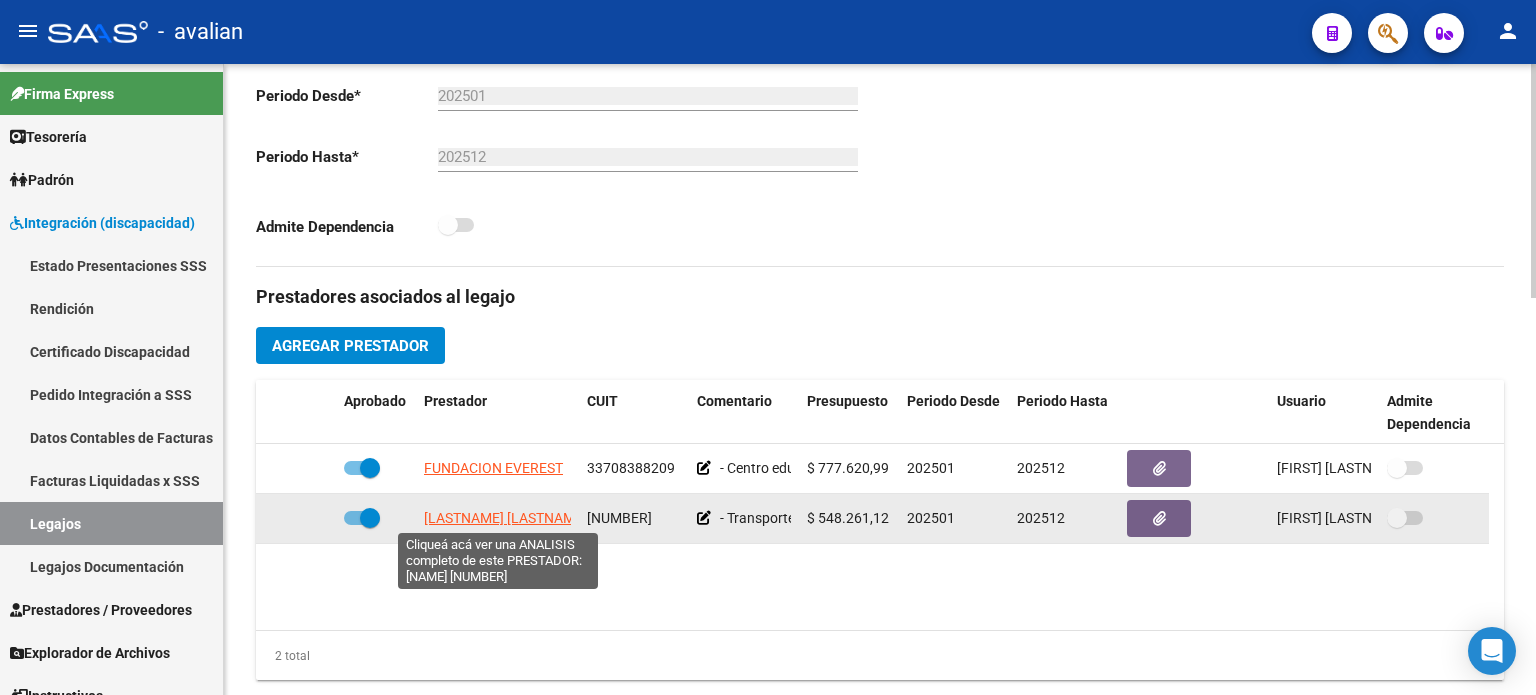 click on "DEPRETTI ABEL MARIO" 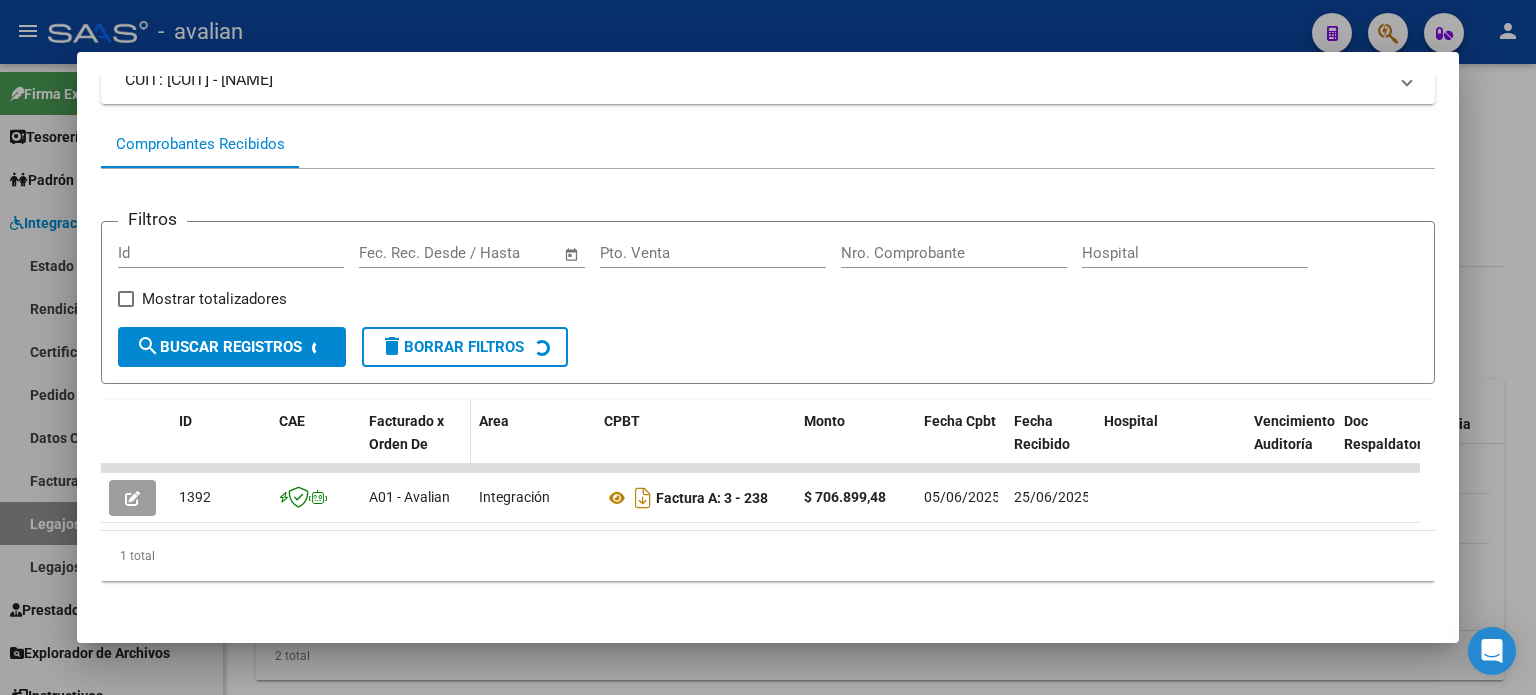 scroll, scrollTop: 165, scrollLeft: 0, axis: vertical 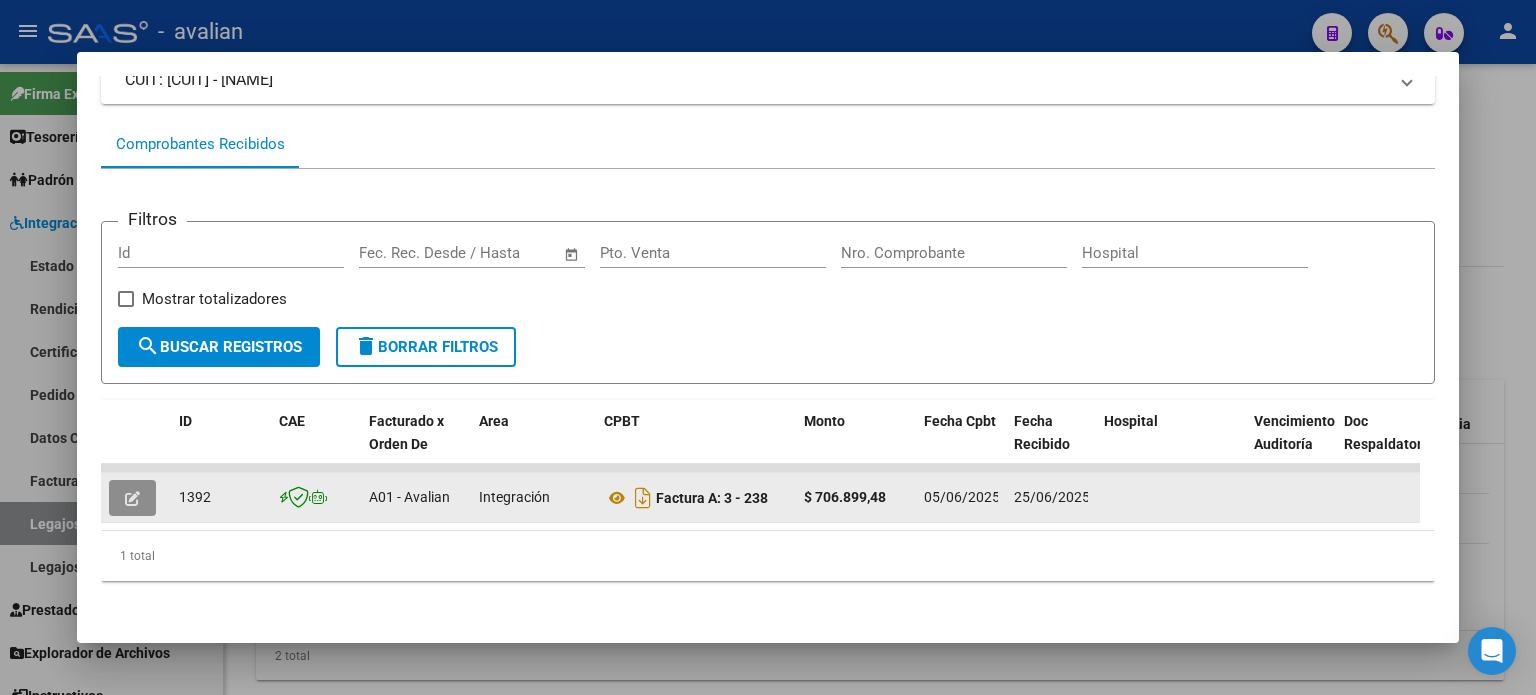 click 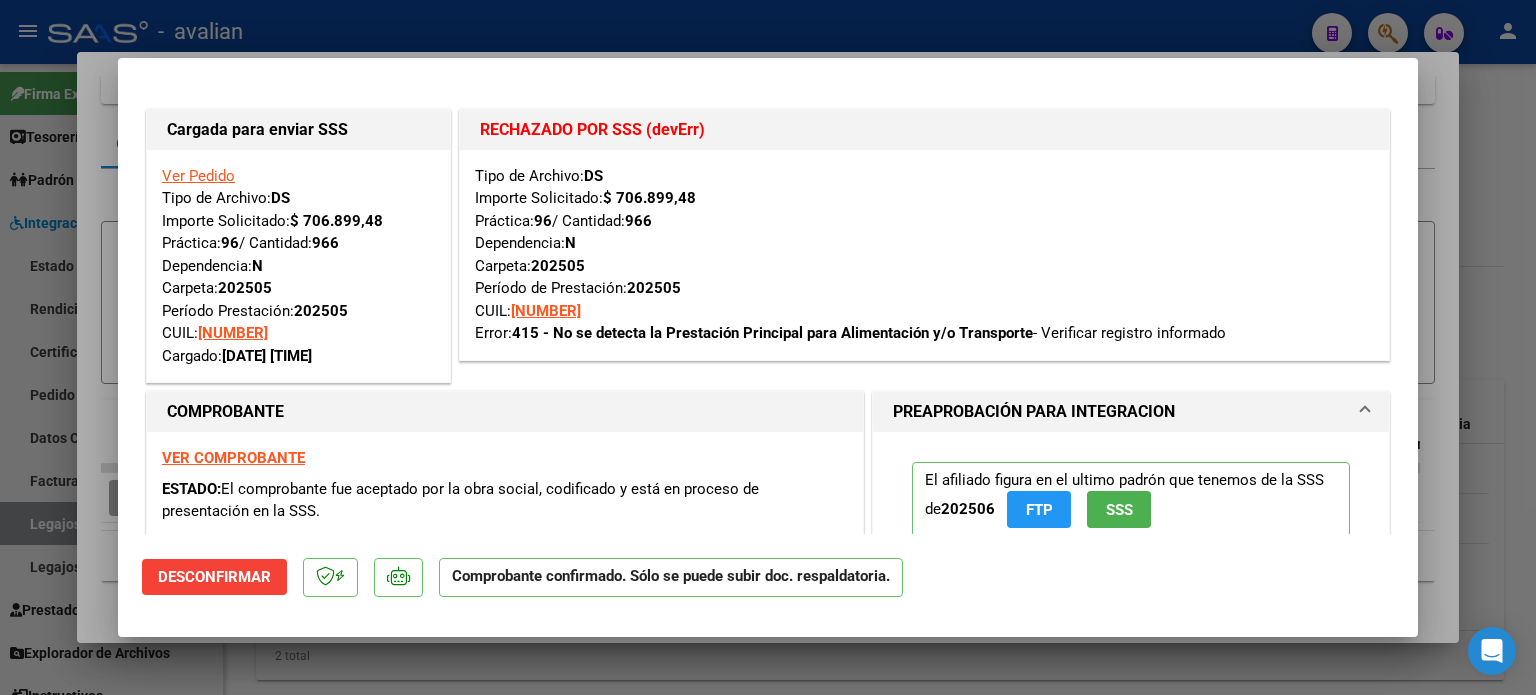 click on "Ver Pedido" at bounding box center (198, 176) 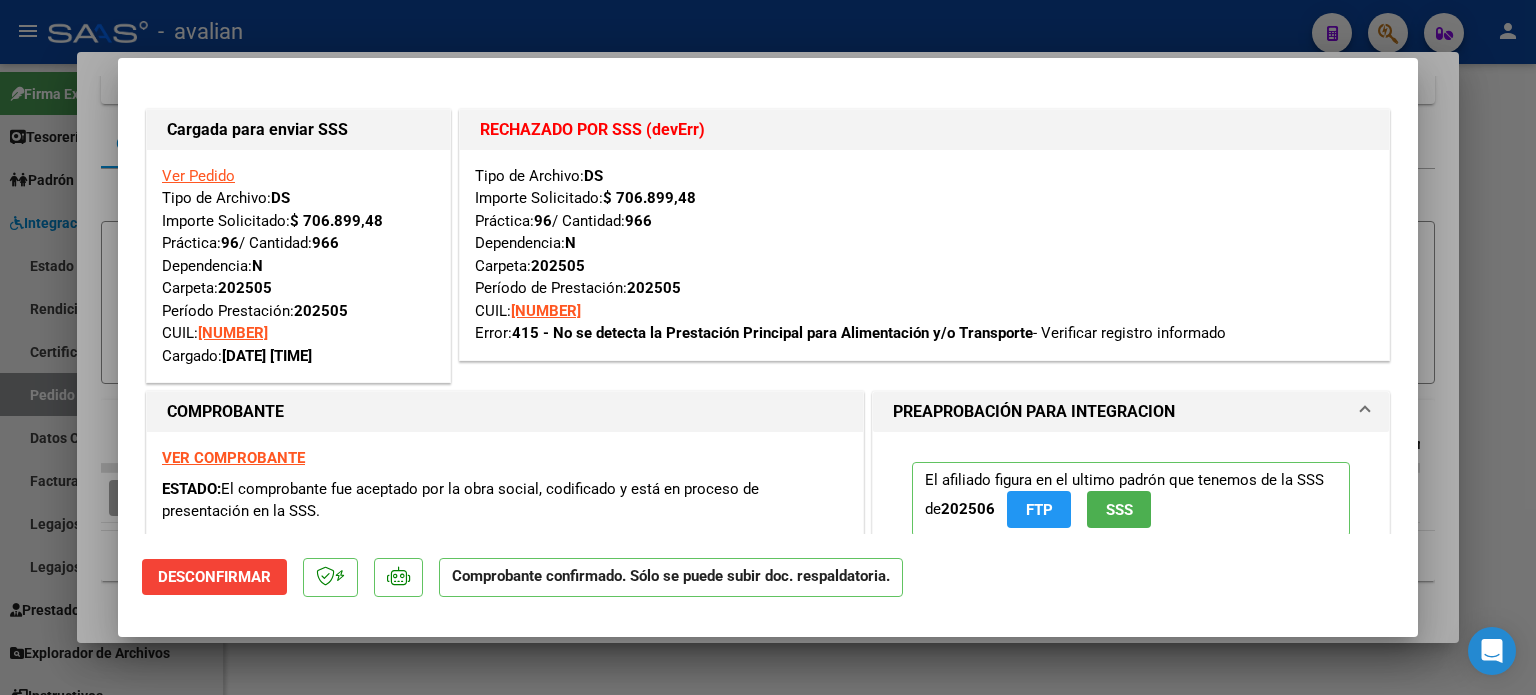 scroll, scrollTop: 0, scrollLeft: 0, axis: both 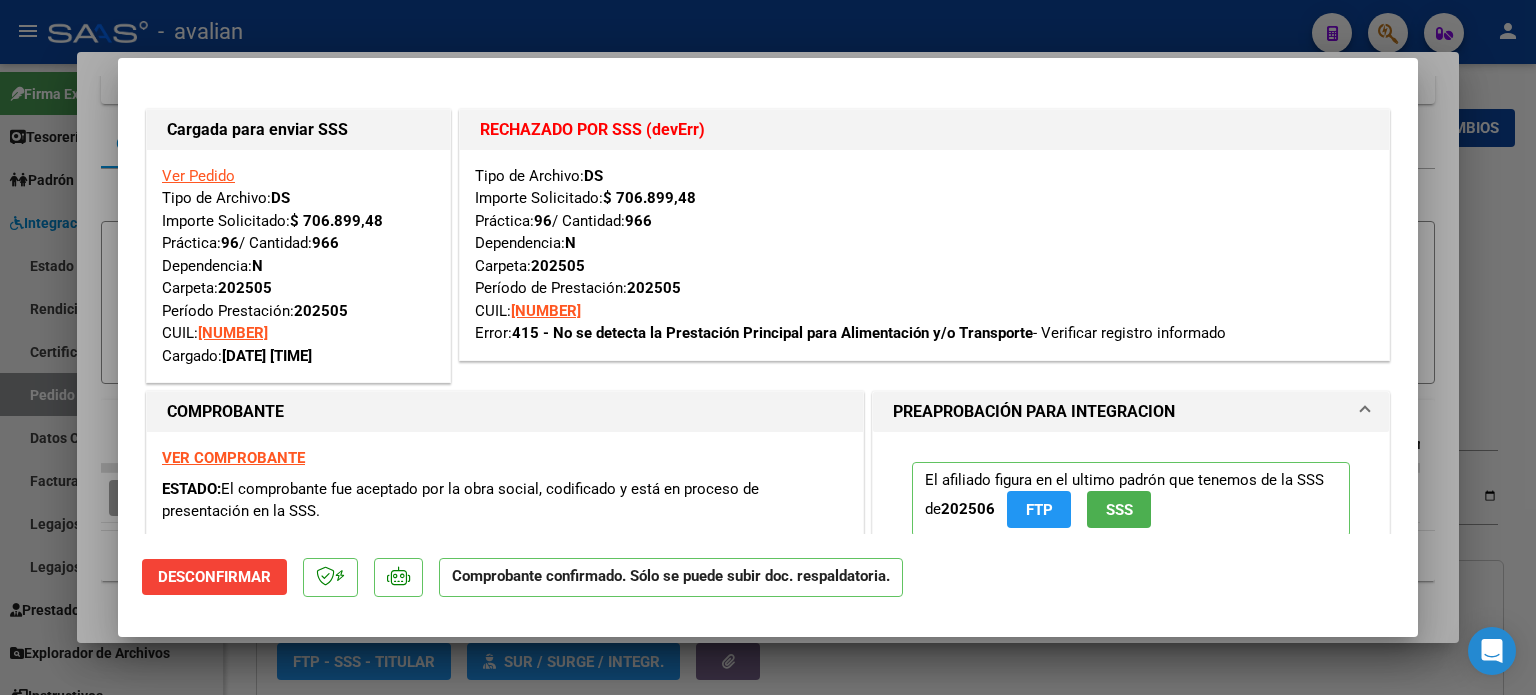 click on "Ver Pedido" at bounding box center (198, 176) 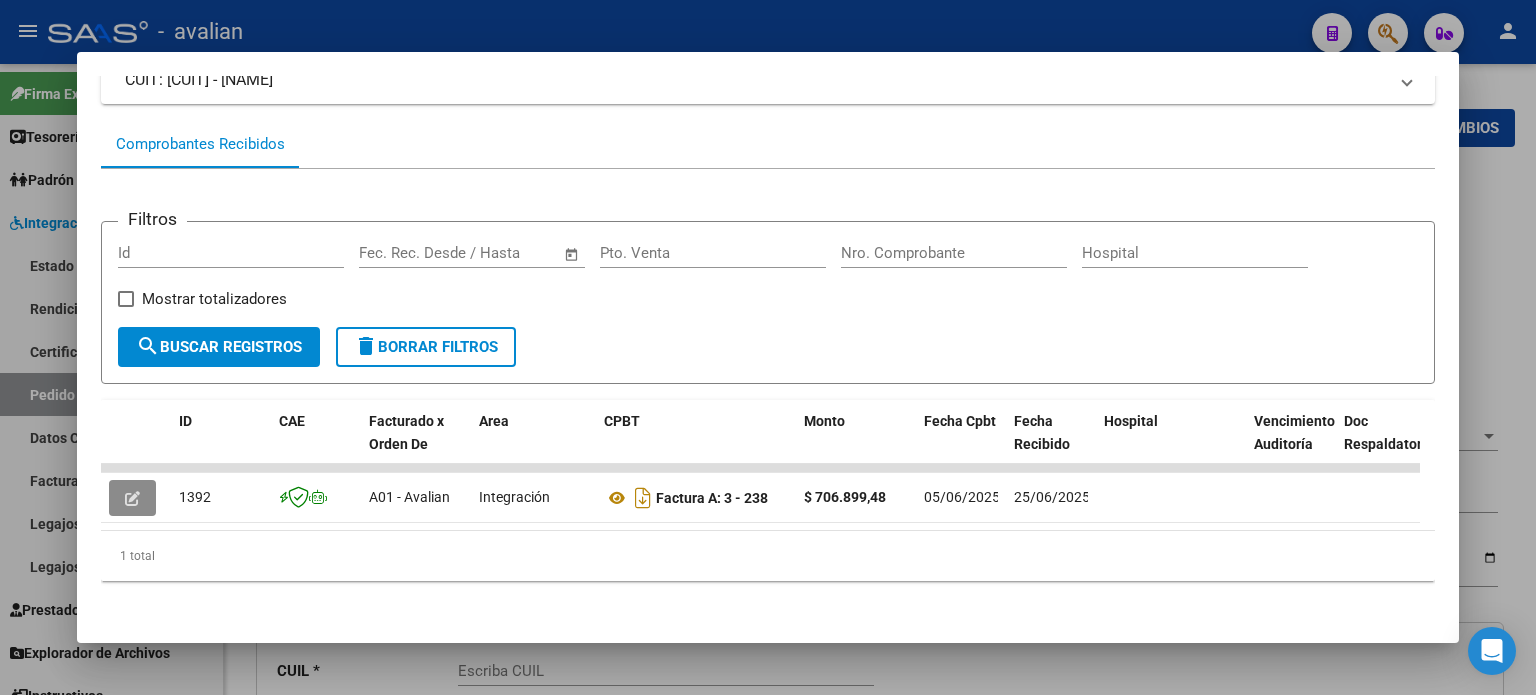 type 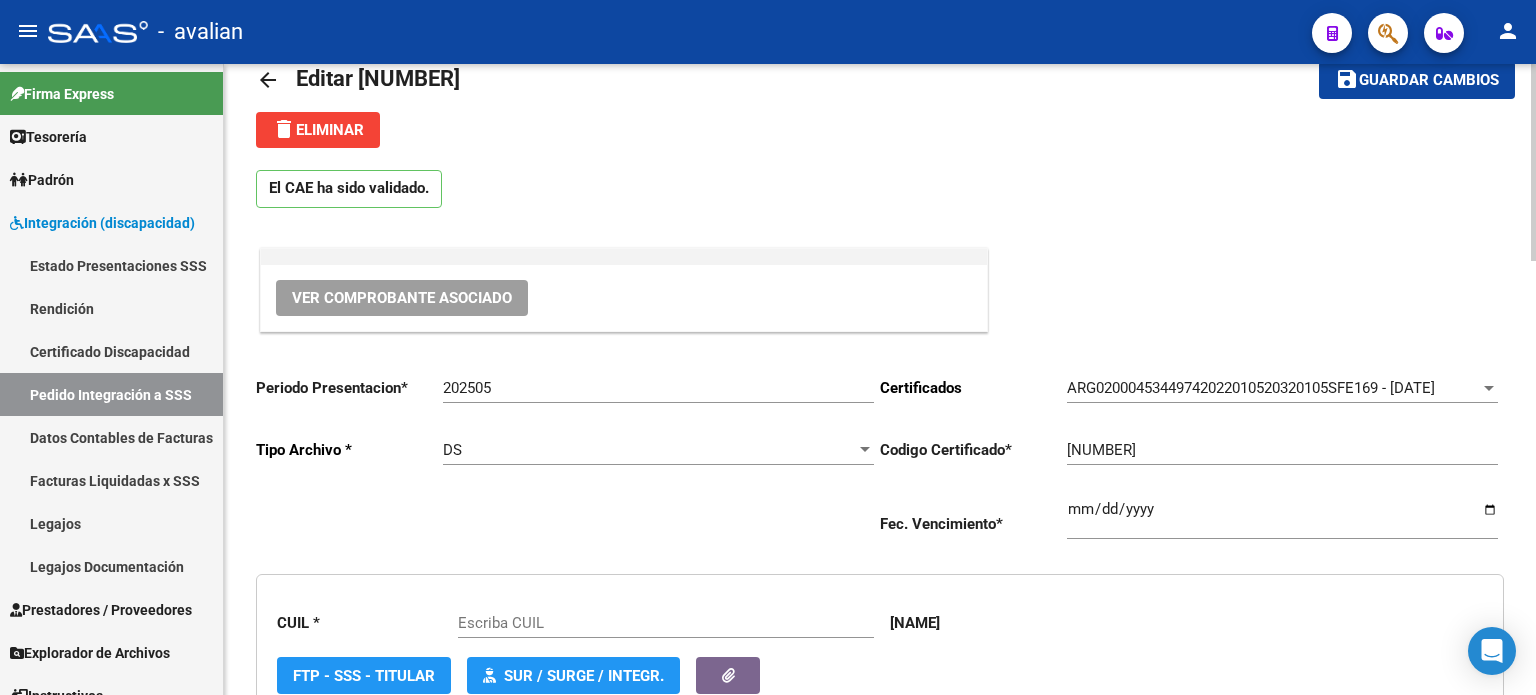 type on "20453449743" 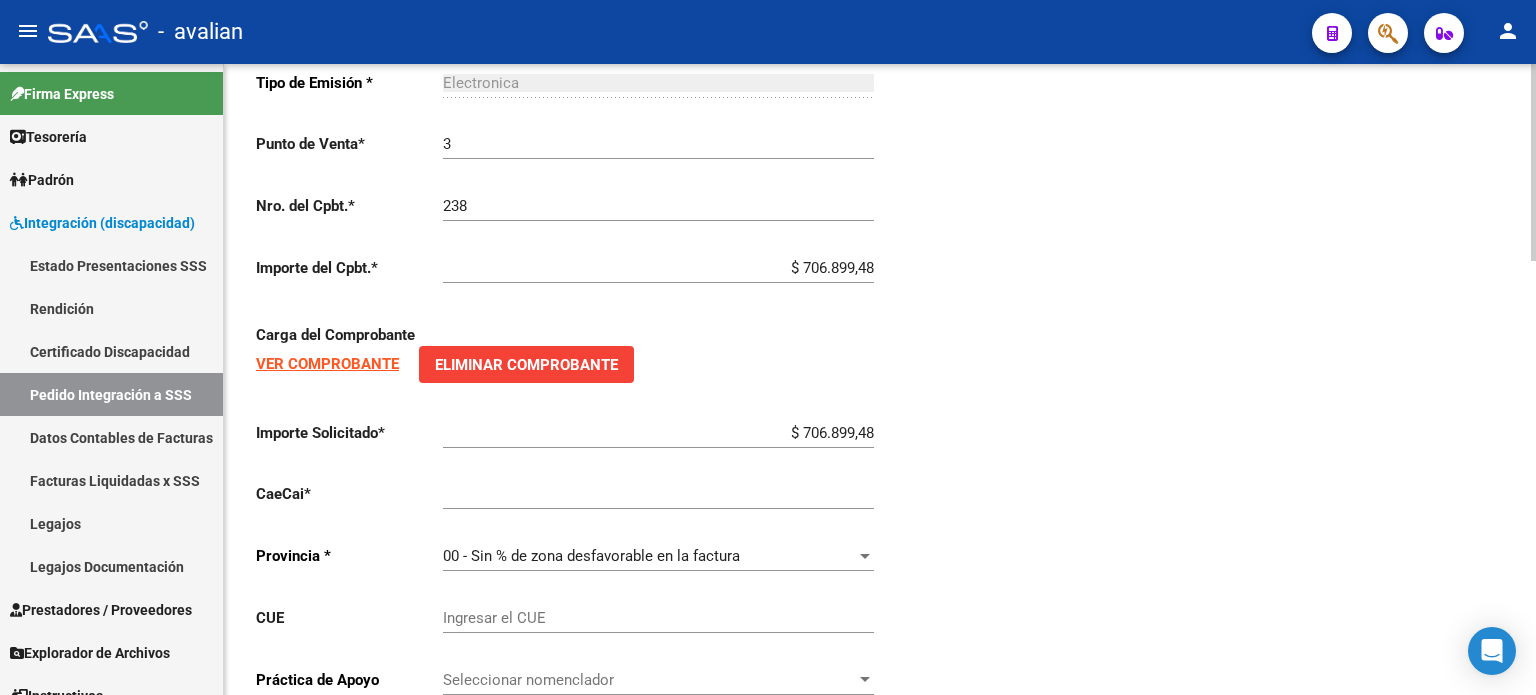 scroll, scrollTop: 1394, scrollLeft: 0, axis: vertical 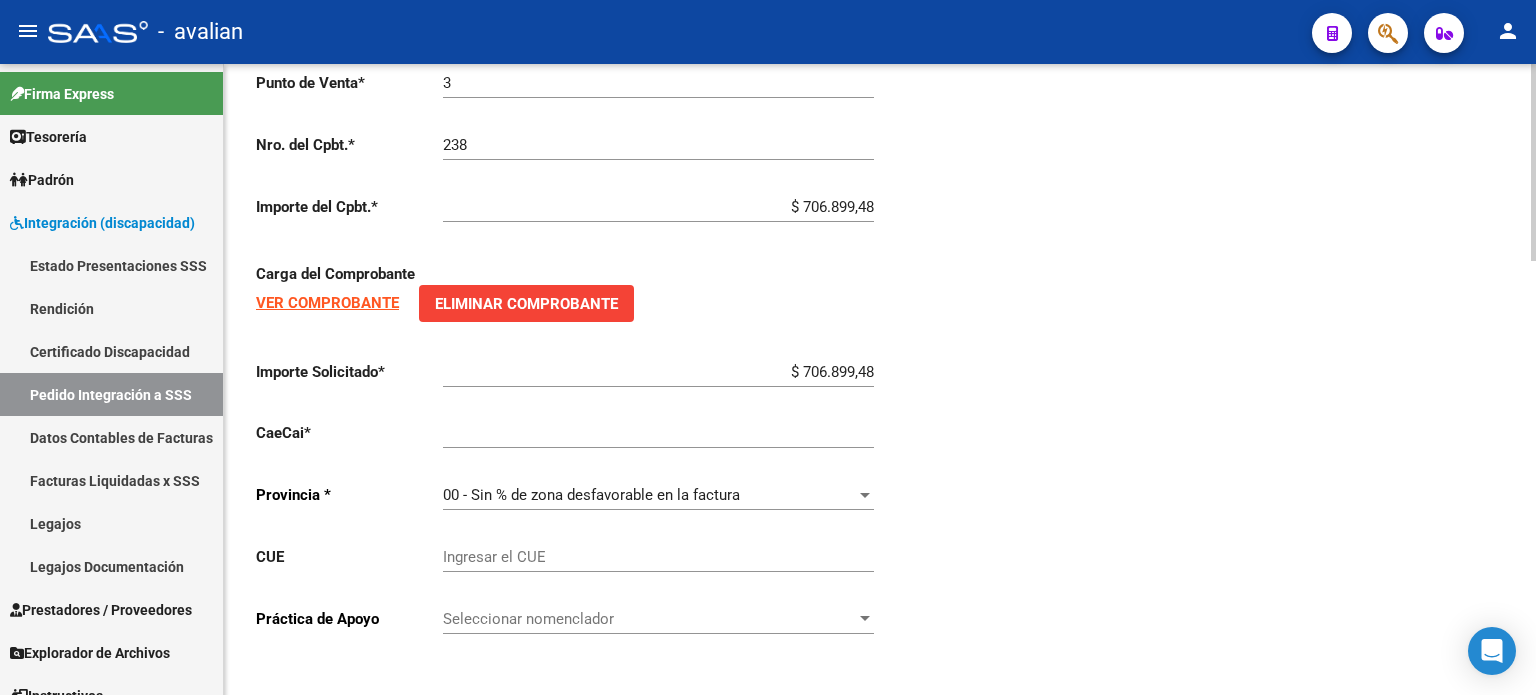 click on "Nro. del Cpbt.  *" 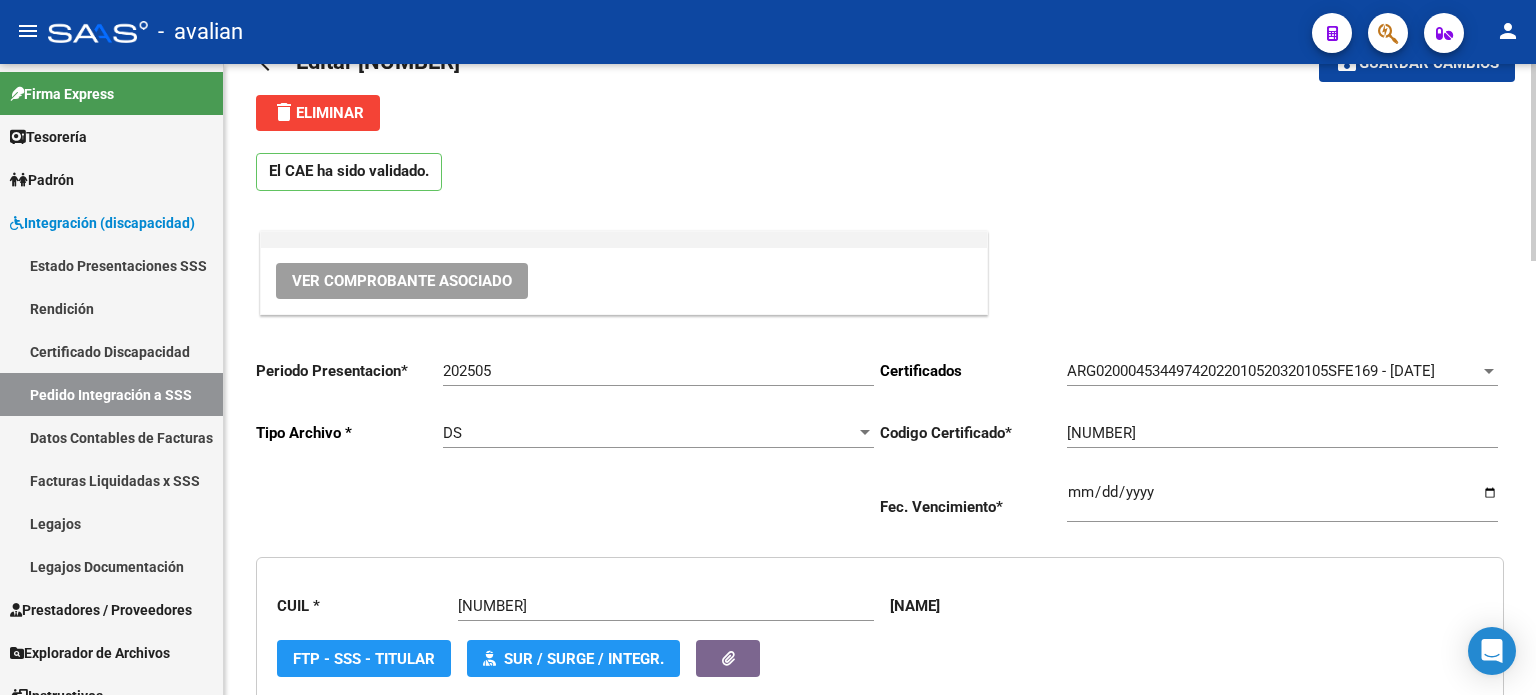 scroll, scrollTop: 60, scrollLeft: 0, axis: vertical 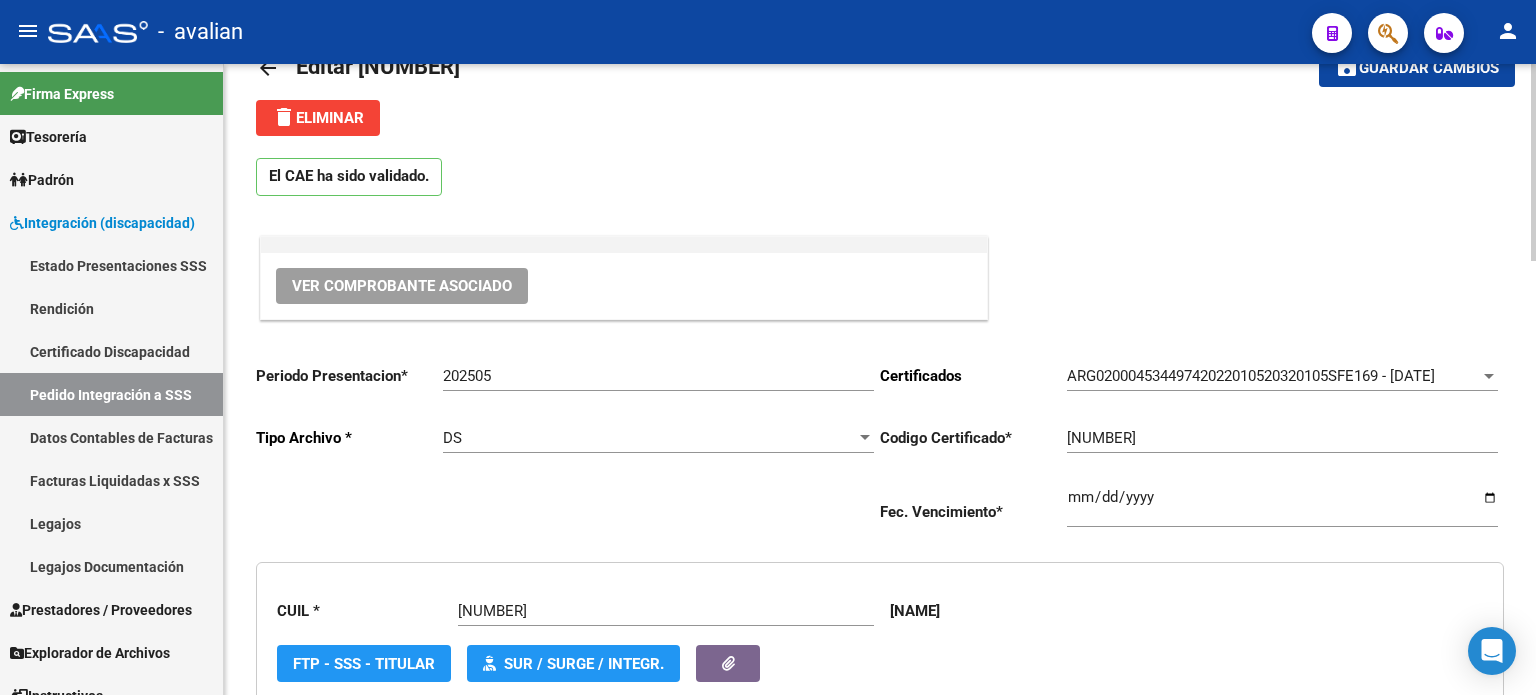 click on "arrow_back" 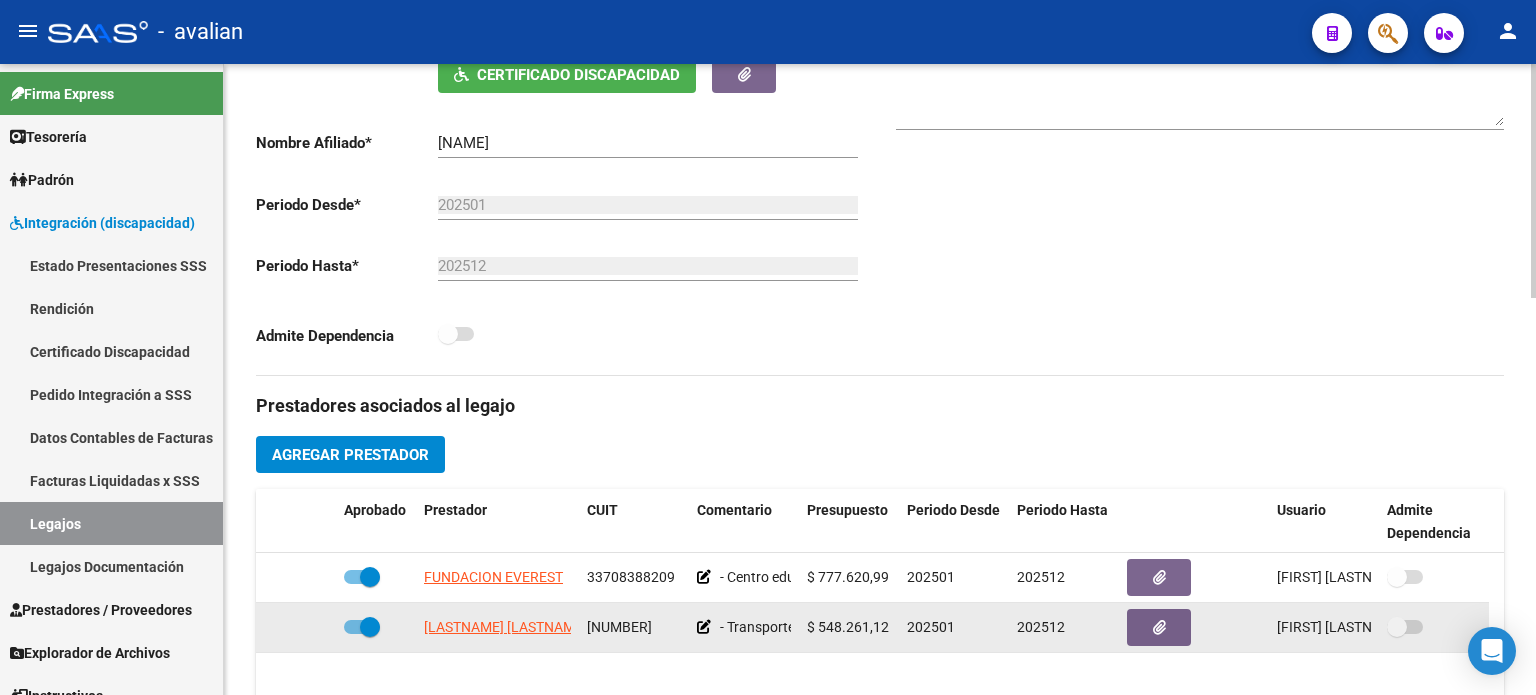 scroll, scrollTop: 600, scrollLeft: 0, axis: vertical 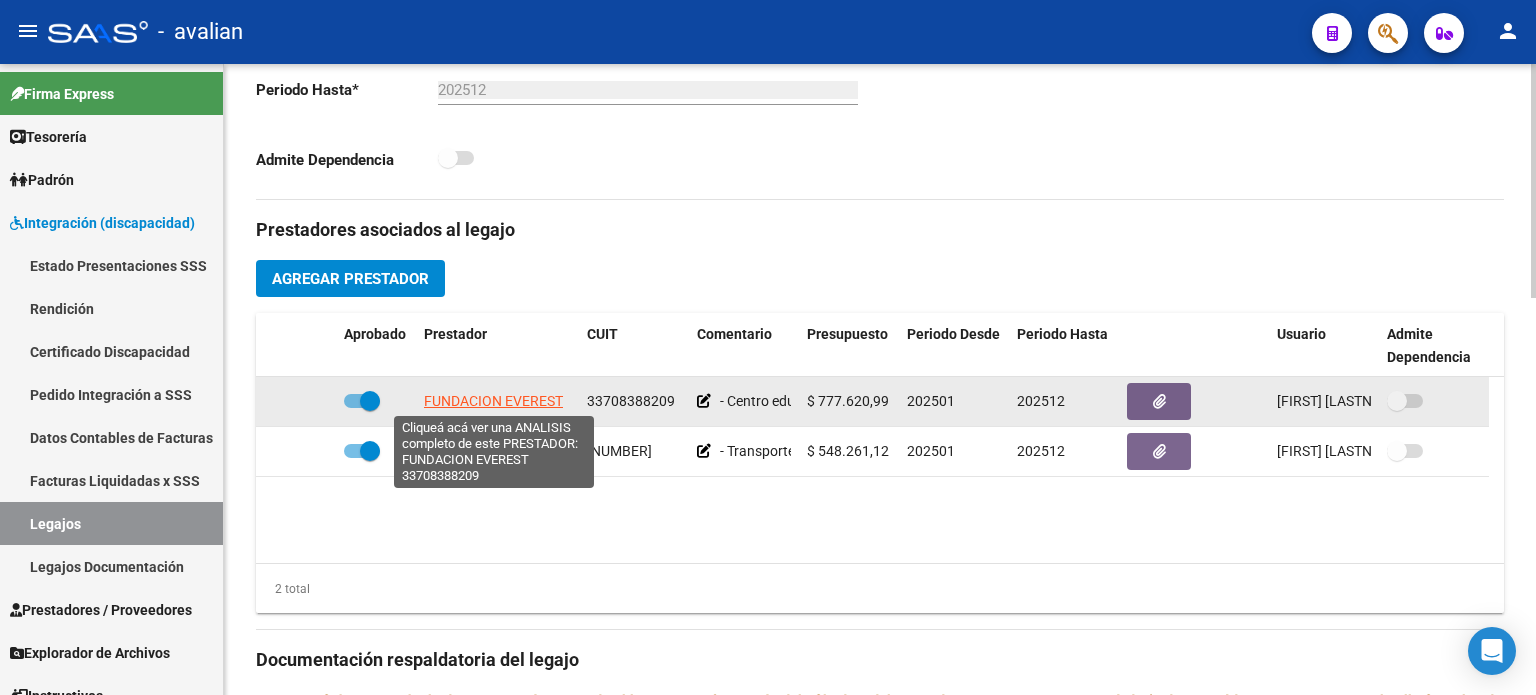 click on "FUNDACION EVEREST" 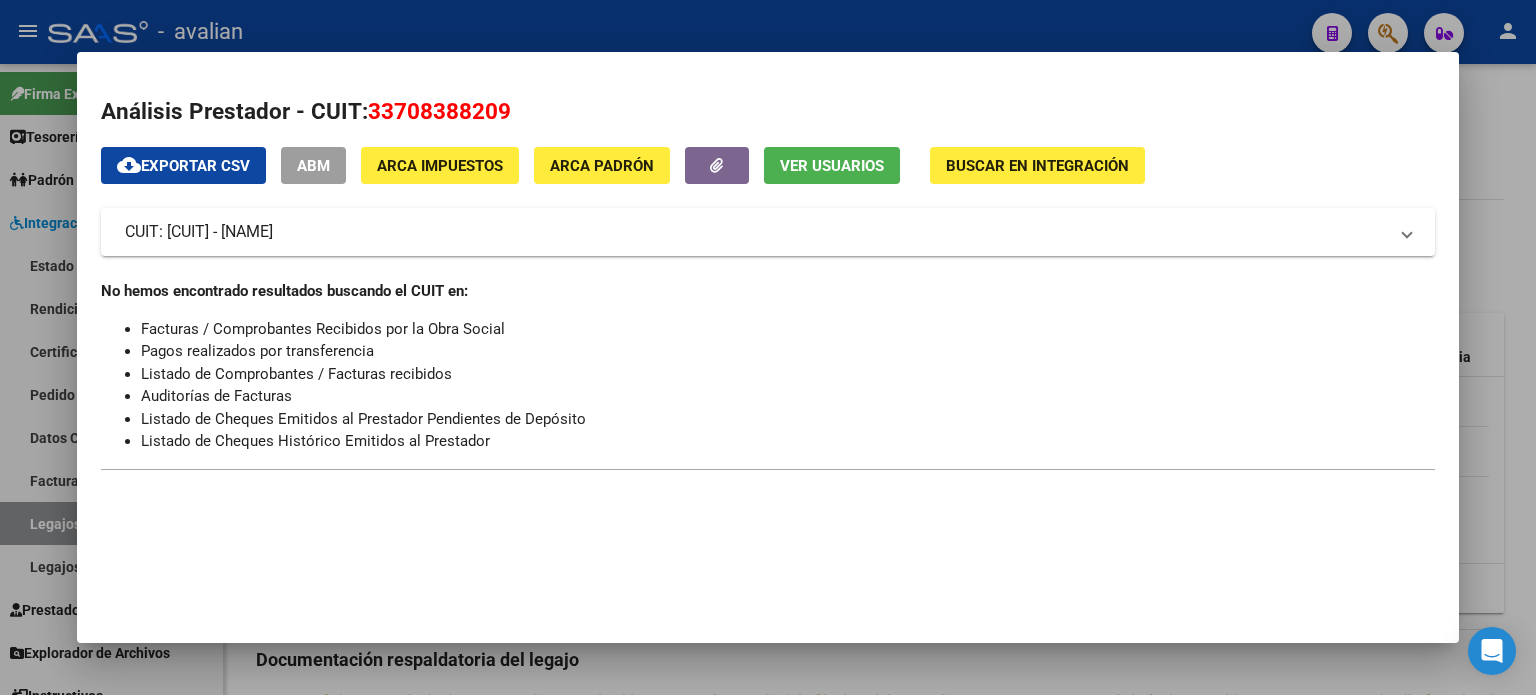 click on "Análisis Prestador - CUIT:  33708388209" at bounding box center (768, 112) 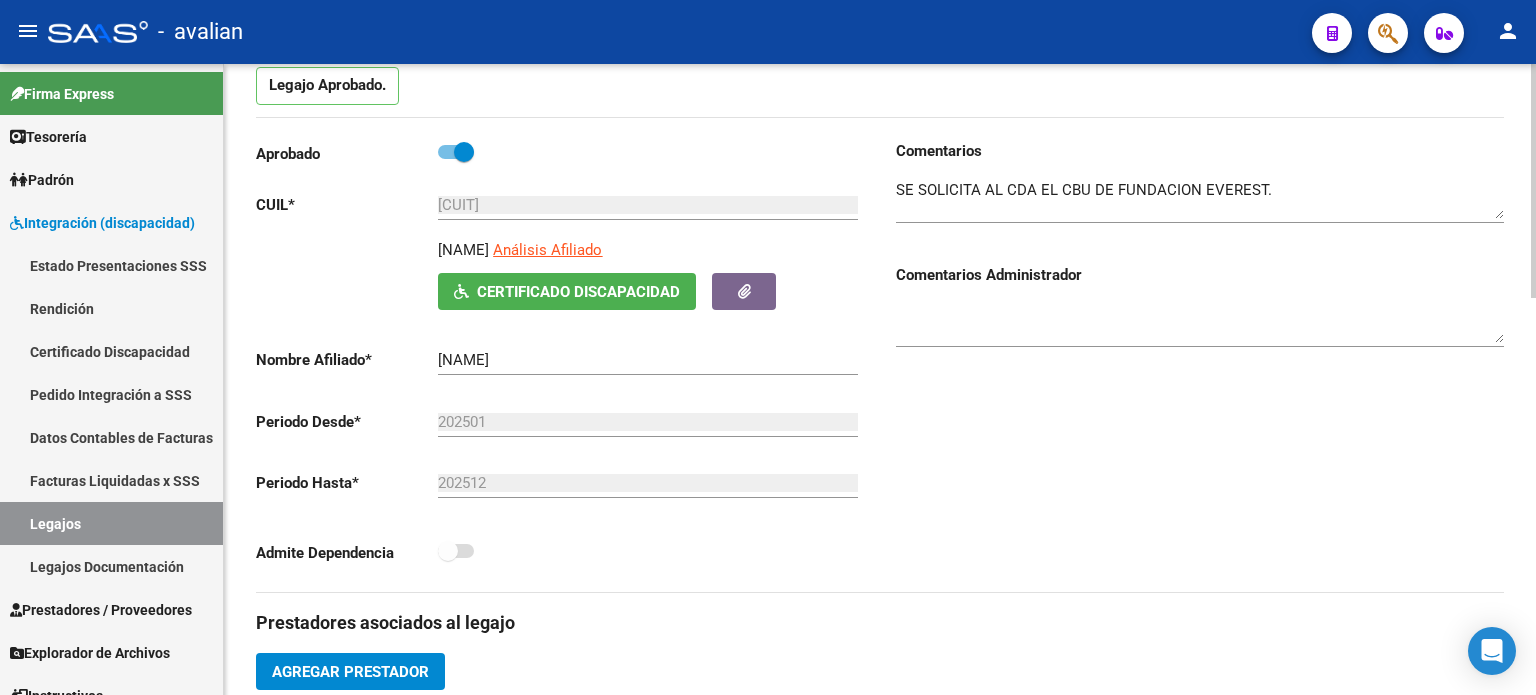 scroll, scrollTop: 200, scrollLeft: 0, axis: vertical 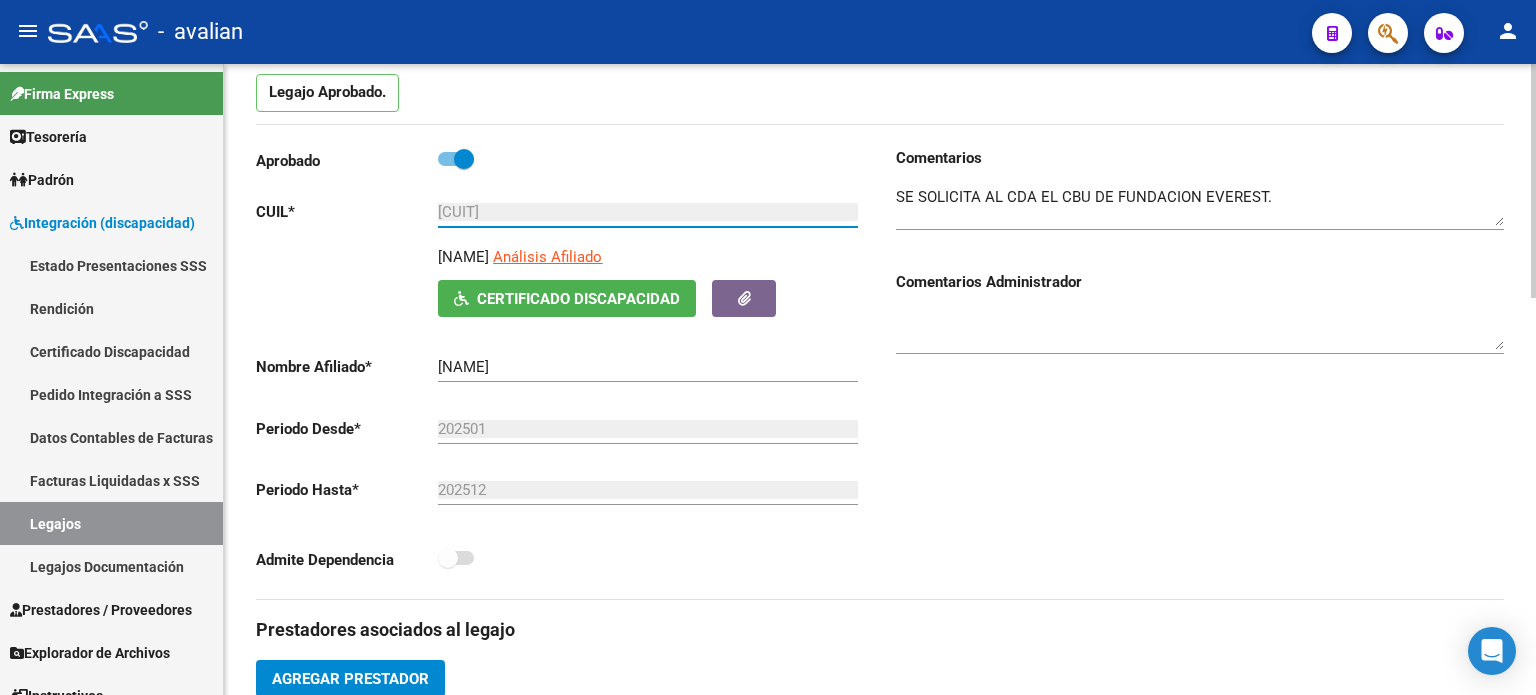 drag, startPoint x: 526, startPoint y: 215, endPoint x: 457, endPoint y: 215, distance: 69 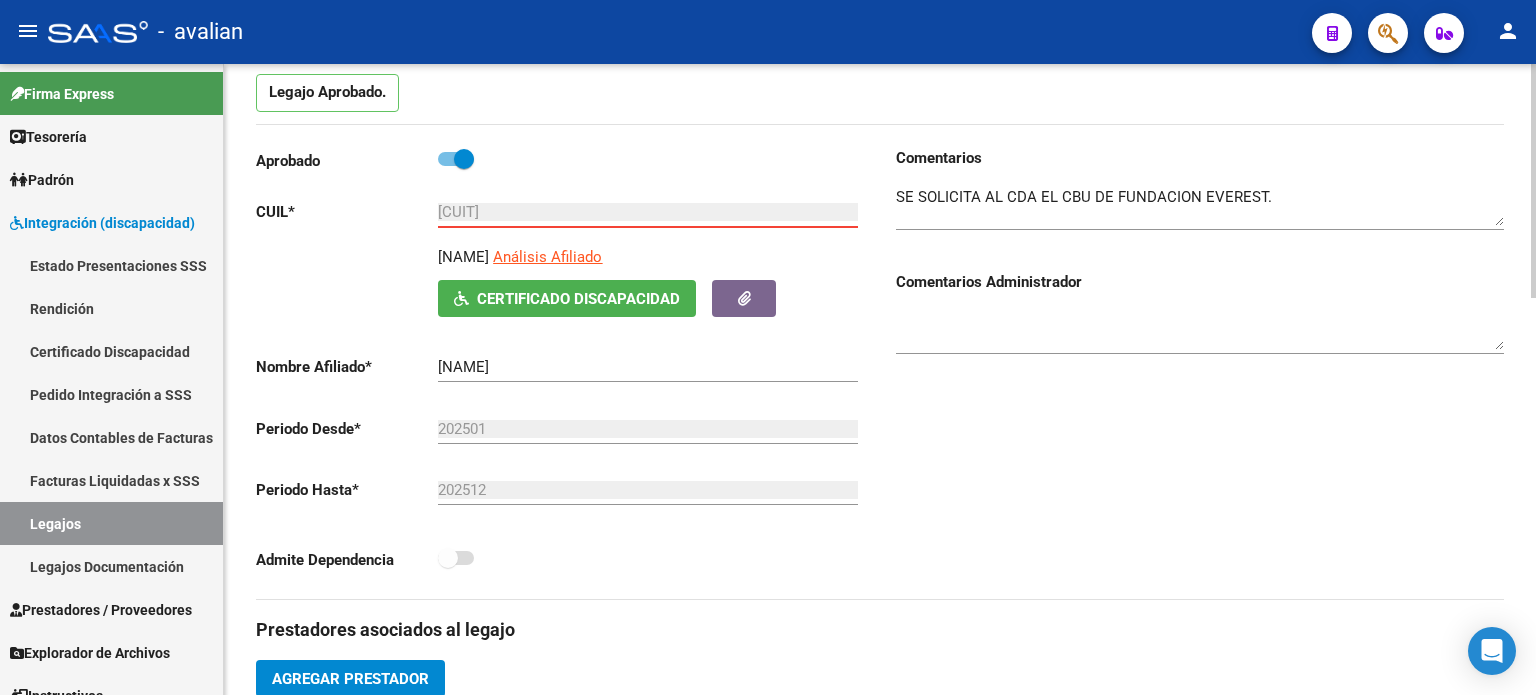 drag, startPoint x: 558, startPoint y: 205, endPoint x: 420, endPoint y: 209, distance: 138.05795 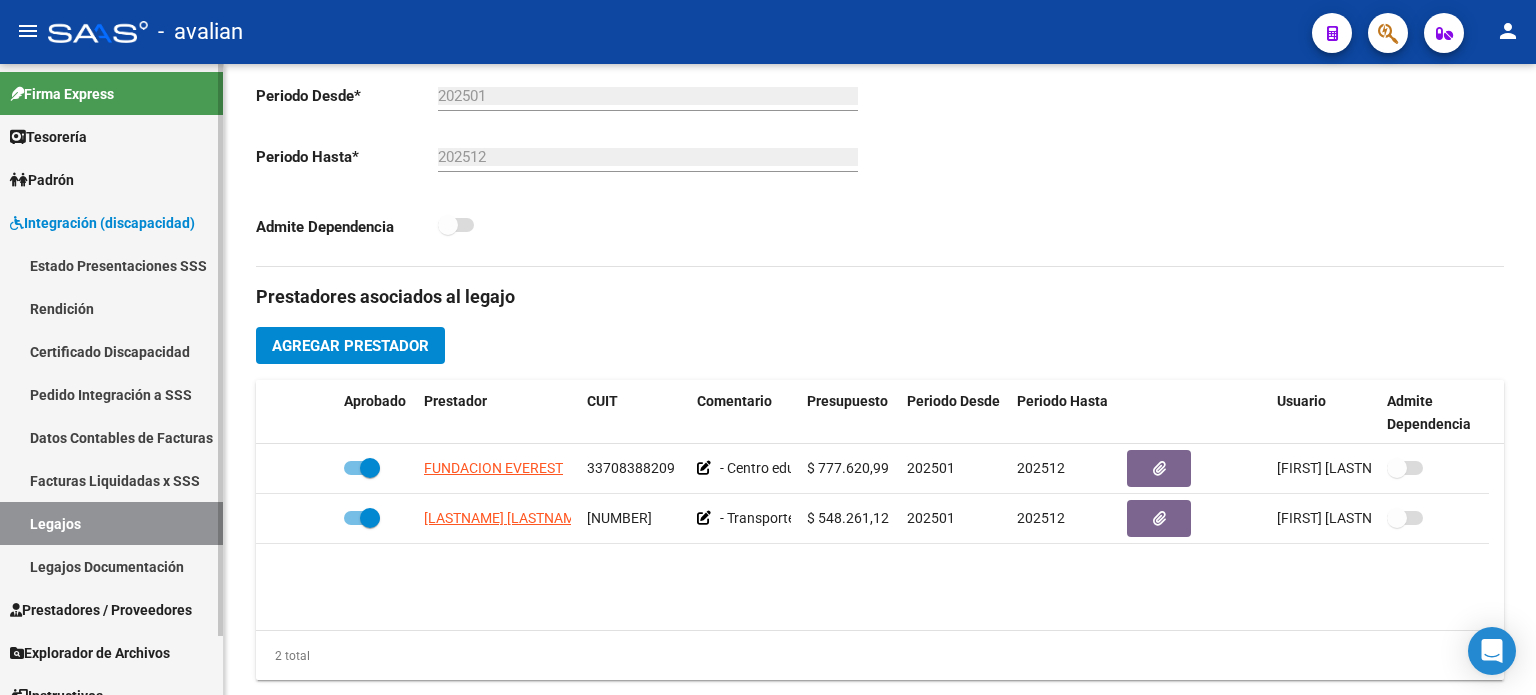 click on "Prestadores / Proveedores" at bounding box center (101, 610) 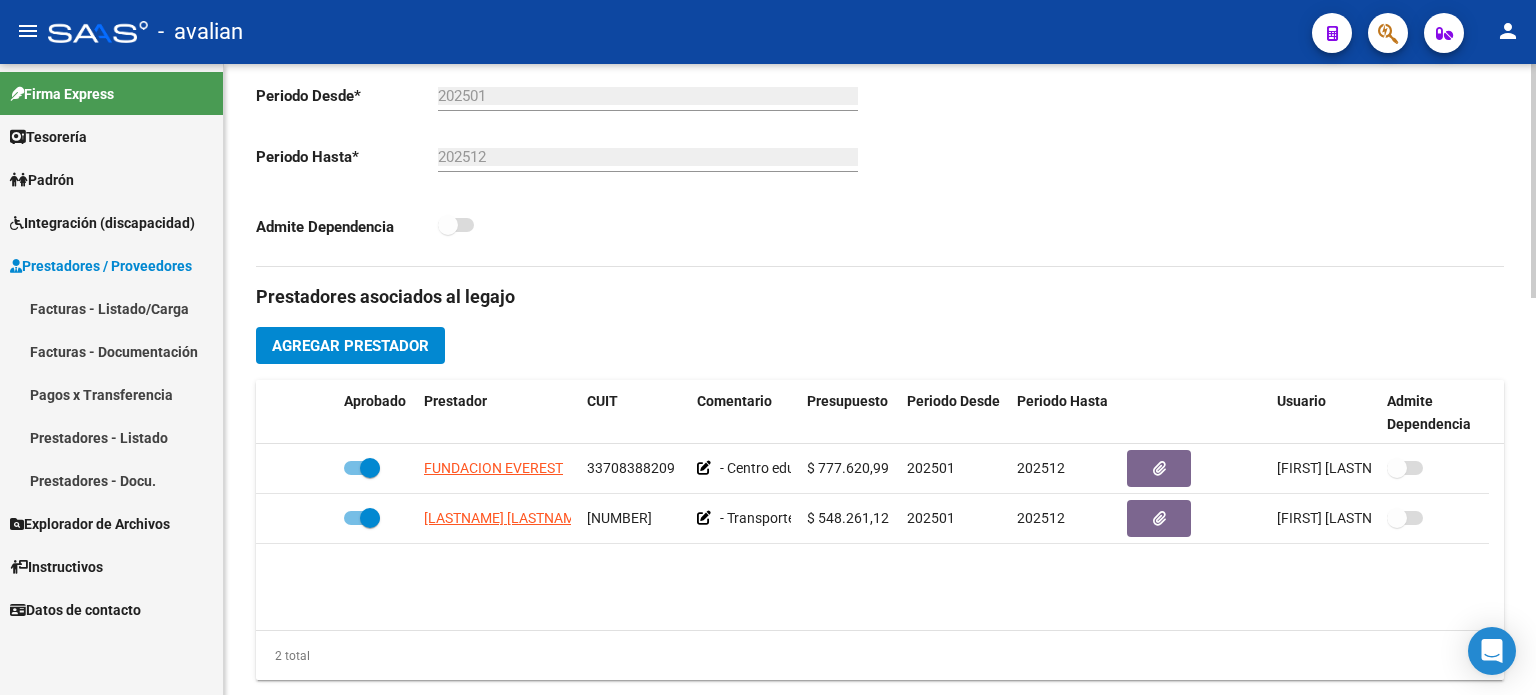 click on "Facturas - Listado/Carga" at bounding box center (111, 308) 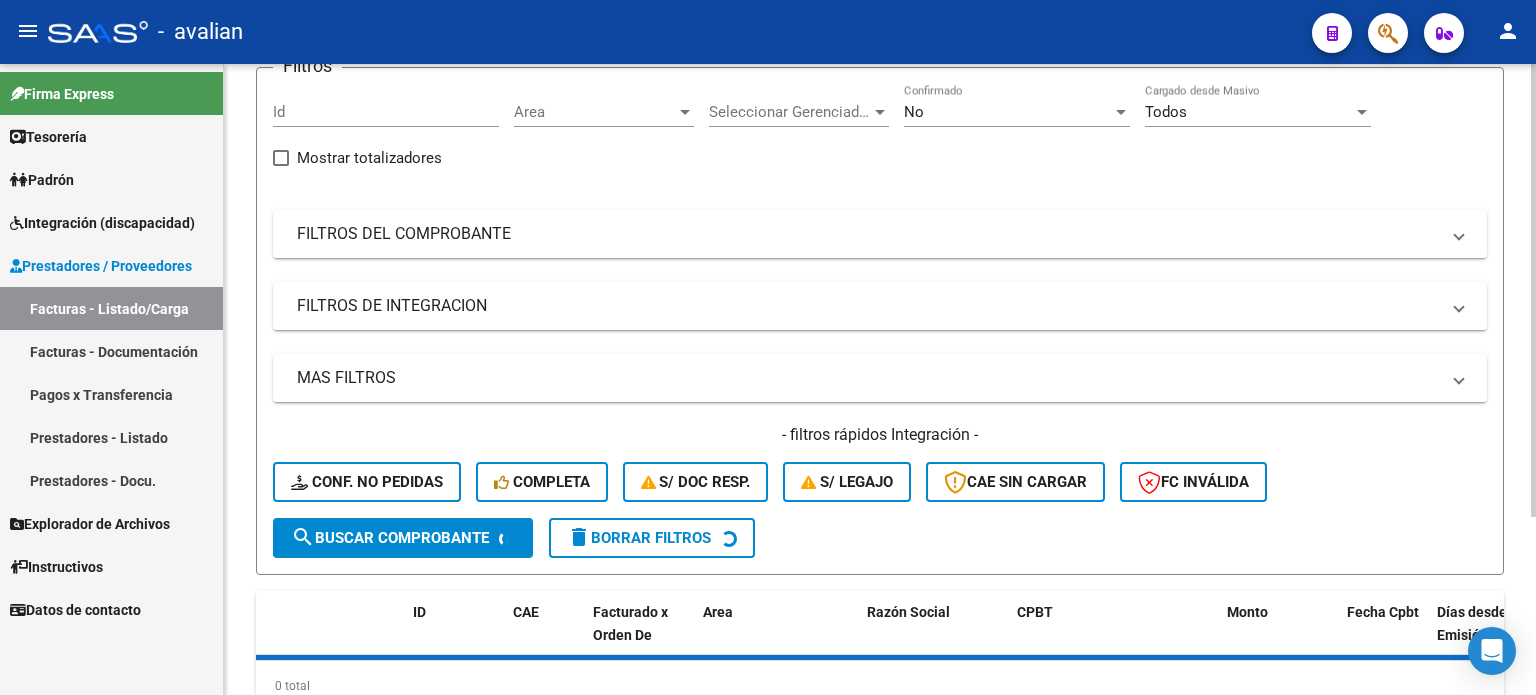 scroll, scrollTop: 0, scrollLeft: 0, axis: both 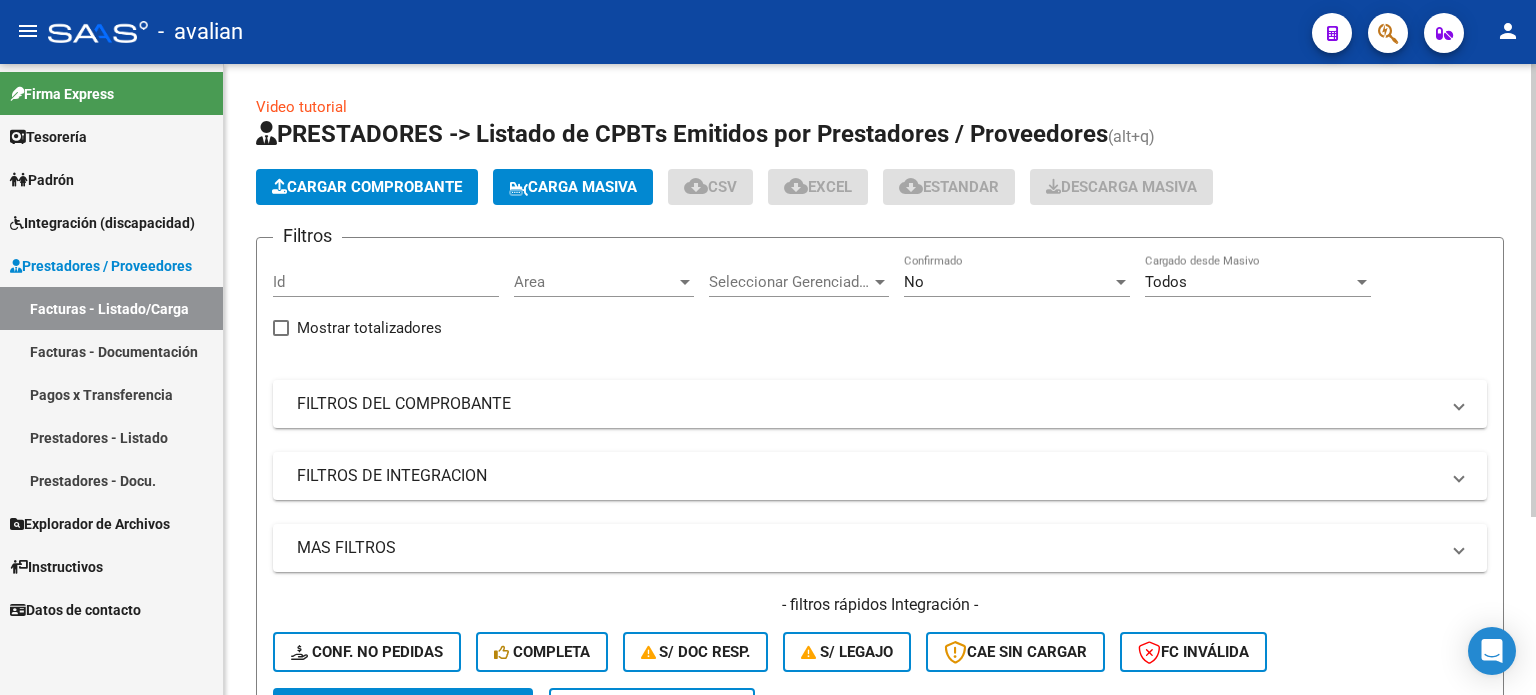click on "Cargar Comprobante" 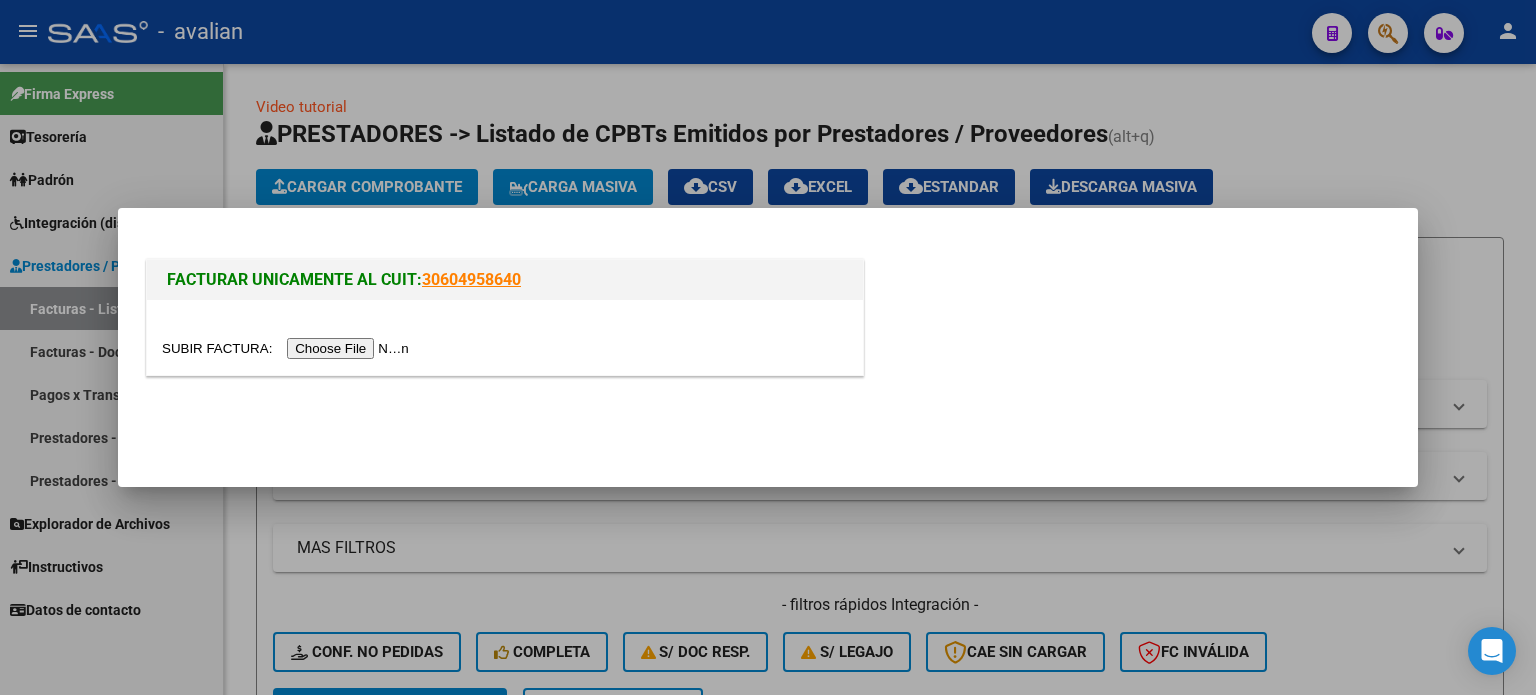 click at bounding box center [288, 348] 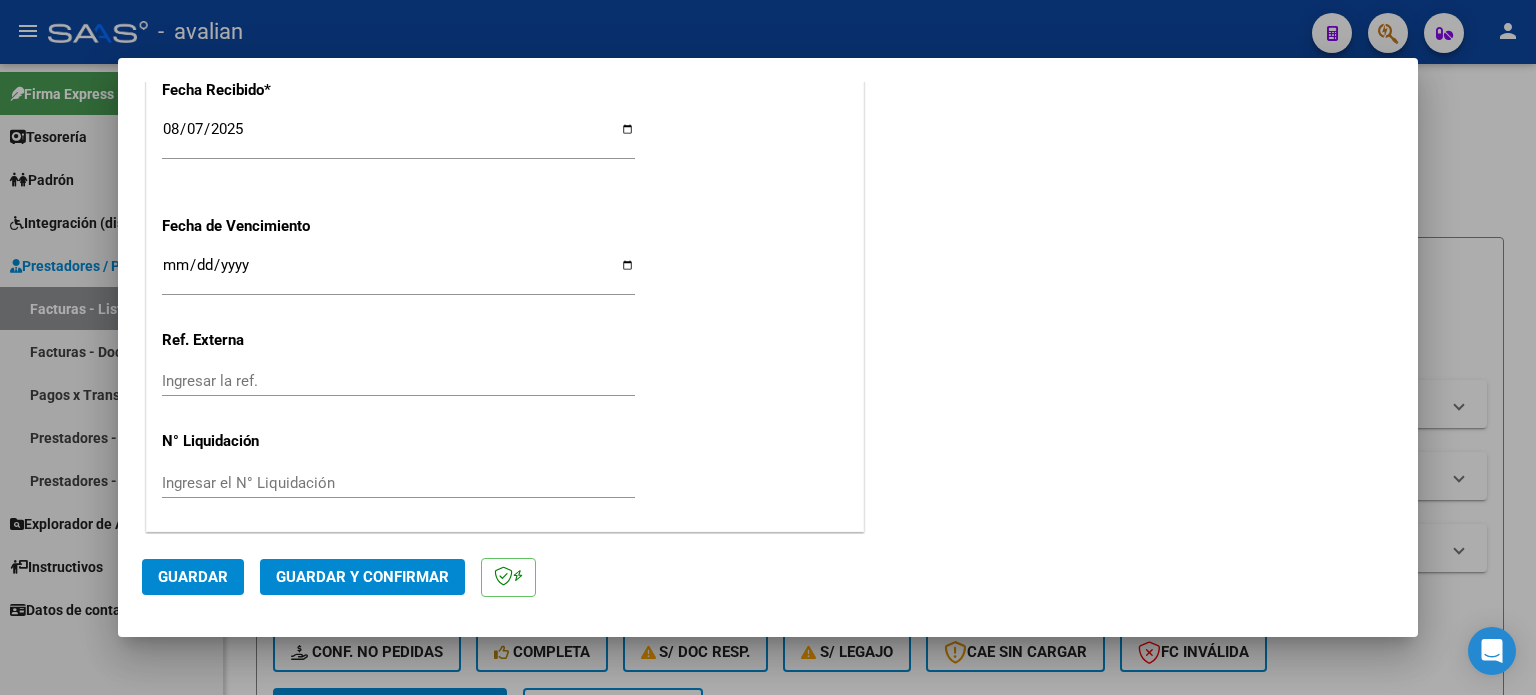 scroll, scrollTop: 1220, scrollLeft: 0, axis: vertical 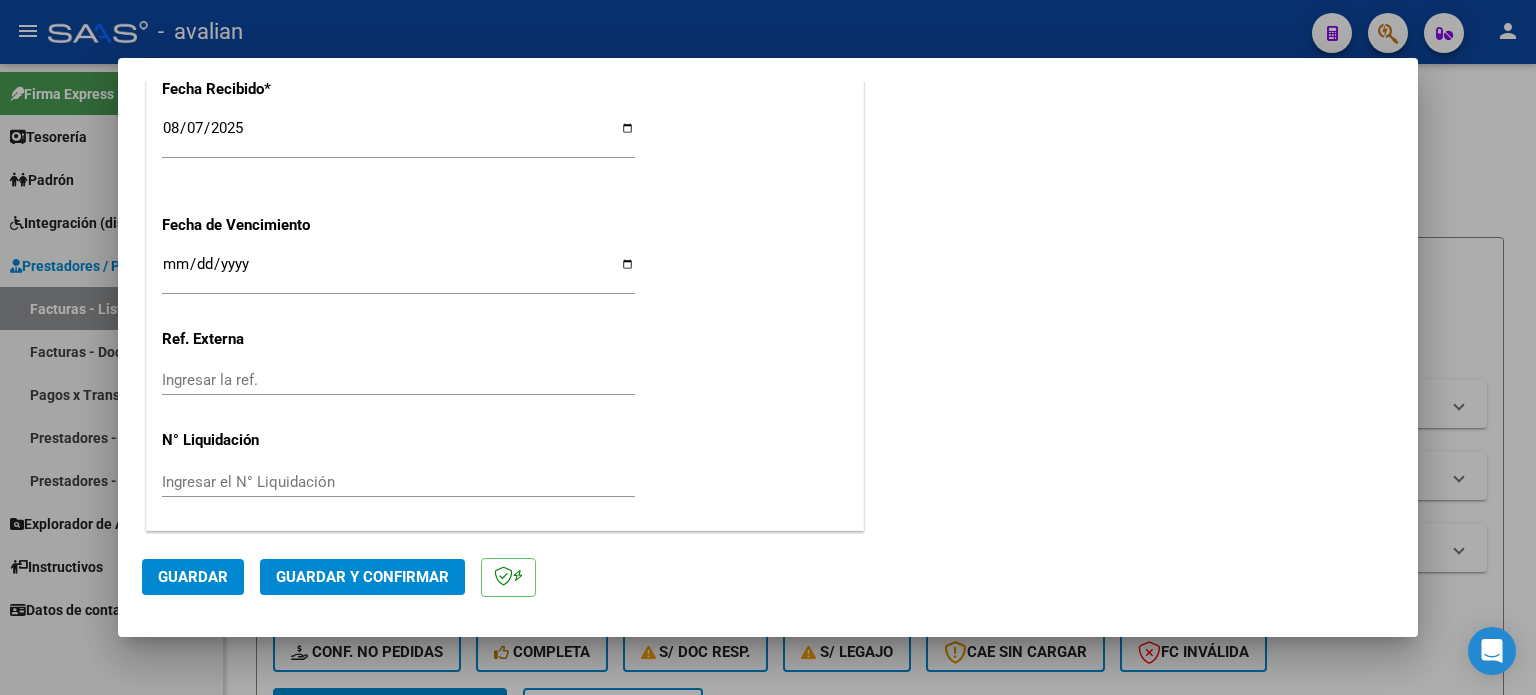 click on "Guardar" 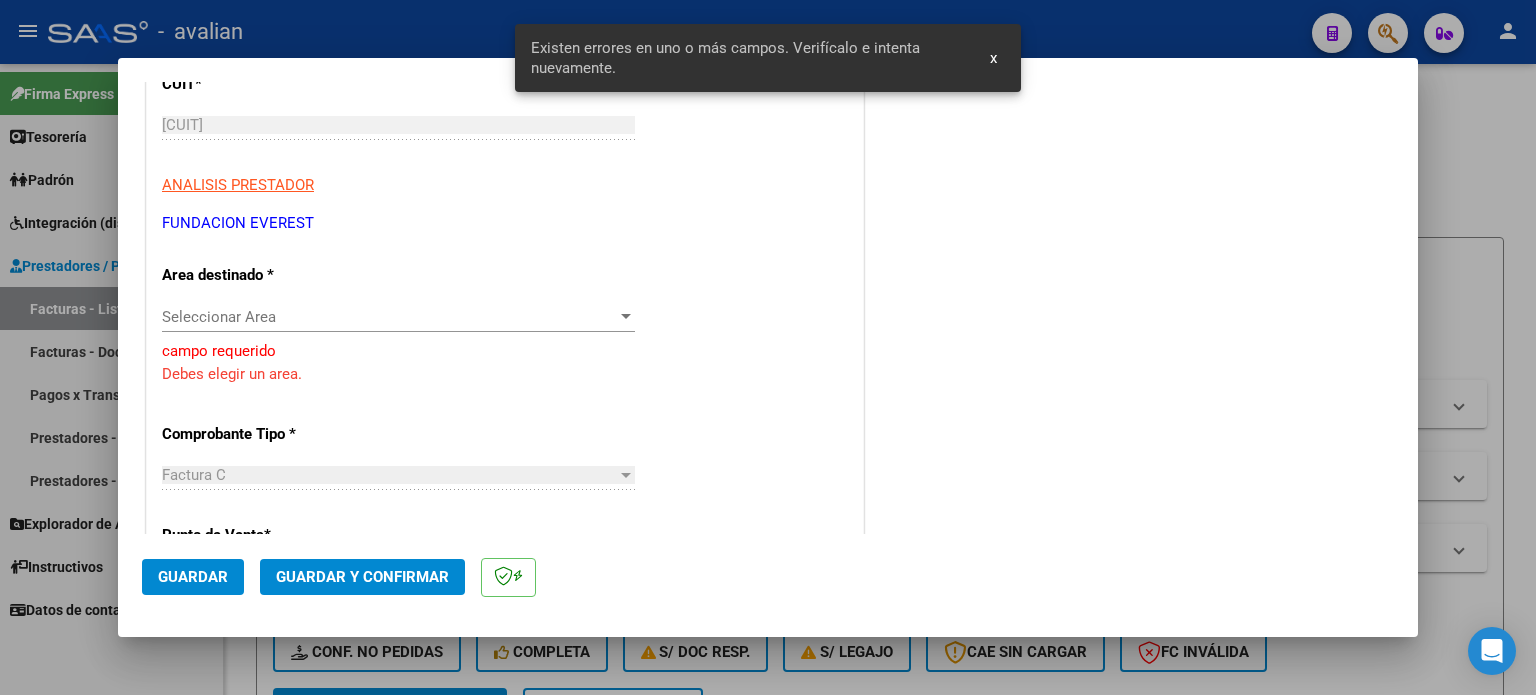 scroll, scrollTop: 288, scrollLeft: 0, axis: vertical 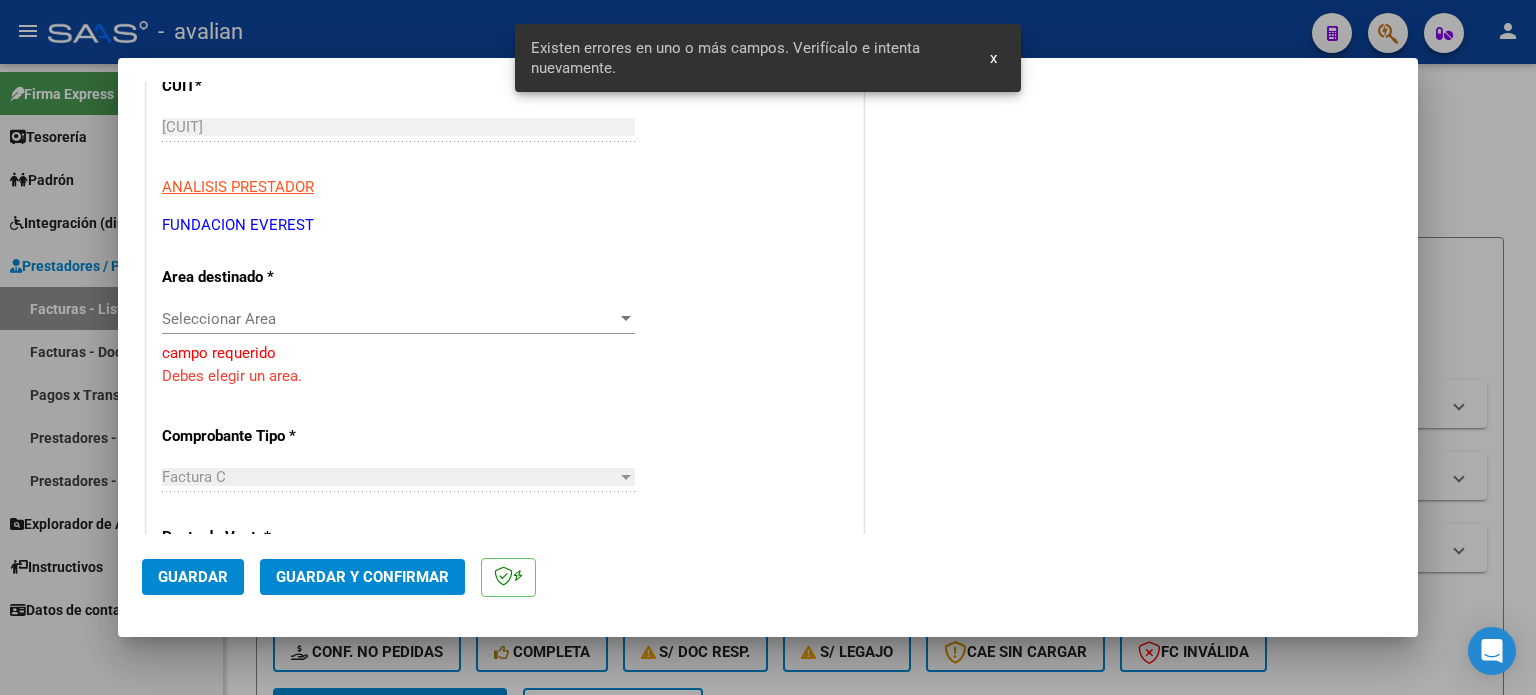 click on "Seleccionar Area Seleccionar Area" at bounding box center (398, 319) 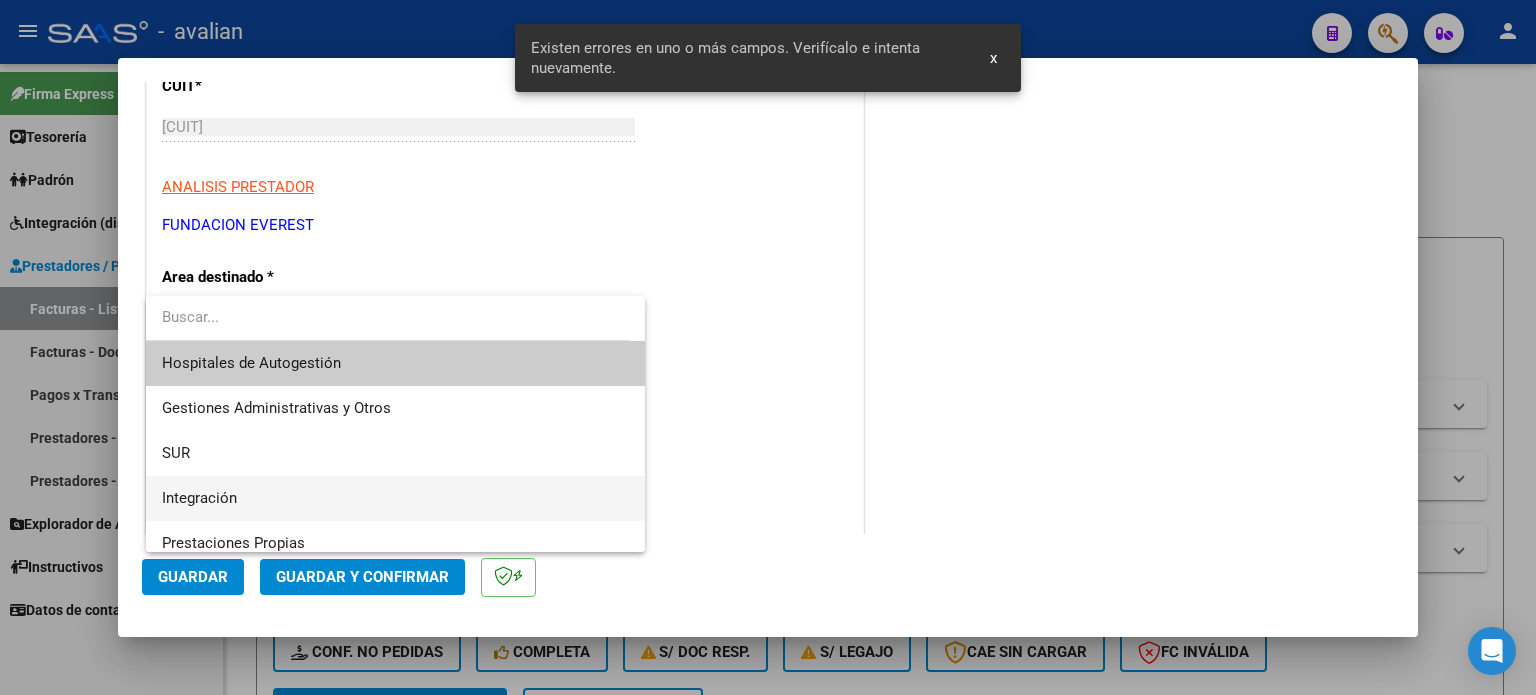 click on "Integración" at bounding box center [199, 498] 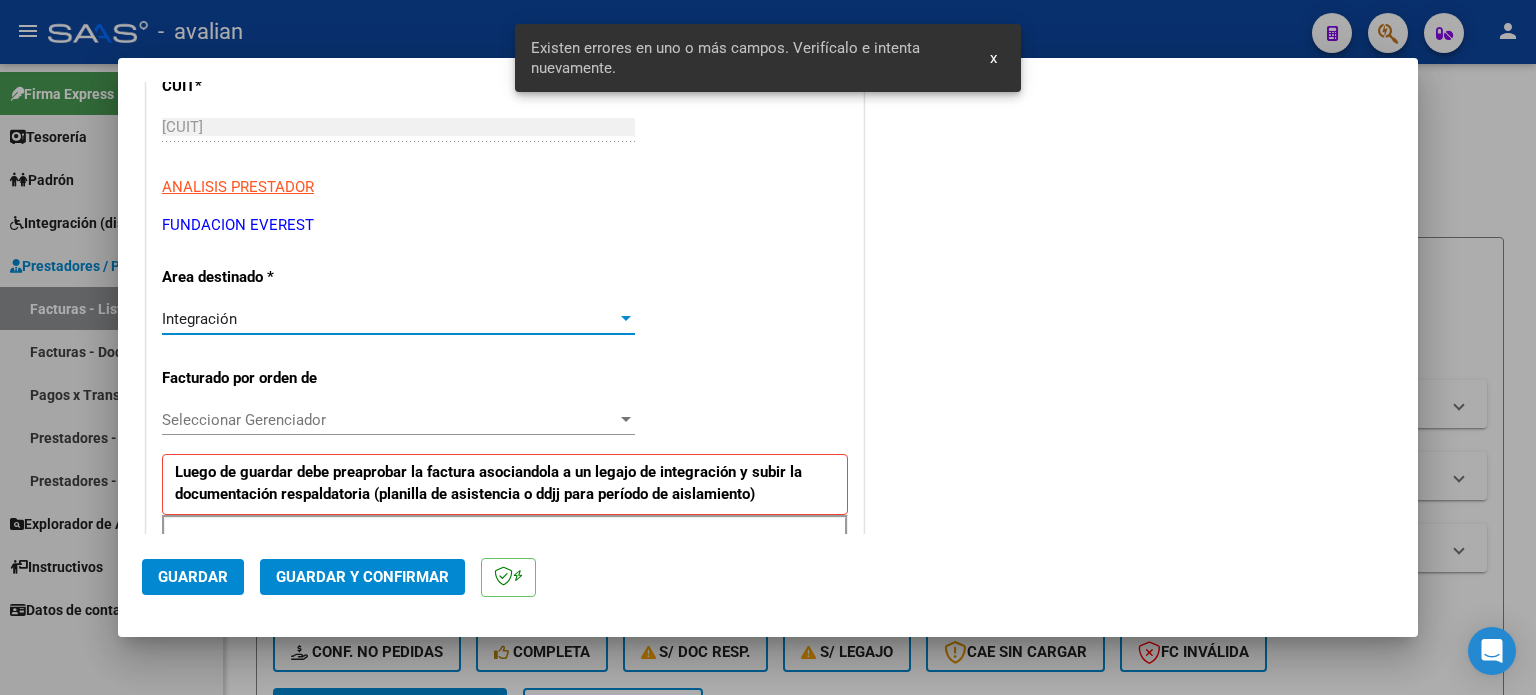 scroll, scrollTop: 354, scrollLeft: 0, axis: vertical 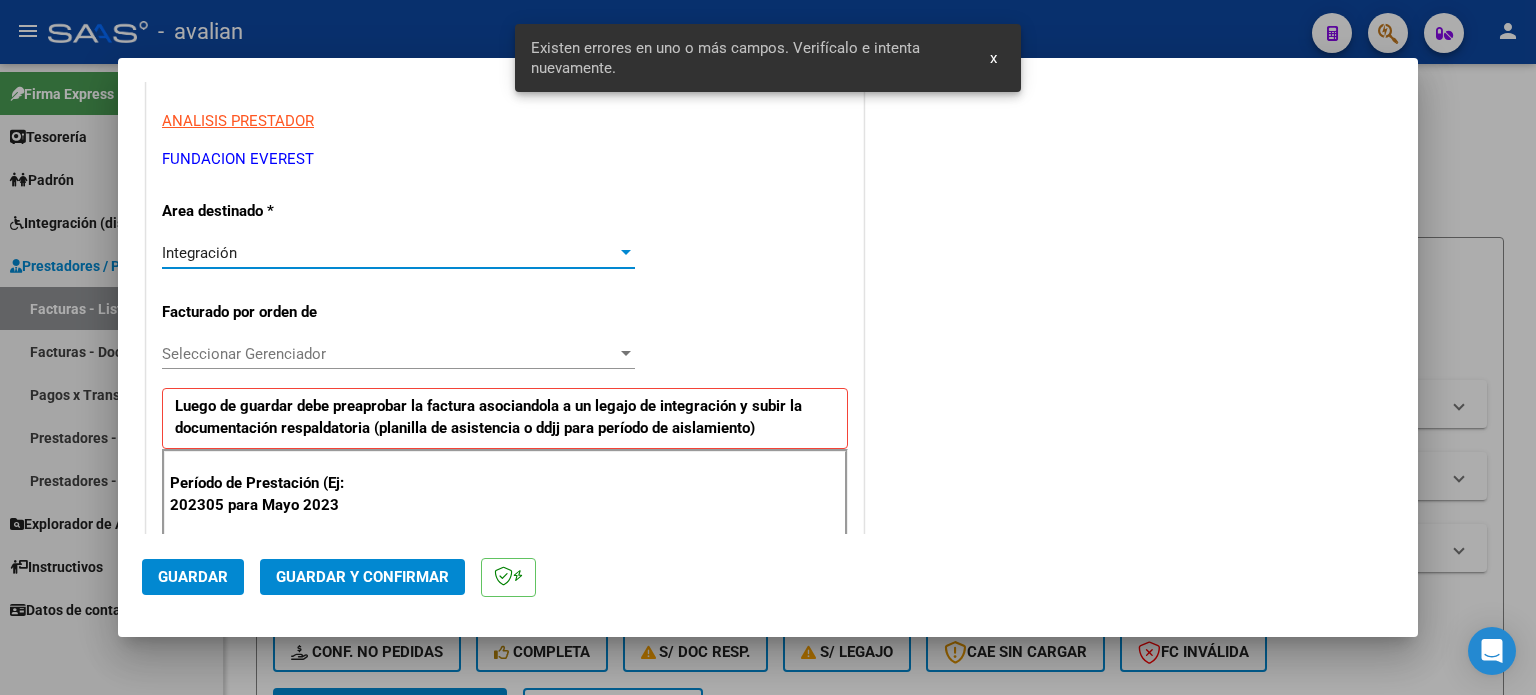 click on "Seleccionar Gerenciador" at bounding box center (389, 354) 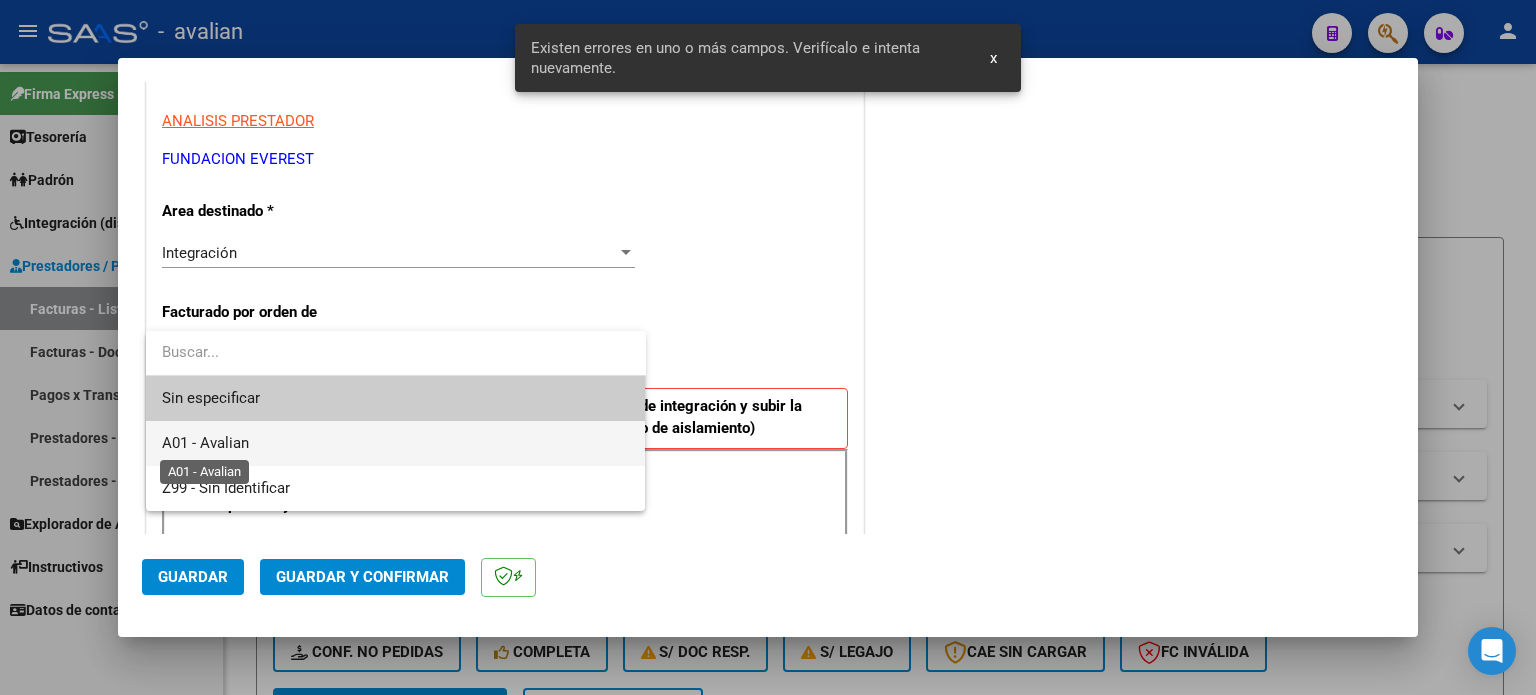 click on "A01 - Avalian" at bounding box center (205, 443) 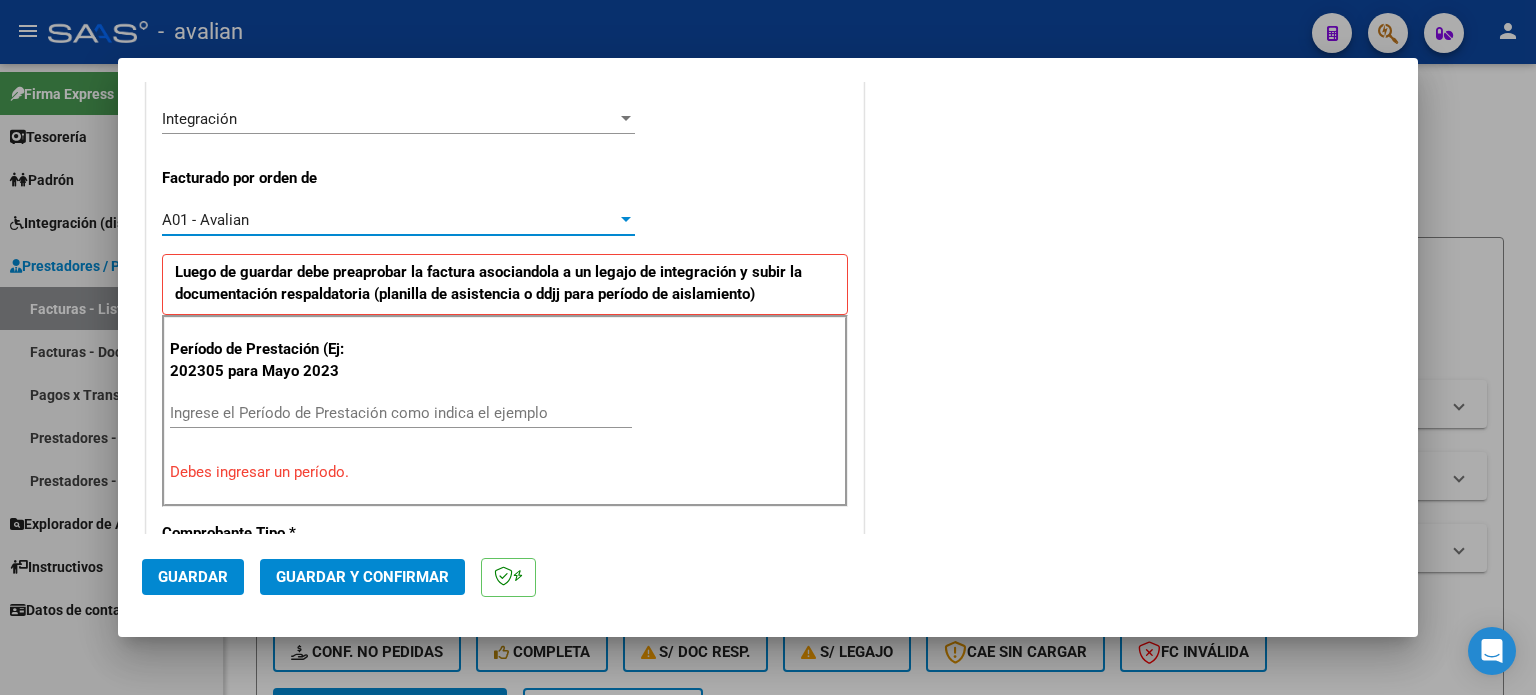 scroll, scrollTop: 554, scrollLeft: 0, axis: vertical 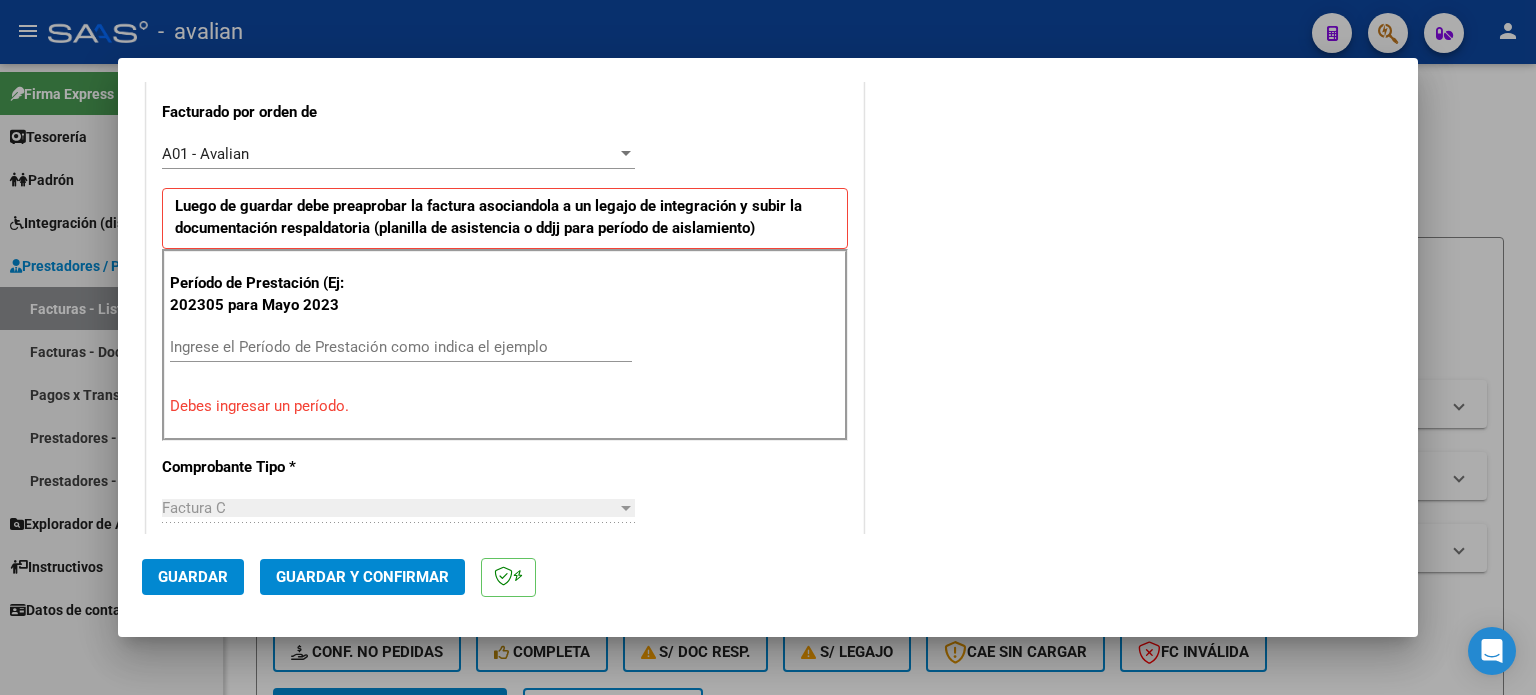 click on "Ingrese el Período de Prestación como indica el ejemplo" at bounding box center (401, 347) 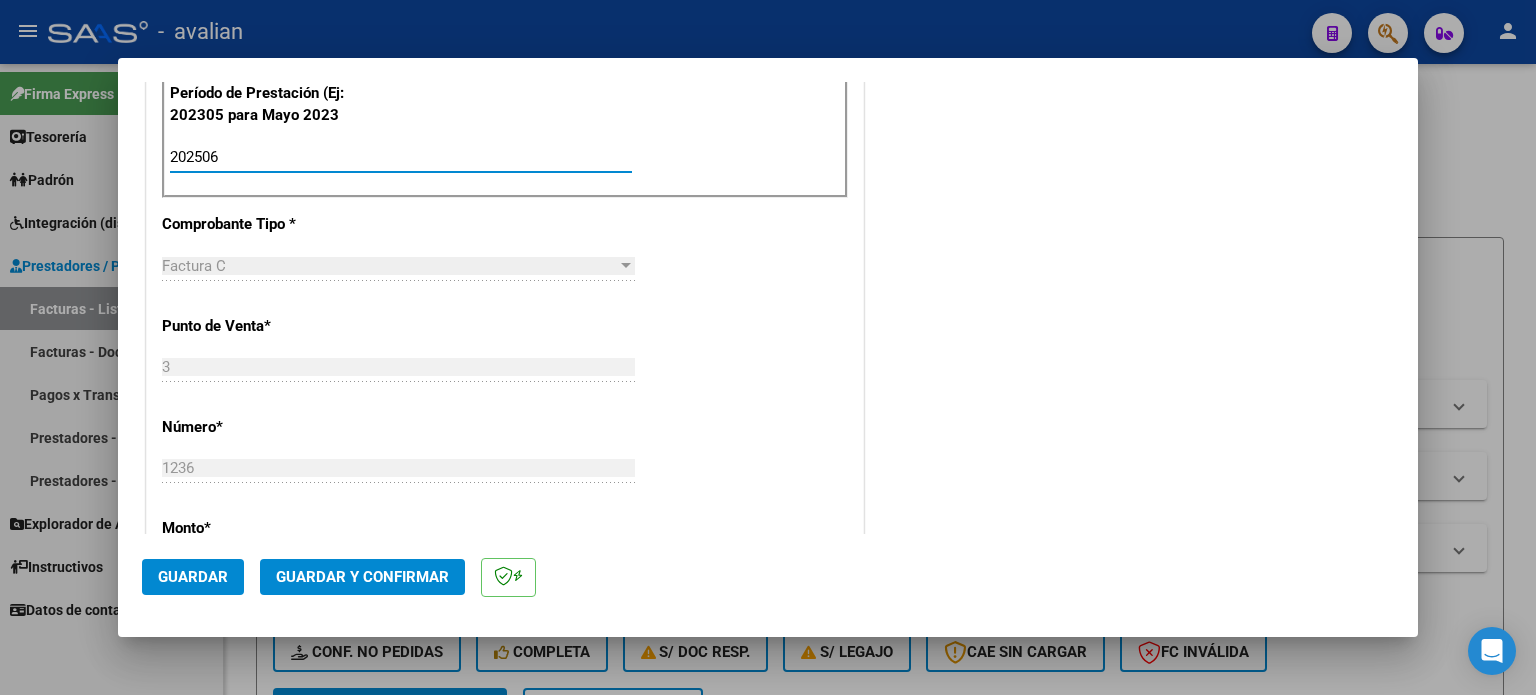 scroll, scrollTop: 754, scrollLeft: 0, axis: vertical 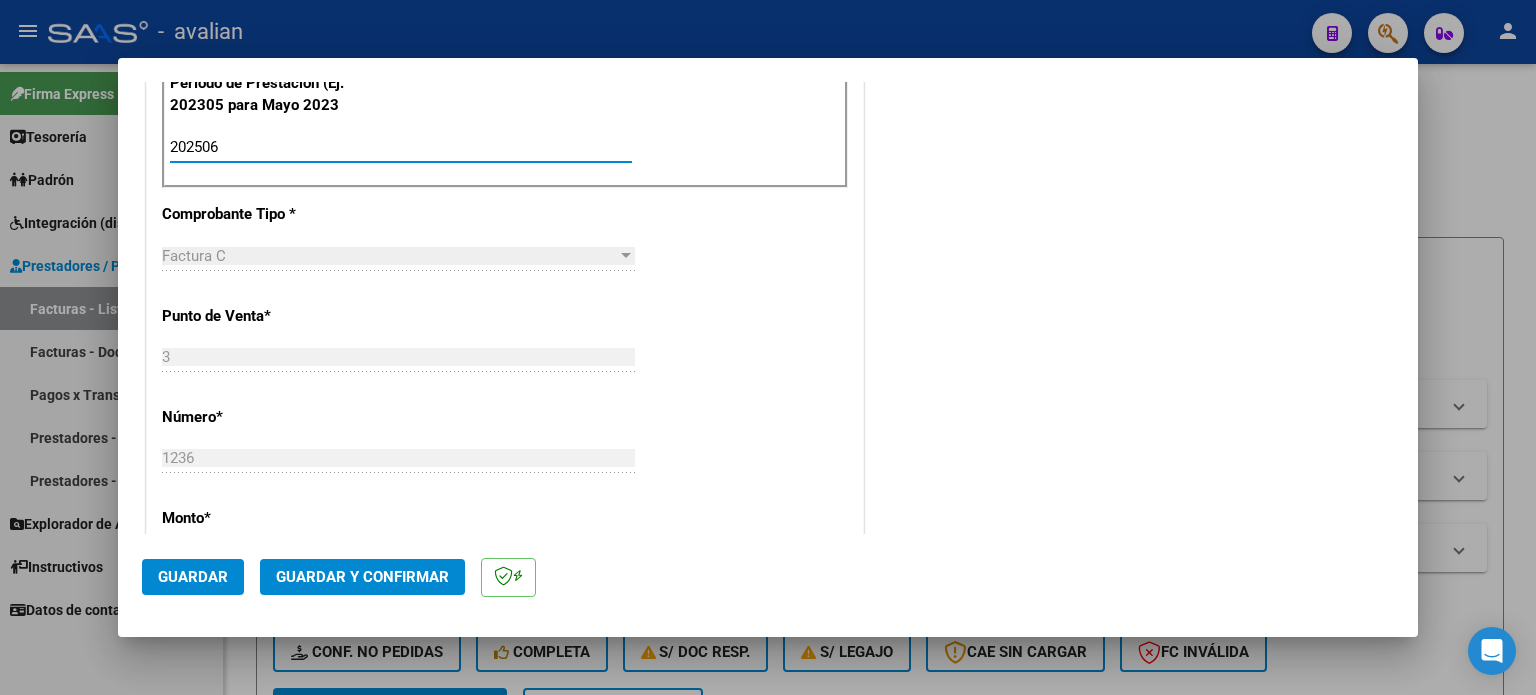 type on "202506" 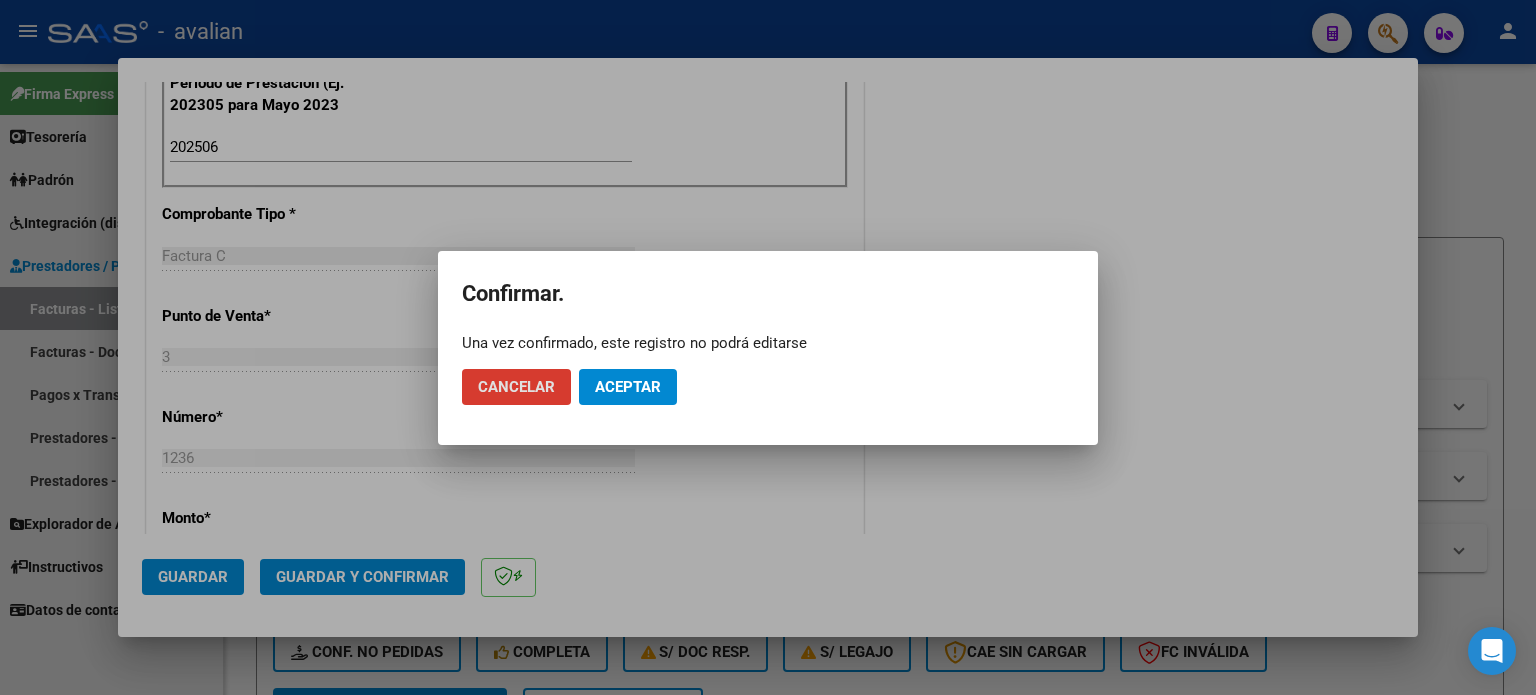 click on "Cancelar" 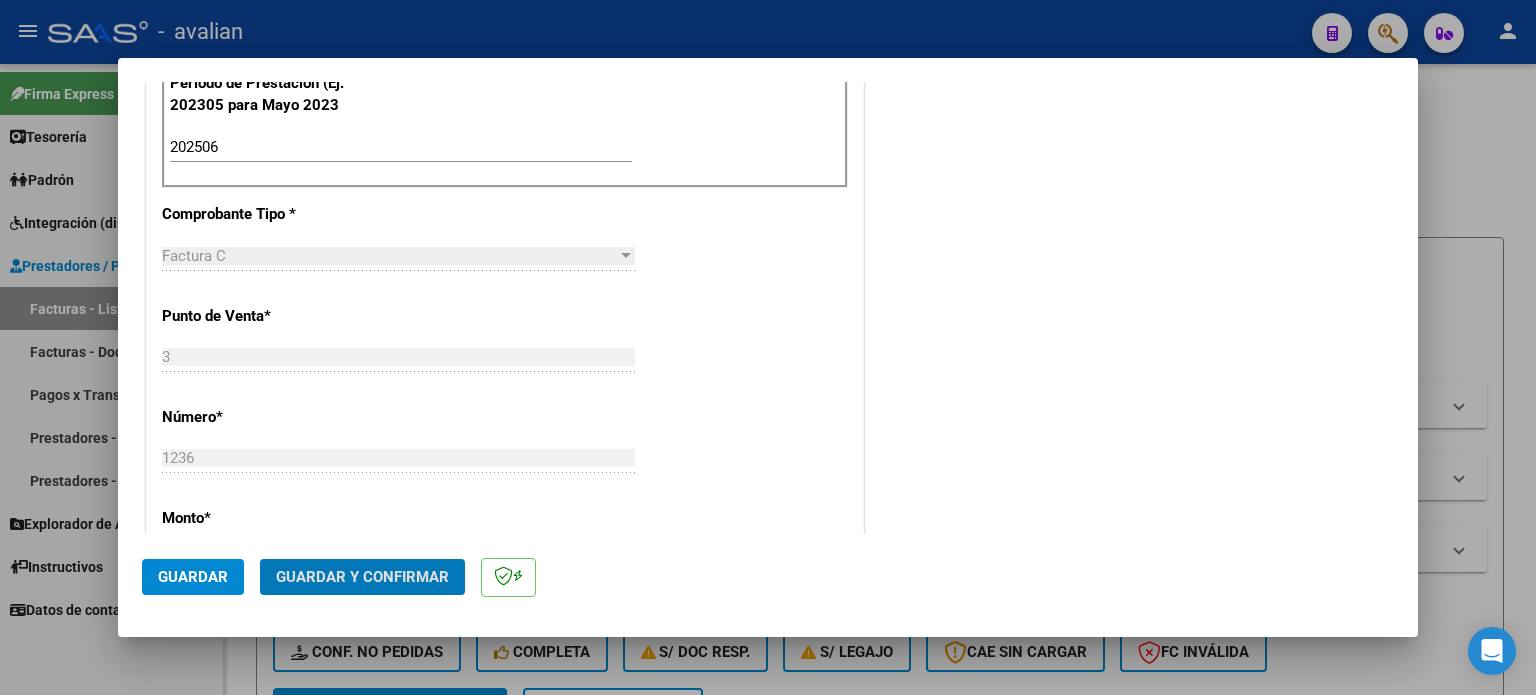 click on "Guardar" 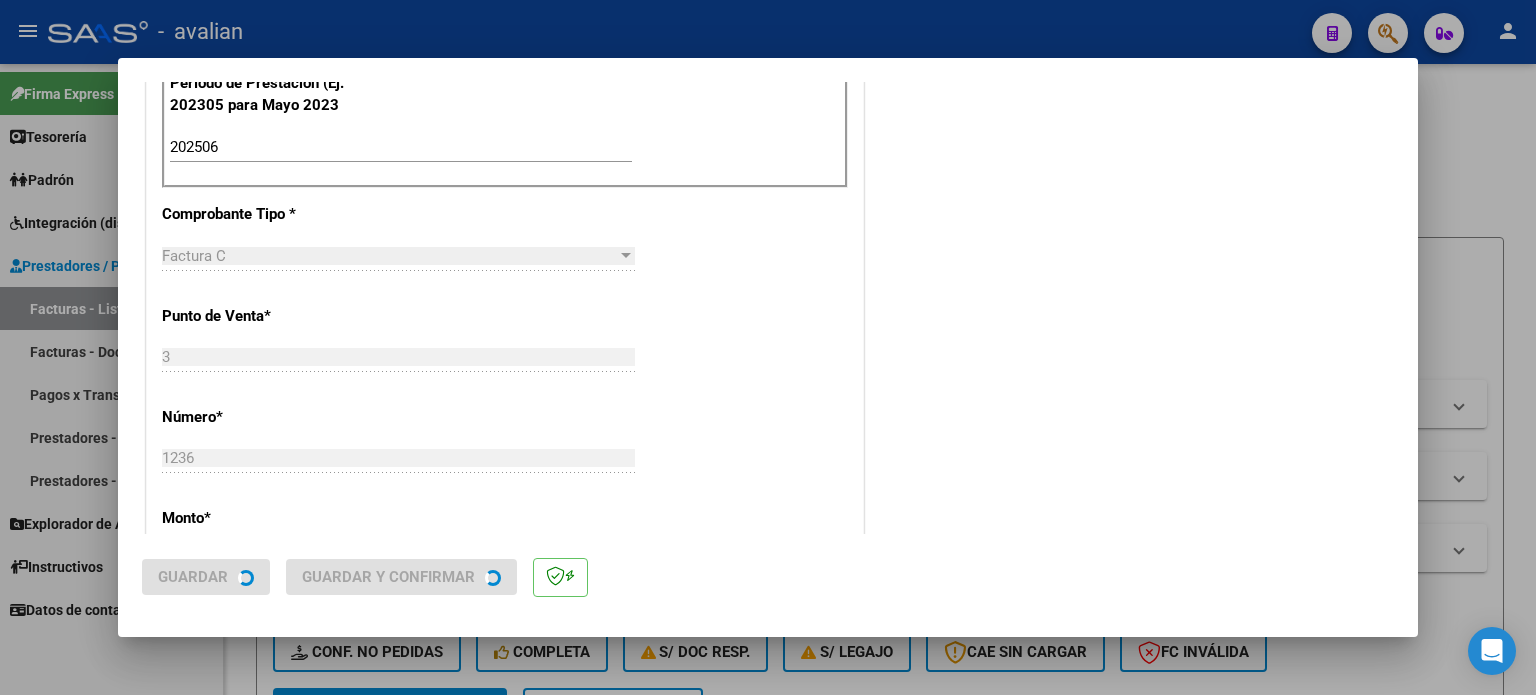 scroll, scrollTop: 0, scrollLeft: 0, axis: both 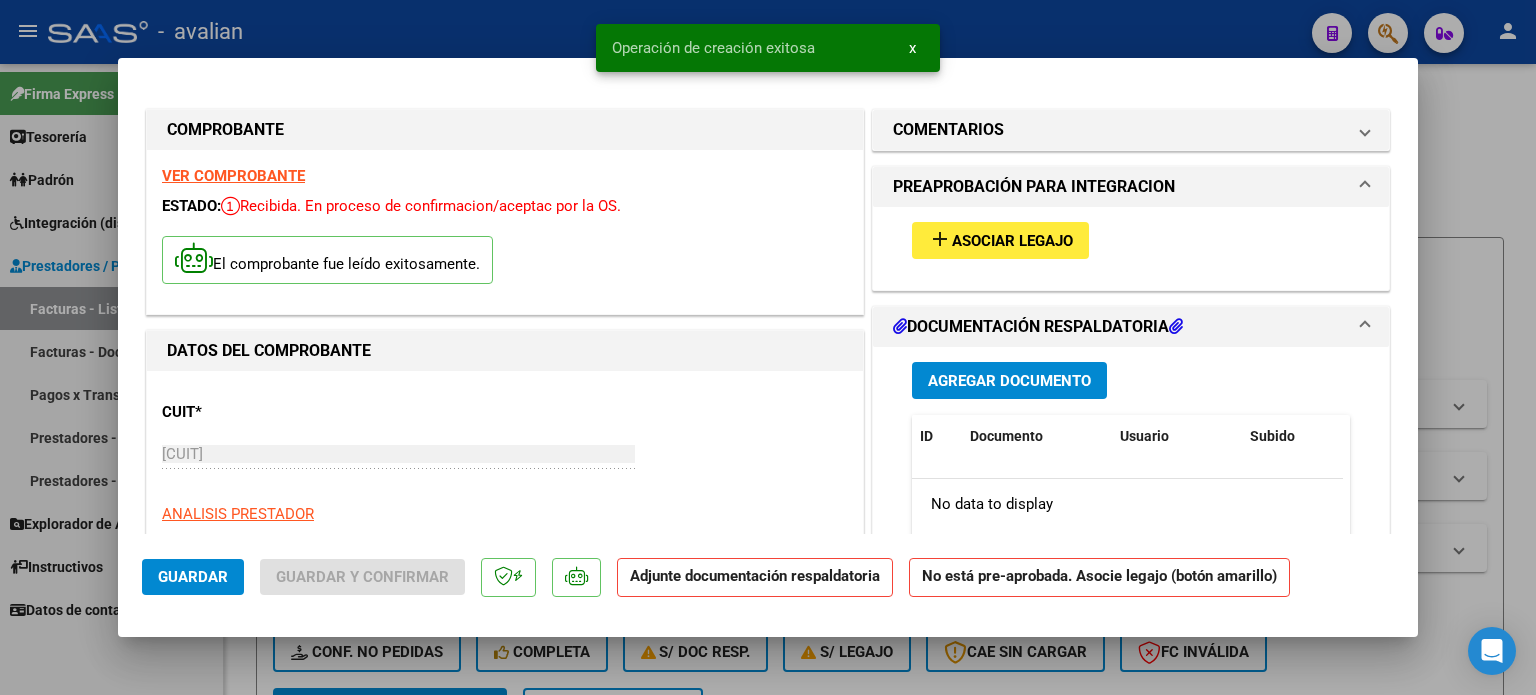 click on "add" at bounding box center (940, 239) 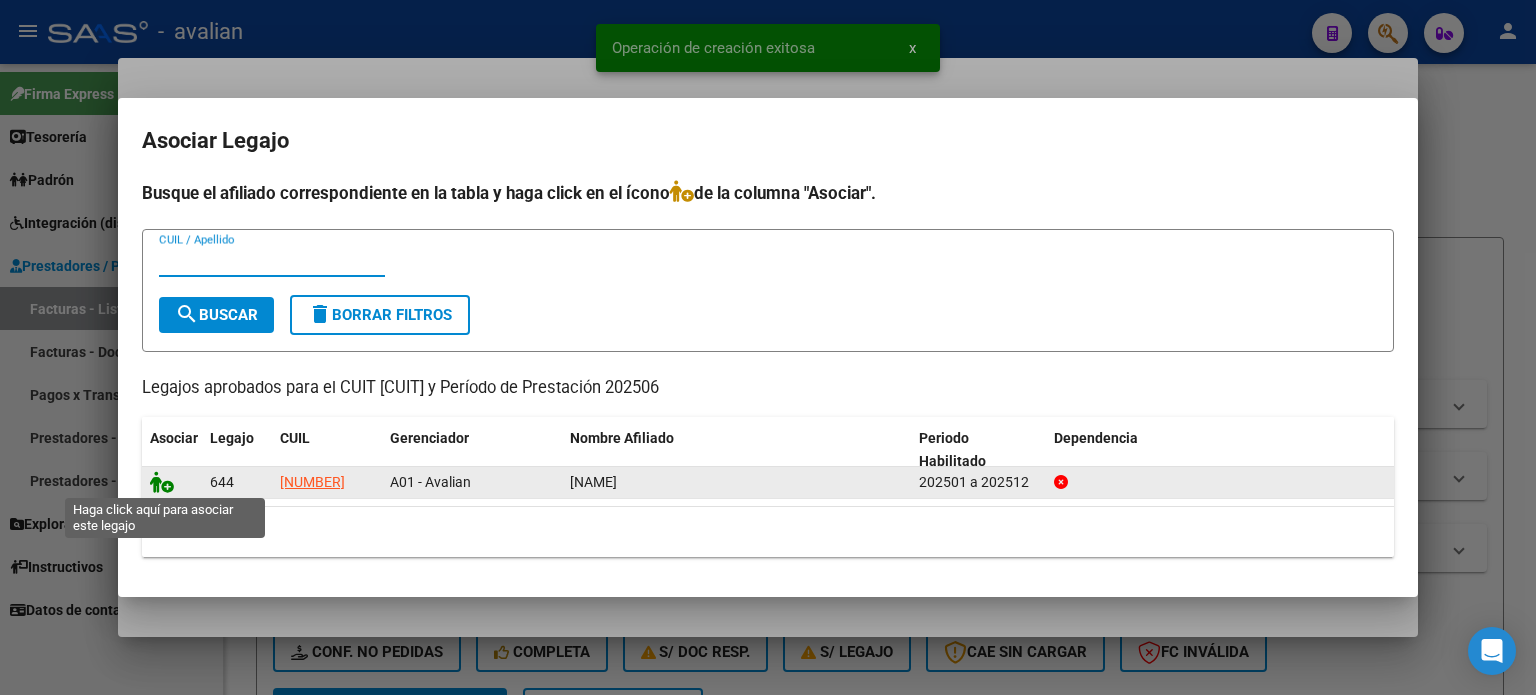 click 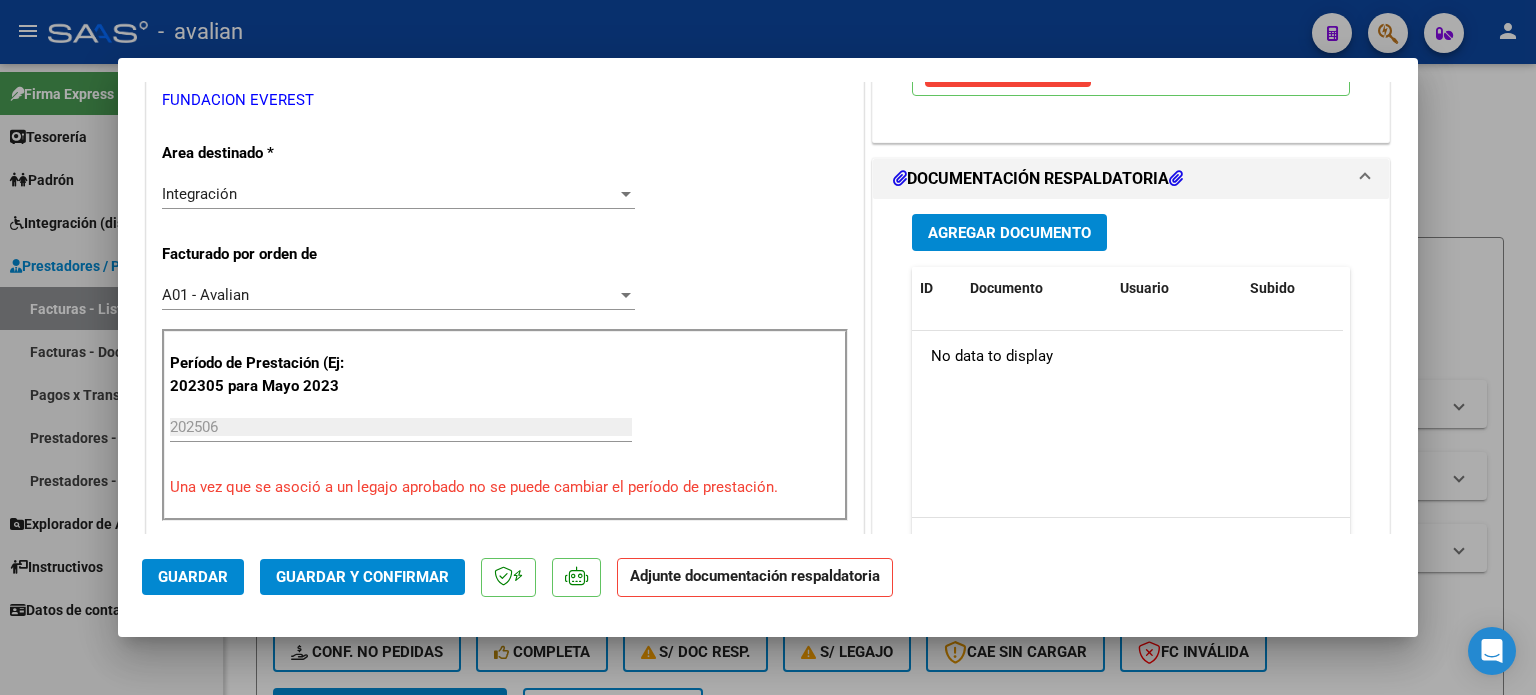 scroll, scrollTop: 466, scrollLeft: 0, axis: vertical 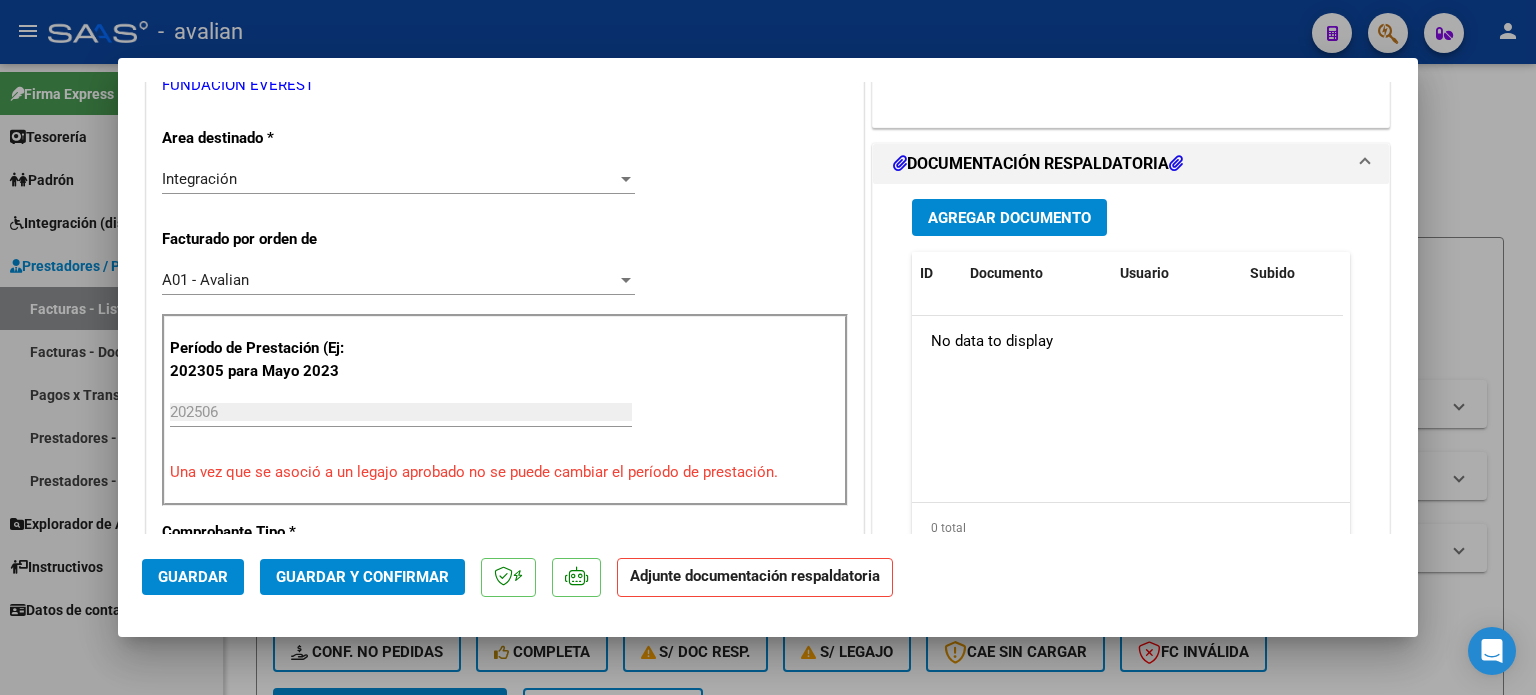 click on "Agregar Documento" at bounding box center [1009, 217] 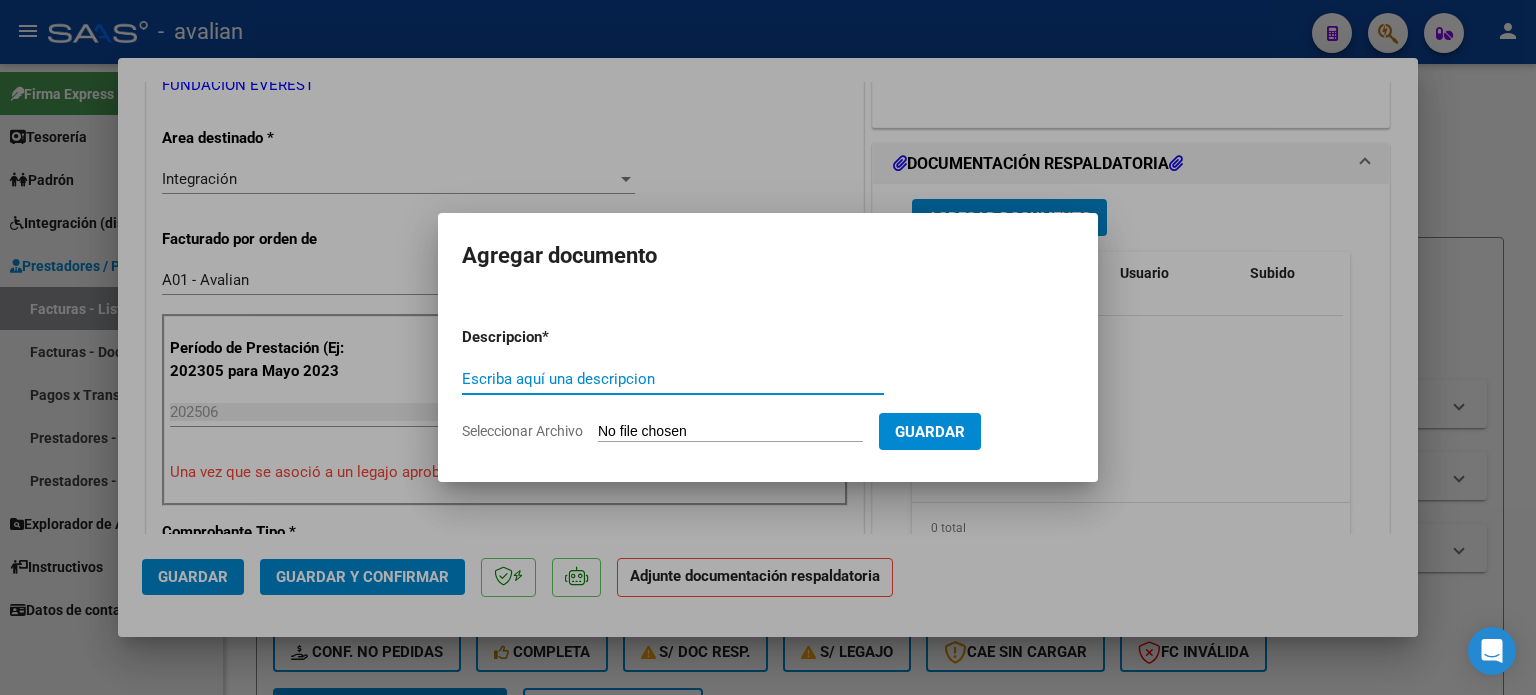 click on "Seleccionar Archivo" at bounding box center [730, 432] 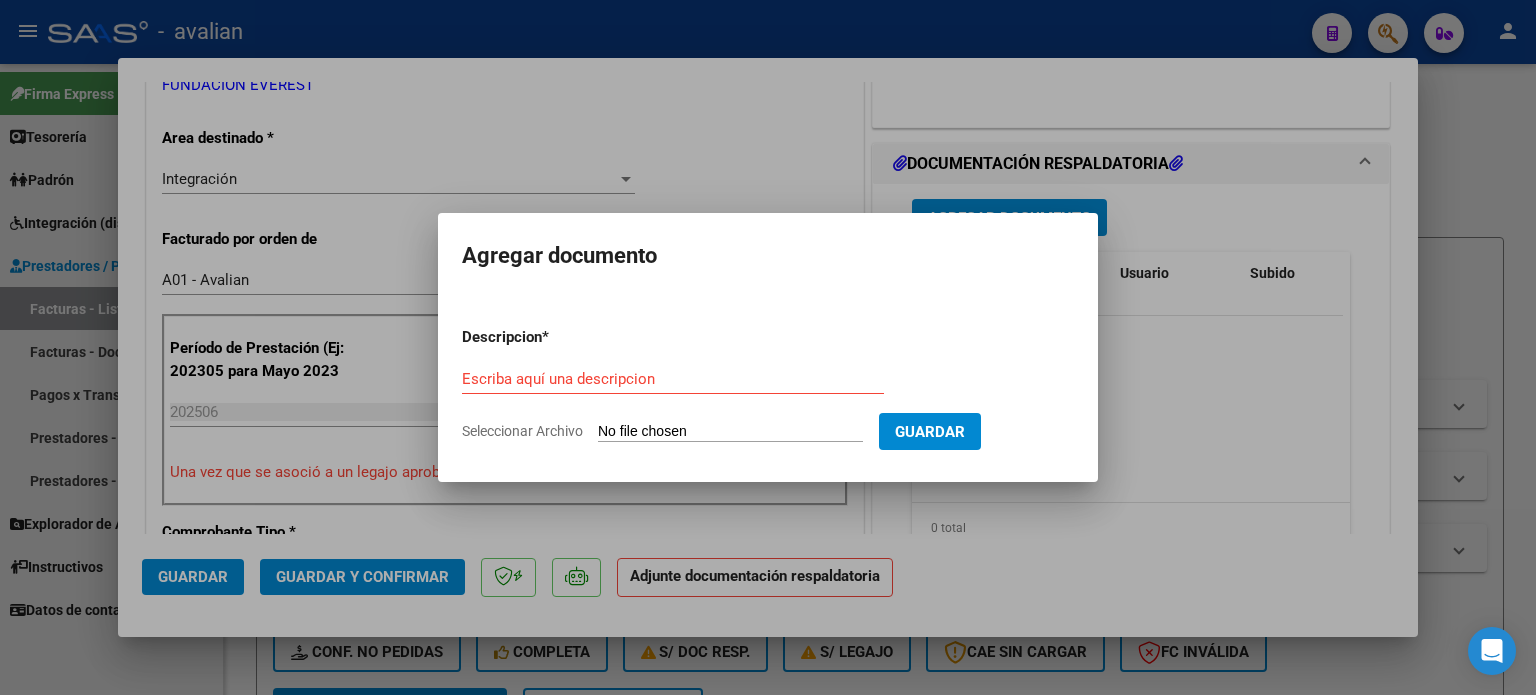 type on "C:\fakepath\33708388209_11_3_1236_asistencia.pdf" 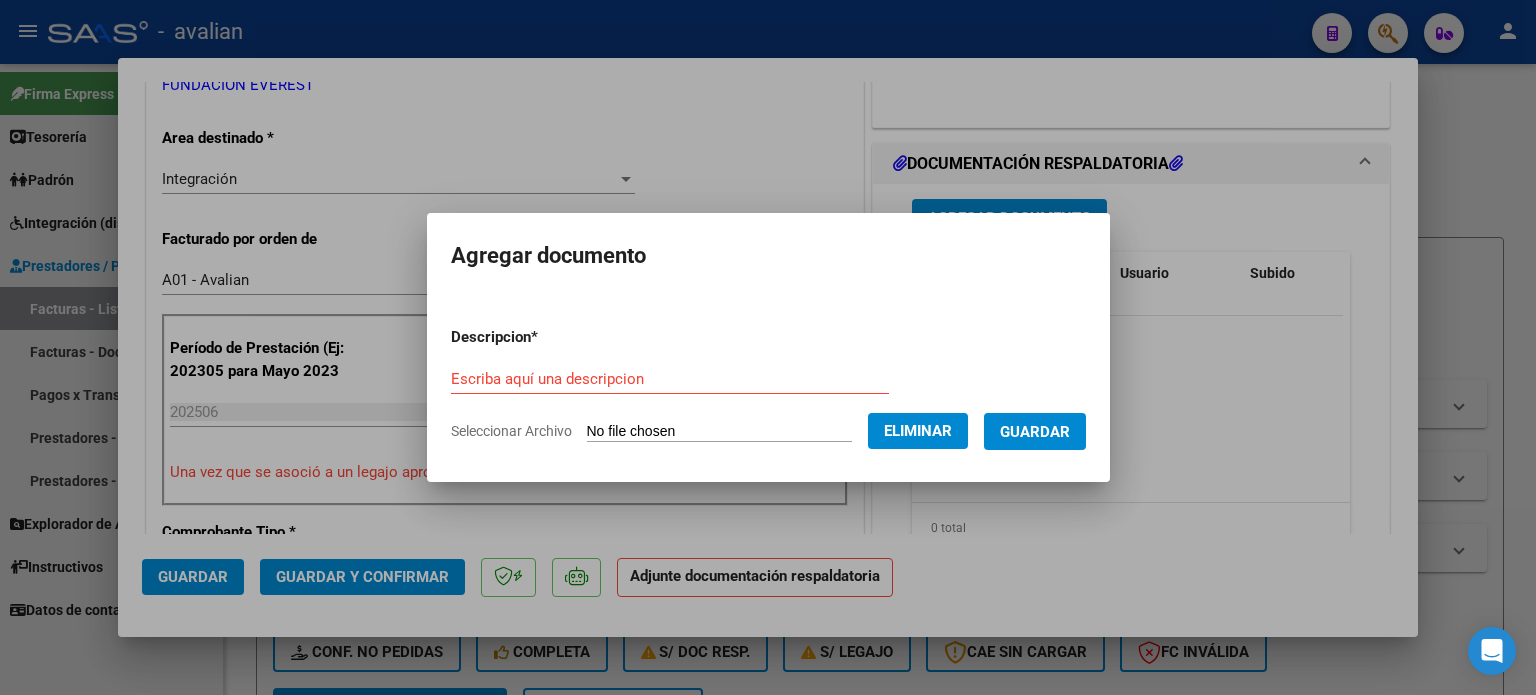 click on "Descripcion  *   Escriba aquí una descripcion  Seleccionar Archivo Eliminar Guardar" at bounding box center (768, 384) 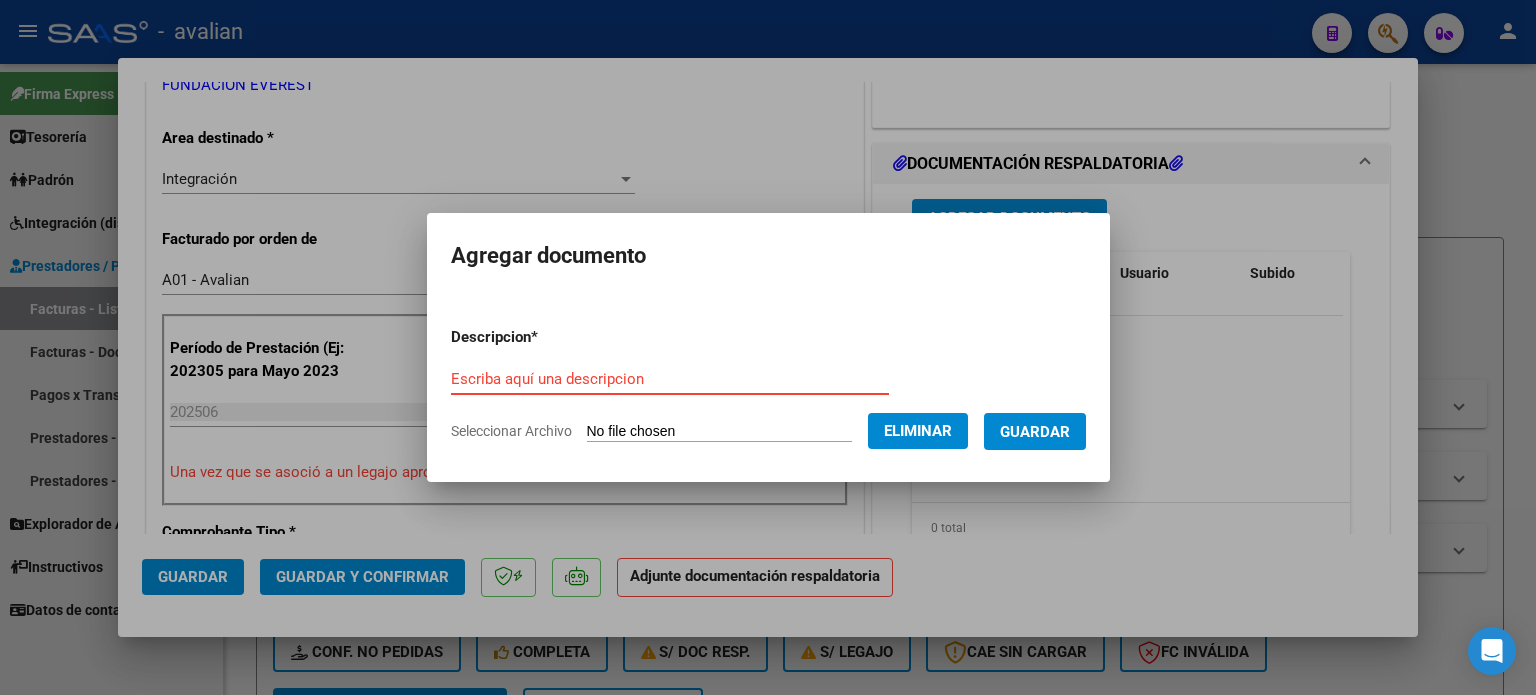 click on "Escriba aquí una descripcion" at bounding box center [670, 379] 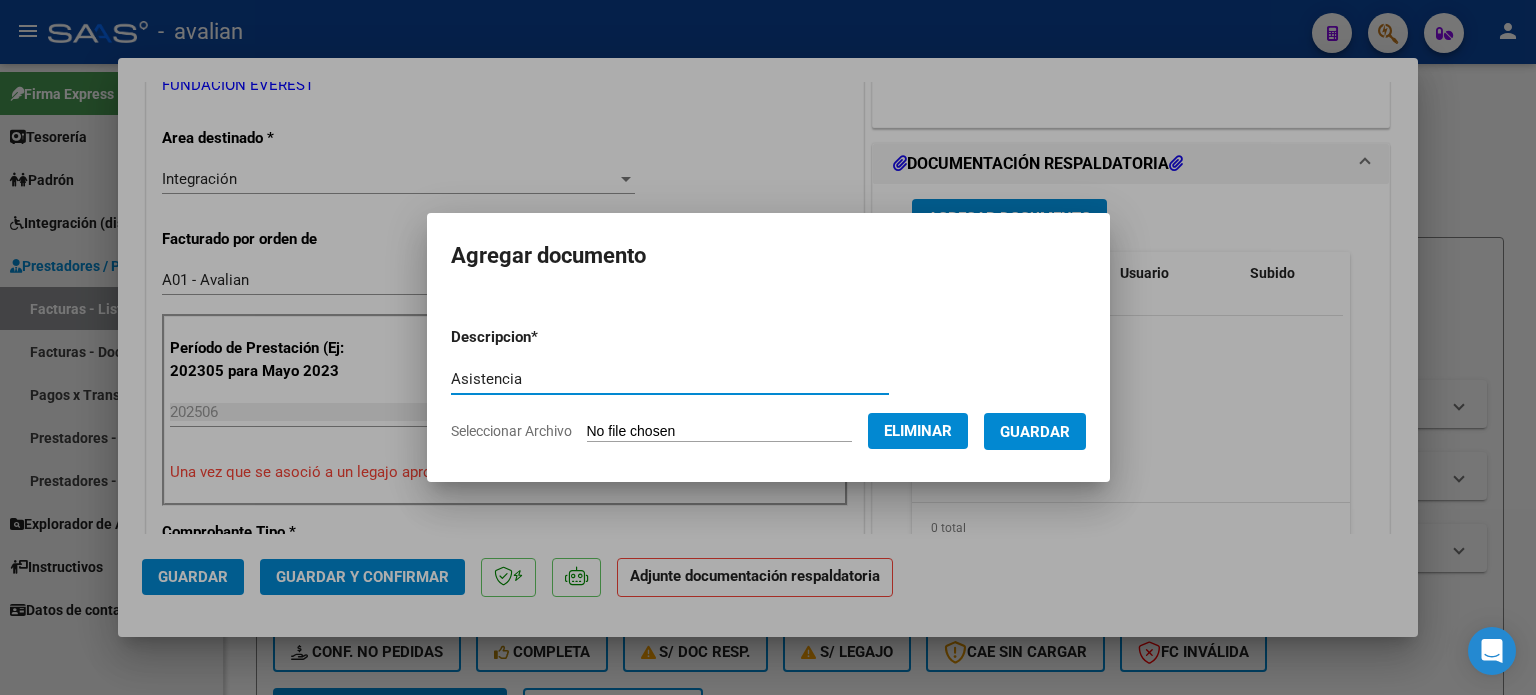 type on "Asistencia" 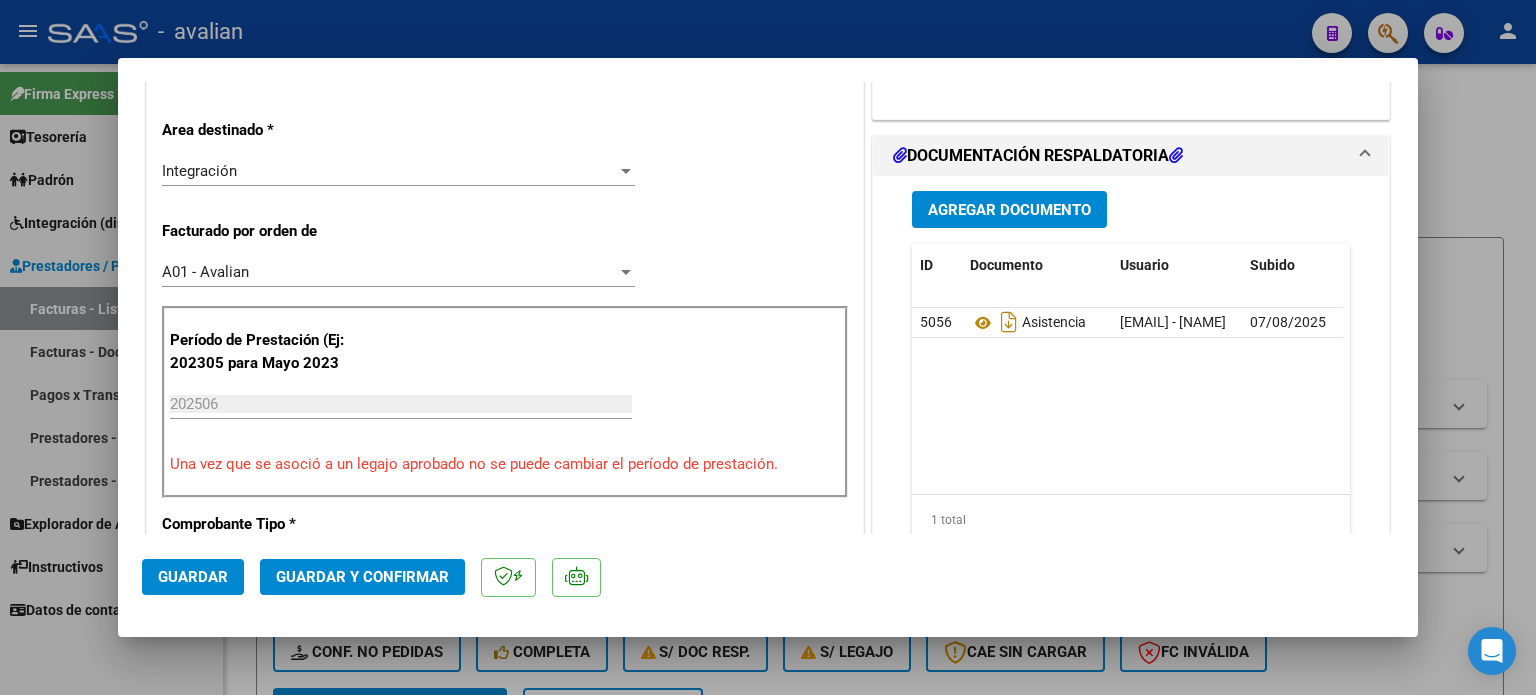 scroll, scrollTop: 466, scrollLeft: 0, axis: vertical 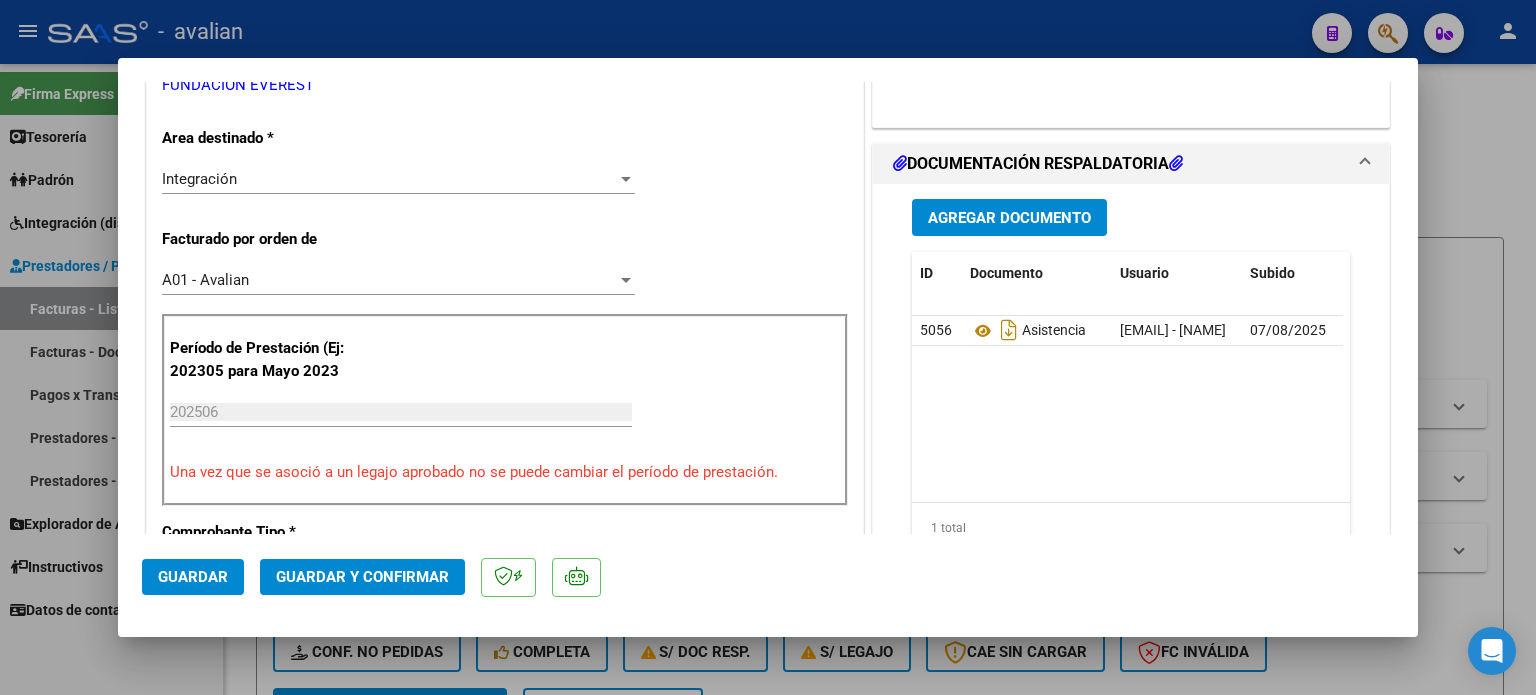 click on "Guardar y Confirmar" 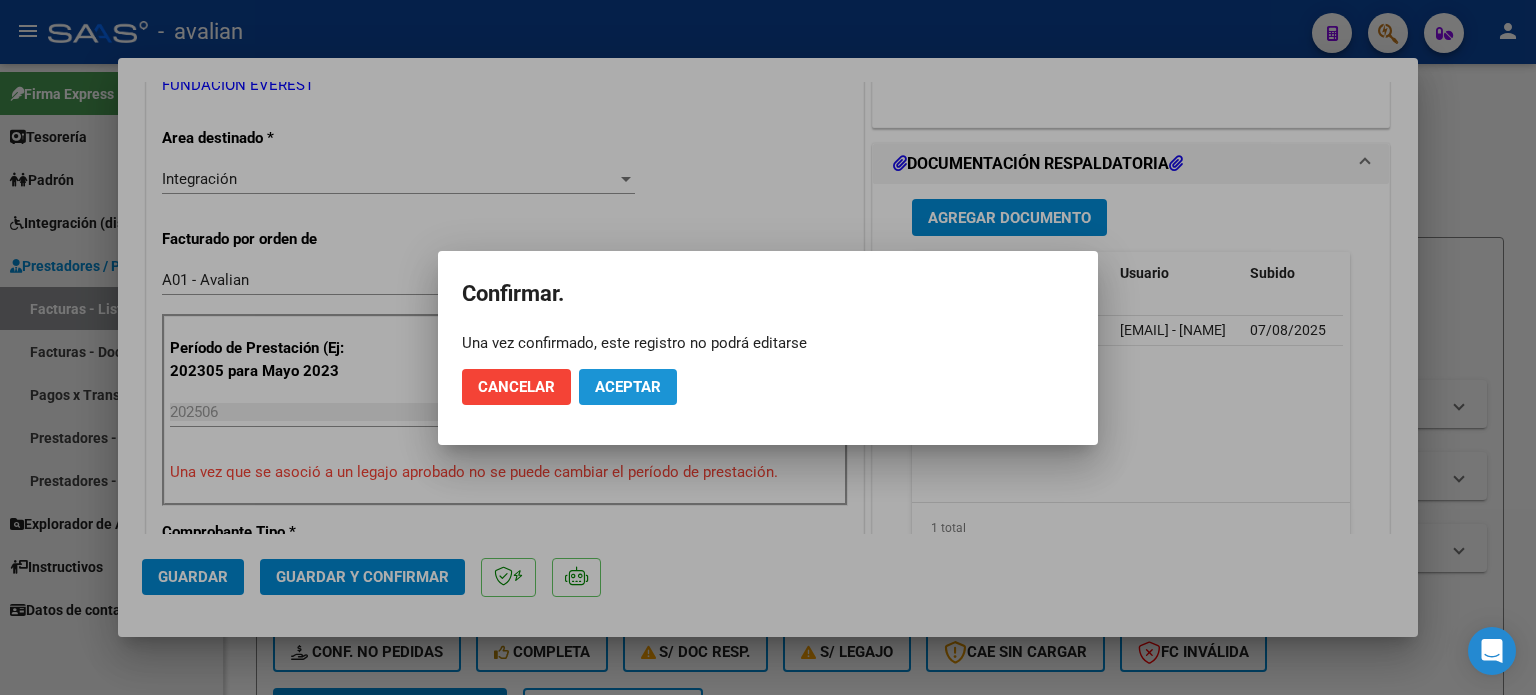 click on "Aceptar" 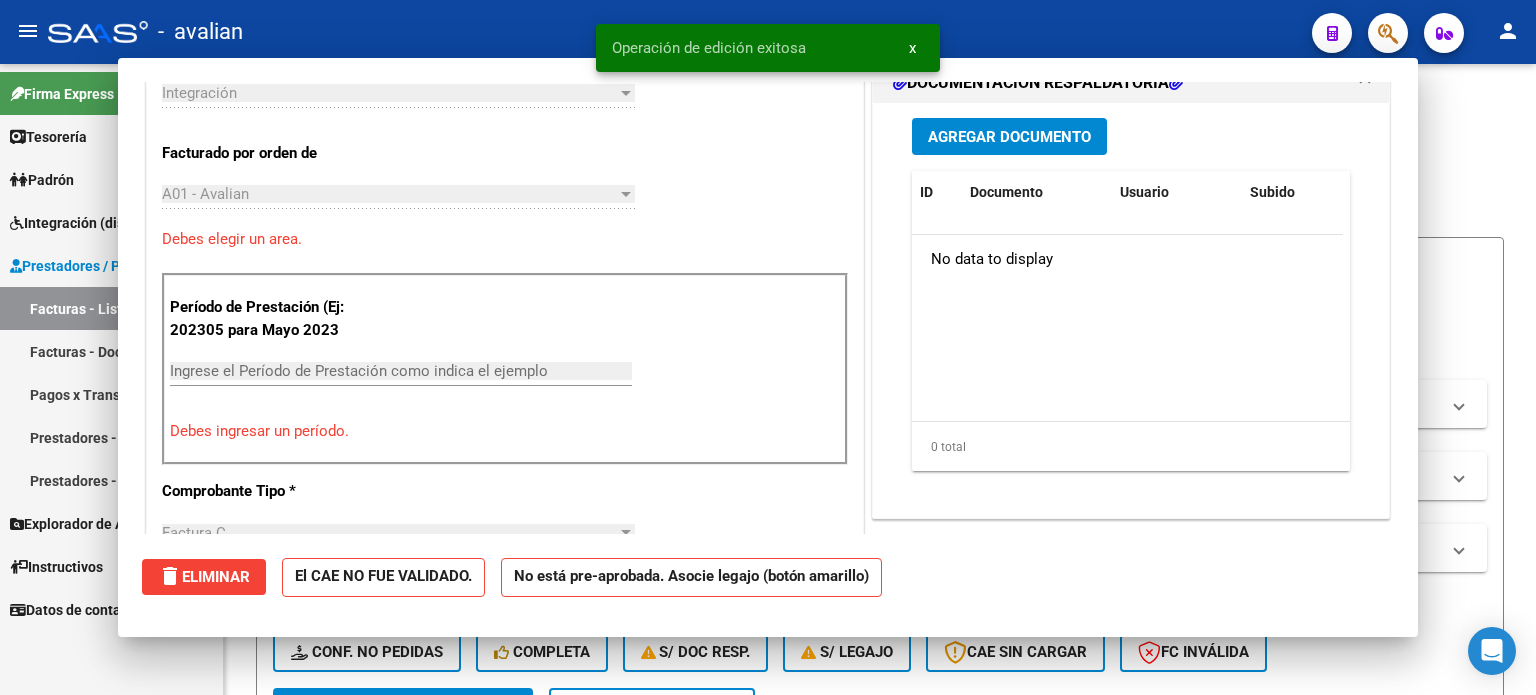 scroll, scrollTop: 0, scrollLeft: 0, axis: both 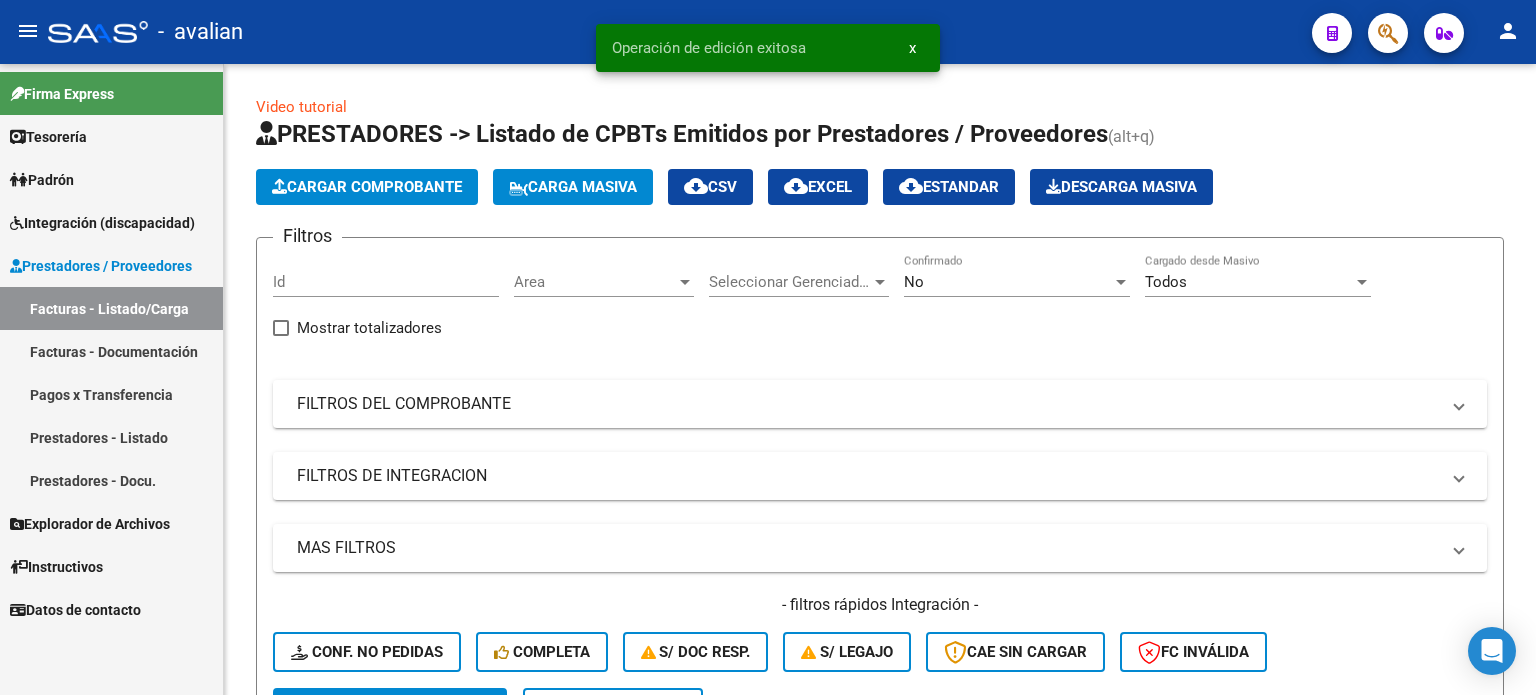 click on "Facturas - Listado/Carga" at bounding box center [111, 308] 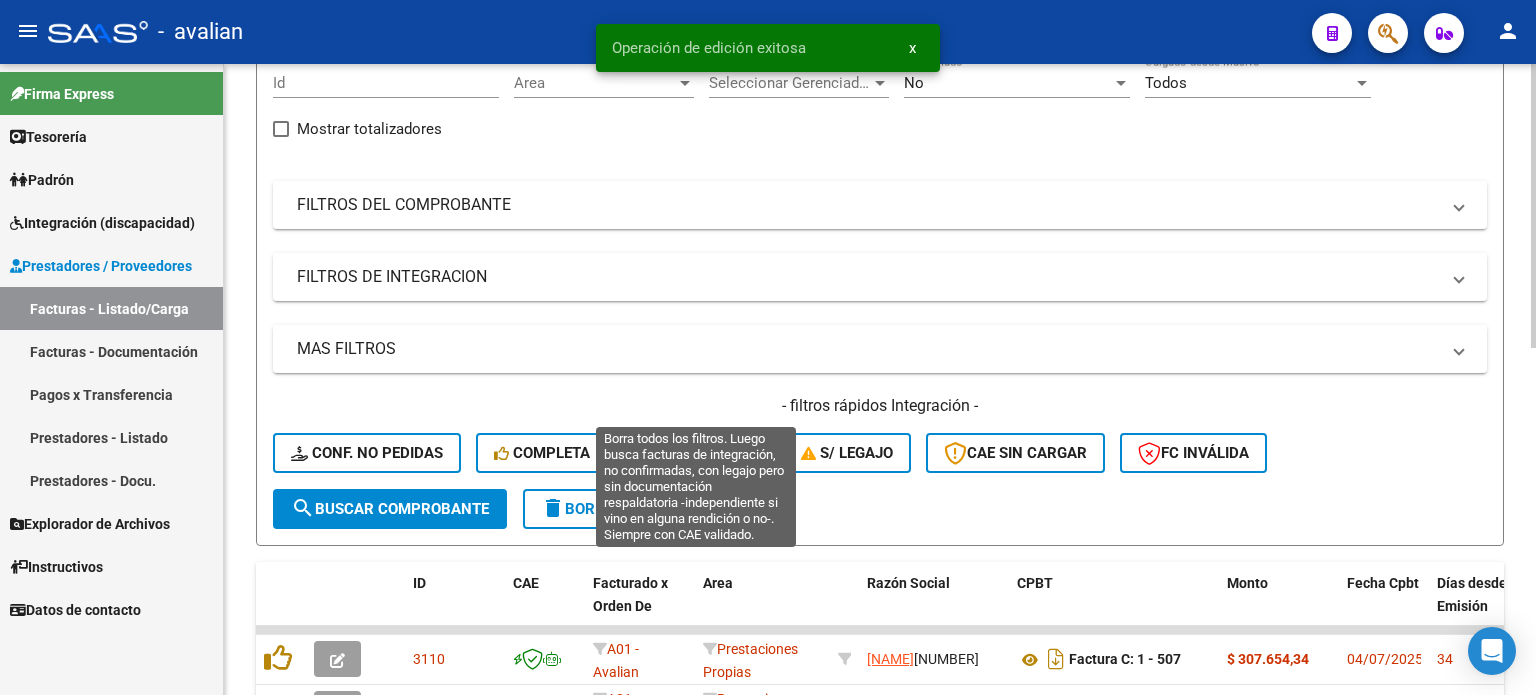 scroll, scrollTop: 266, scrollLeft: 0, axis: vertical 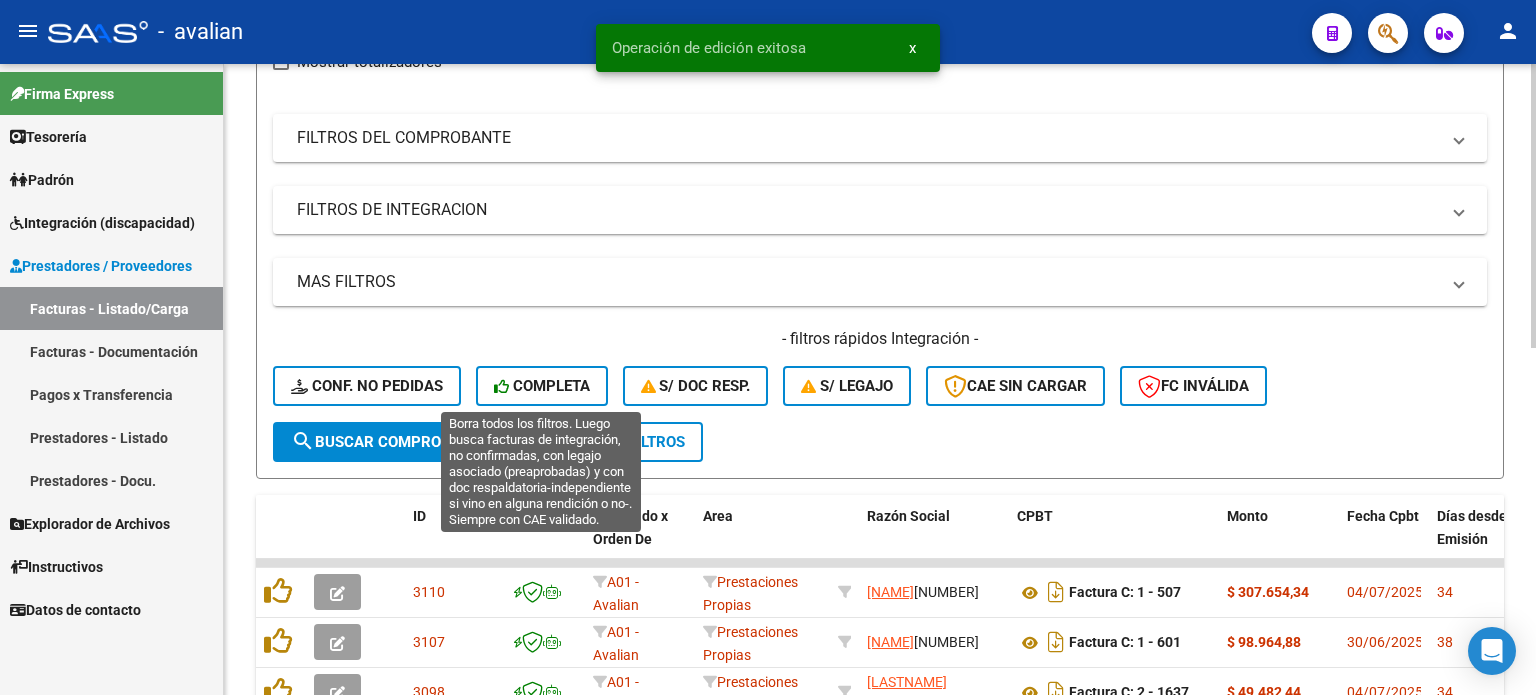 click 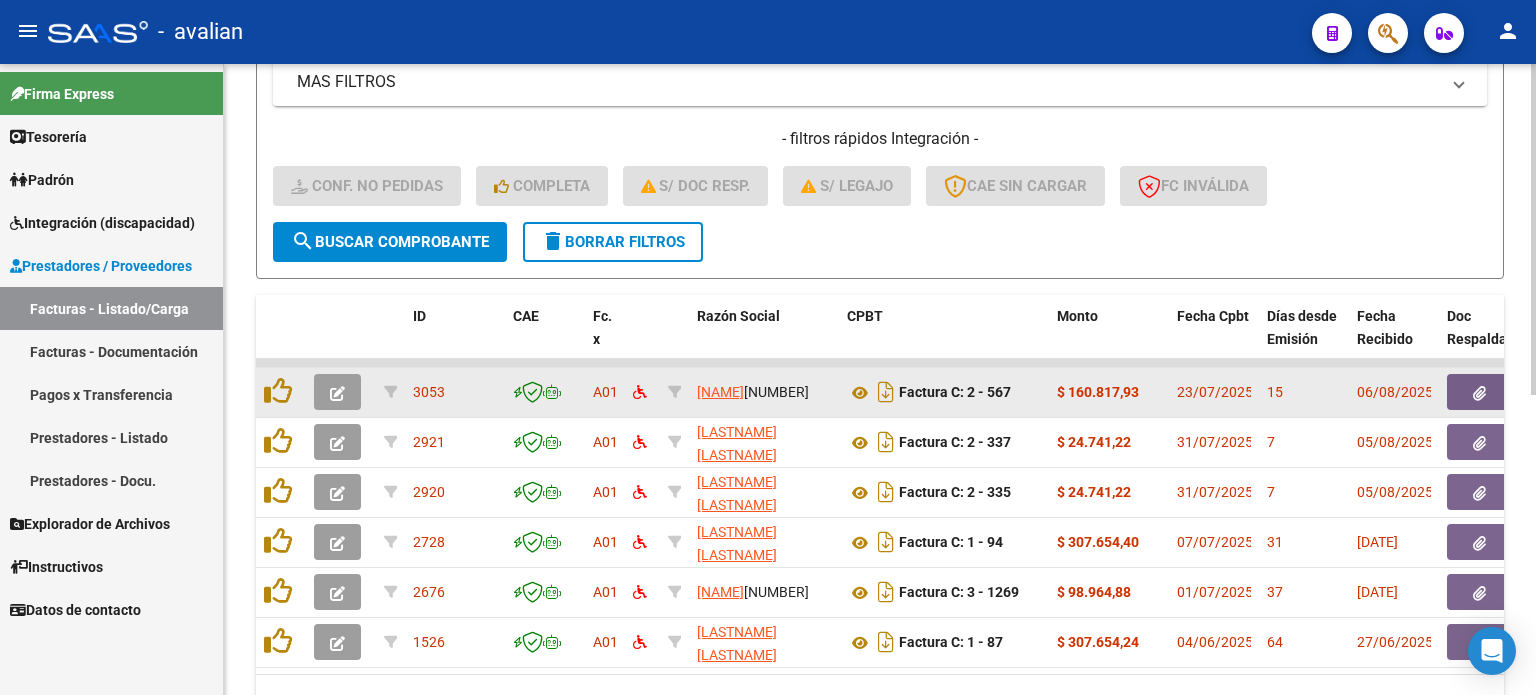 scroll, scrollTop: 533, scrollLeft: 0, axis: vertical 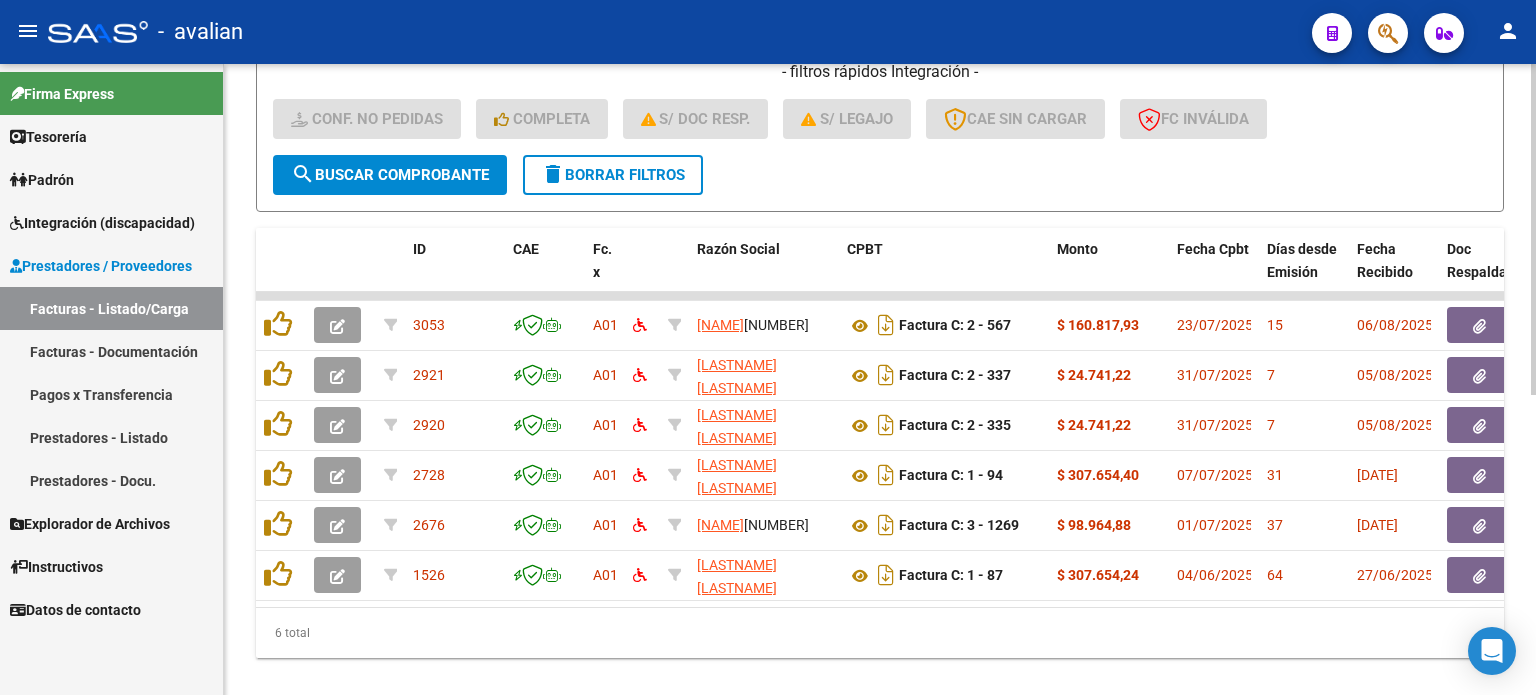click on "Filtros Id Integración Area Seleccionar Gerenciador Seleccionar Gerenciador No Confirmado Todos Cargado desde Masivo   Mostrar totalizadores   FILTROS DEL COMPROBANTE  Comprobante Tipo Comprobante Tipo Start date – End date Fec. Comprobante Desde / Hasta Días Emisión Desde(cant. días) Días Emisión Hasta(cant. días) CUIT / Razón Social Pto. Venta Nro. Comprobante Código SSS CAE Válido CAE Válido Todos Cargado Módulo Hosp. Todos Tiene facturacion Apócrifa Hospital Refes  FILTROS DE INTEGRACION  Todos Cargado en Para Enviar SSS Período De Prestación Campos del Archivo de Rendición Devuelto x SSS (dr_envio) No Rendido x SSS (dr_envio) Tipo de Registro Tipo de Registro Período Presentación Período Presentación Campos del Legajo Asociado (preaprobación) Afiliado Legajo (cuil/nombre) Si Solo facturas preaprobadas  MAS FILTROS  Si Con Doc. Respaldatoria Todos Con Trazabilidad Todos Asociado a Expediente Sur Auditoría Auditoría Auditoría Id Start date – End date Start date – End date –" 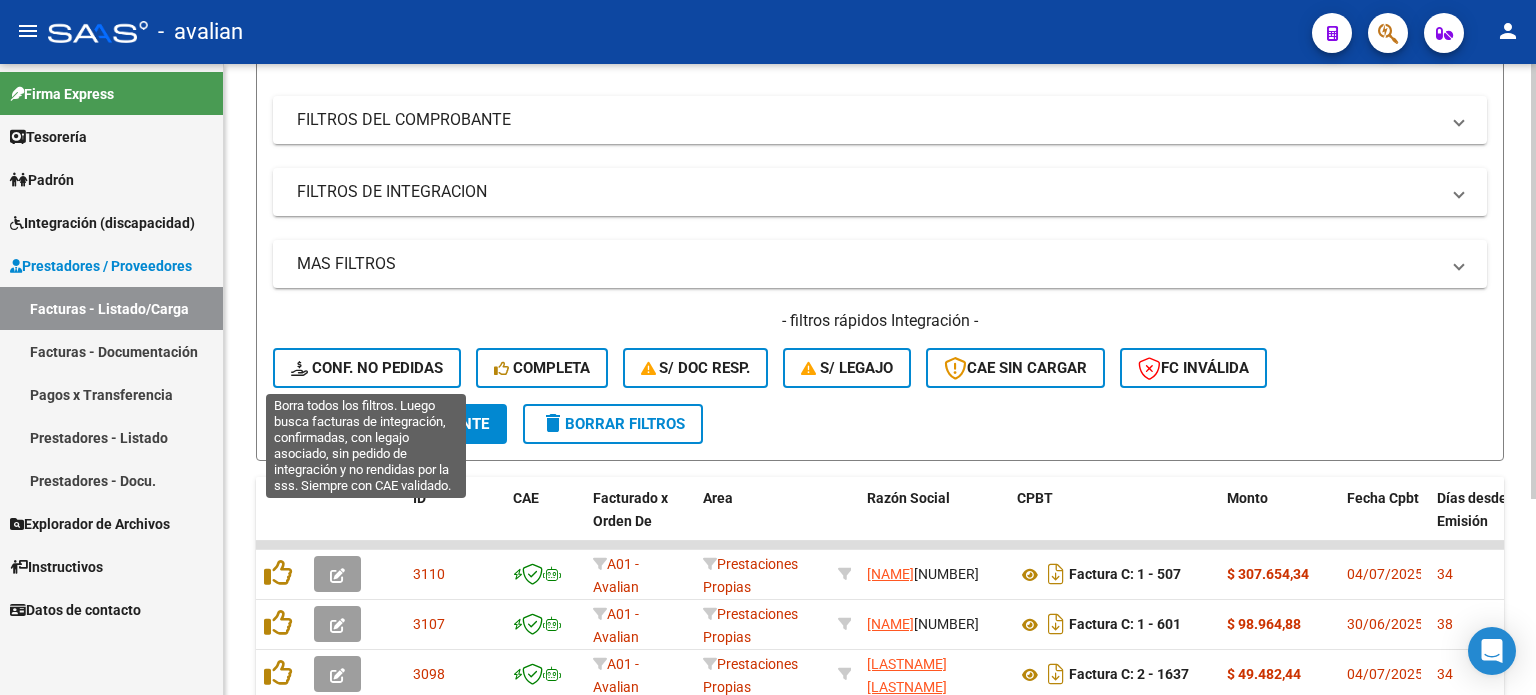 scroll, scrollTop: 533, scrollLeft: 0, axis: vertical 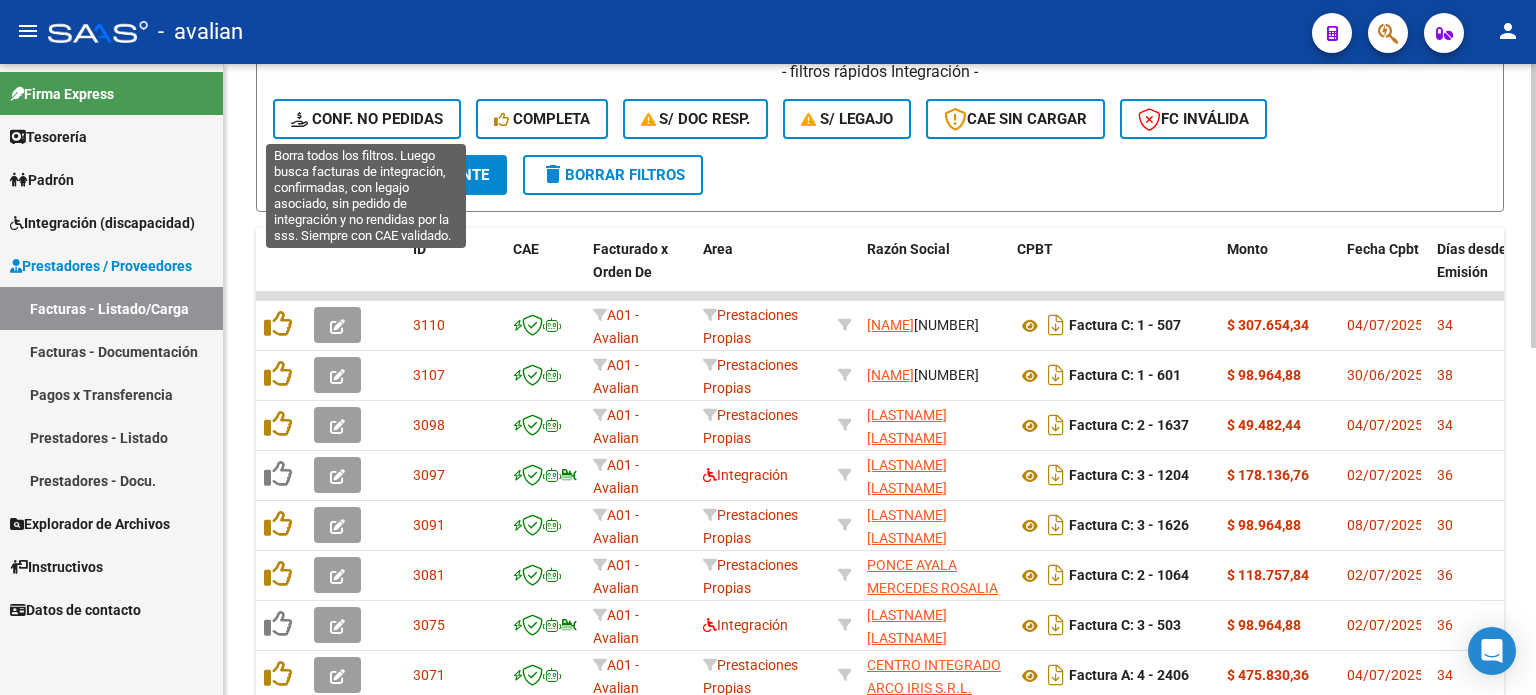 click on "Conf. no pedidas" 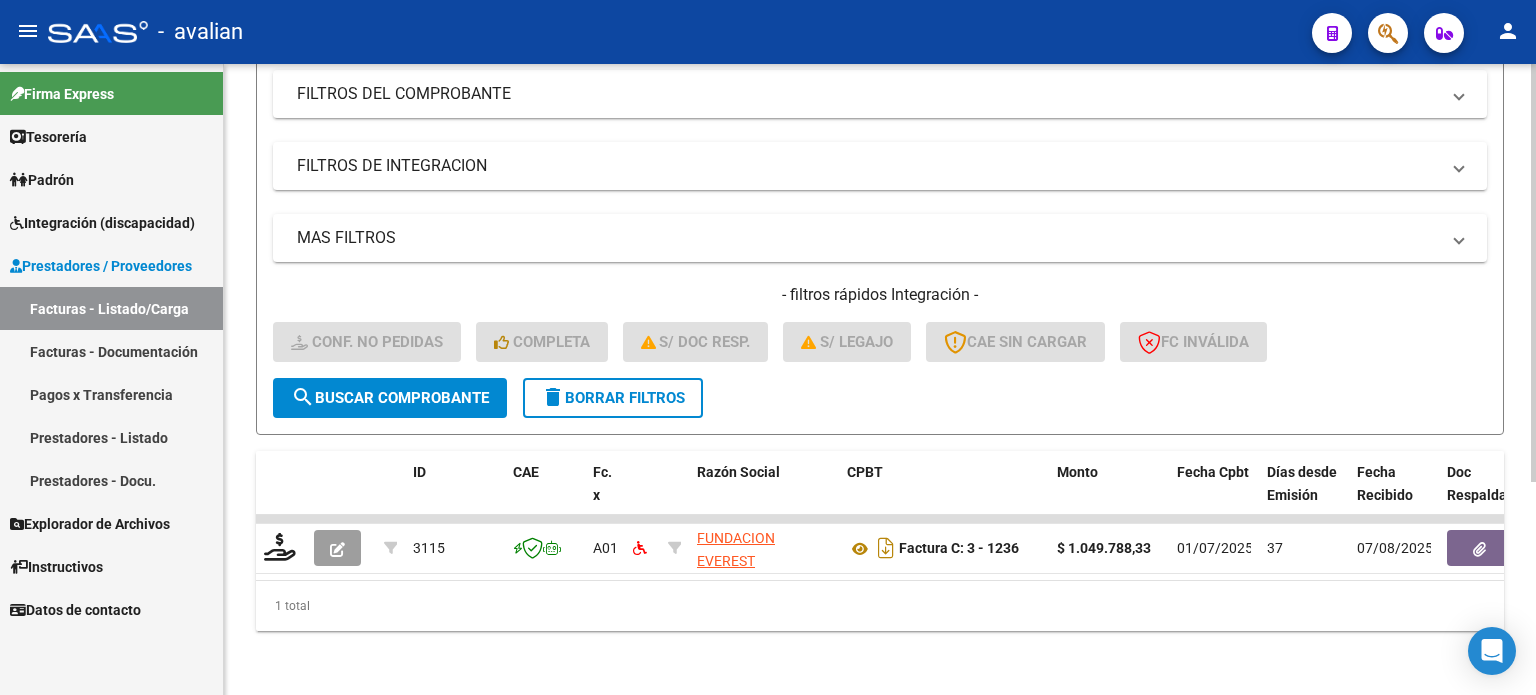 scroll, scrollTop: 321, scrollLeft: 0, axis: vertical 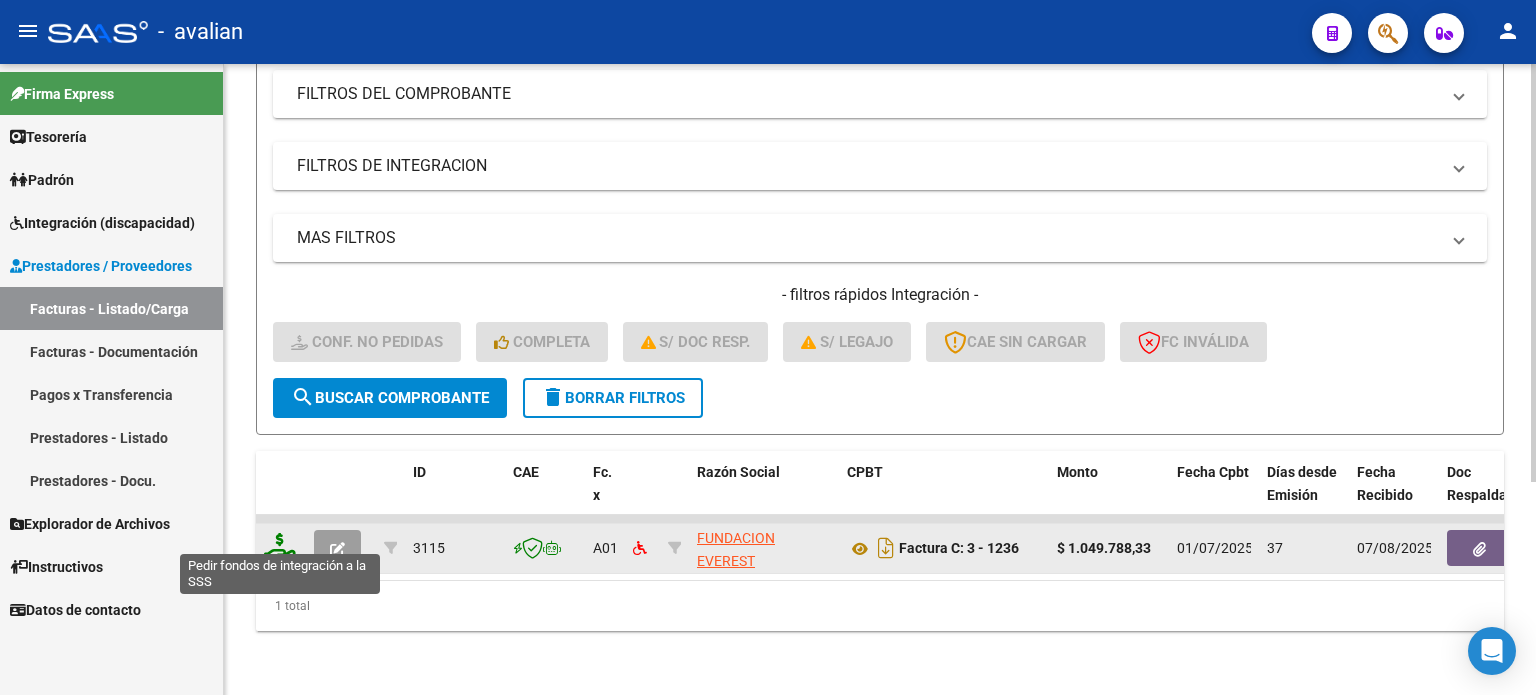 click 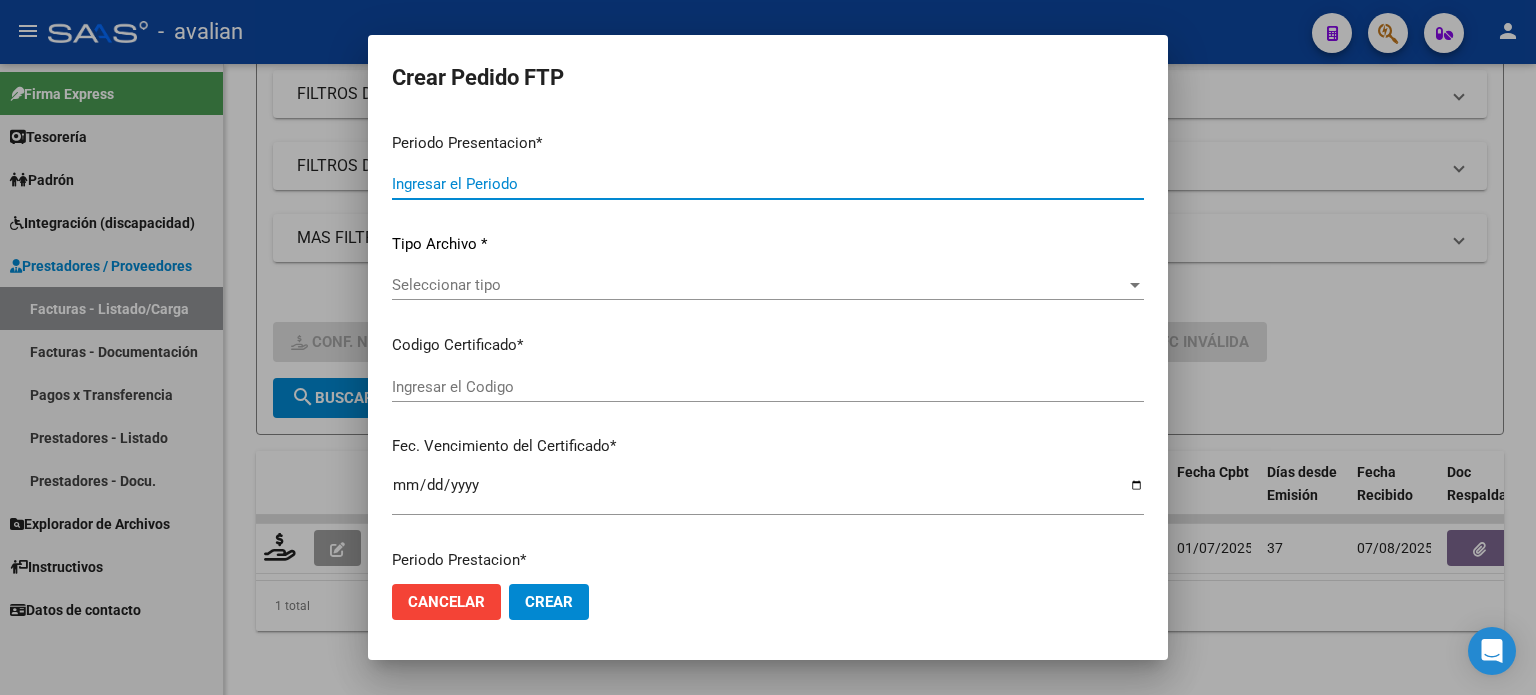 type on "202507" 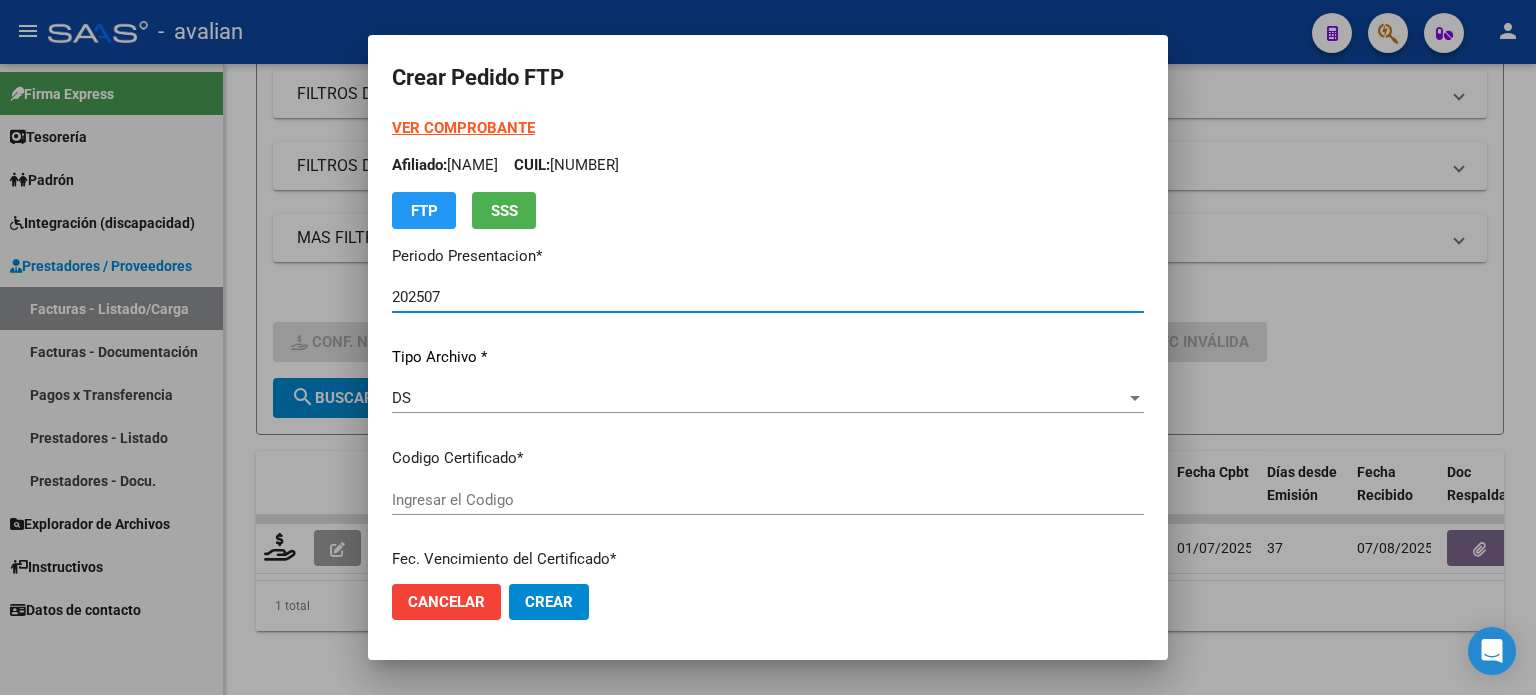 type on "ARG02000453449742022010520320105SFE169" 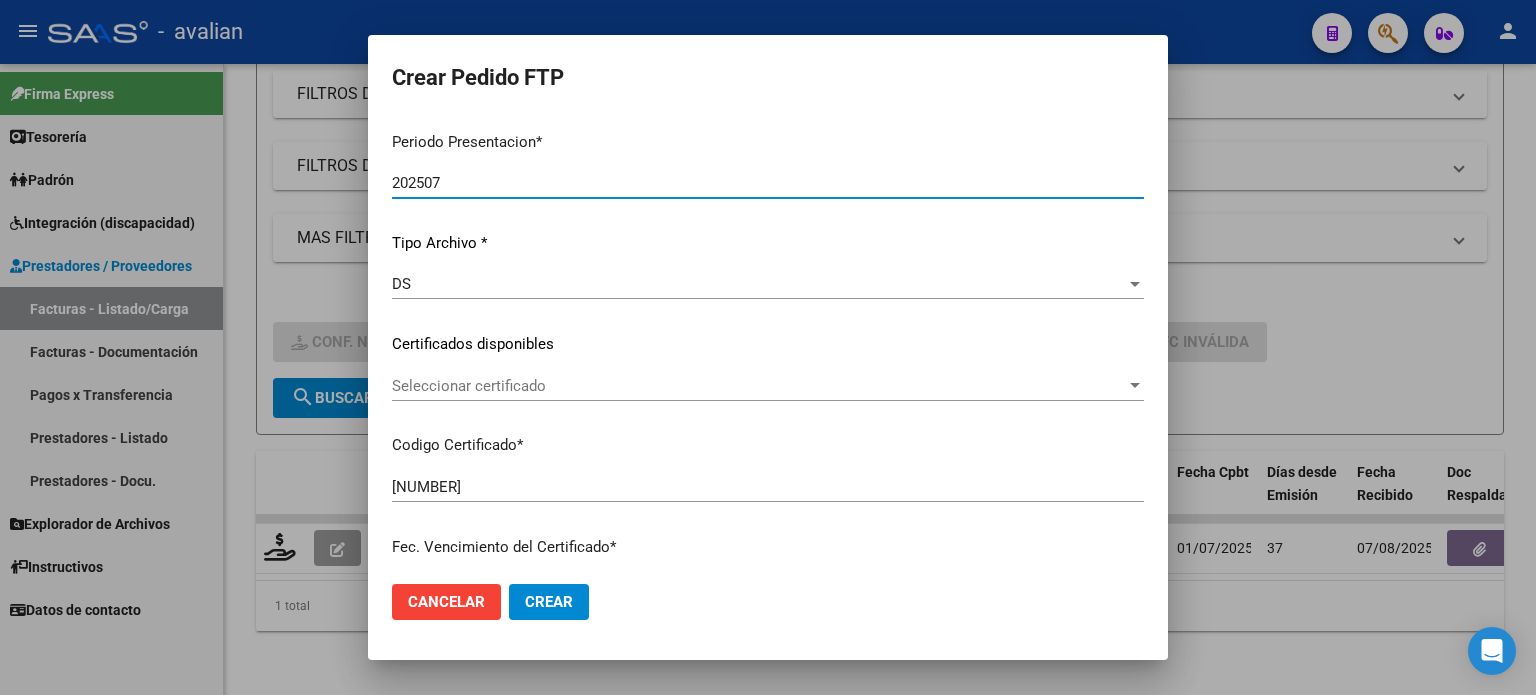 scroll, scrollTop: 133, scrollLeft: 0, axis: vertical 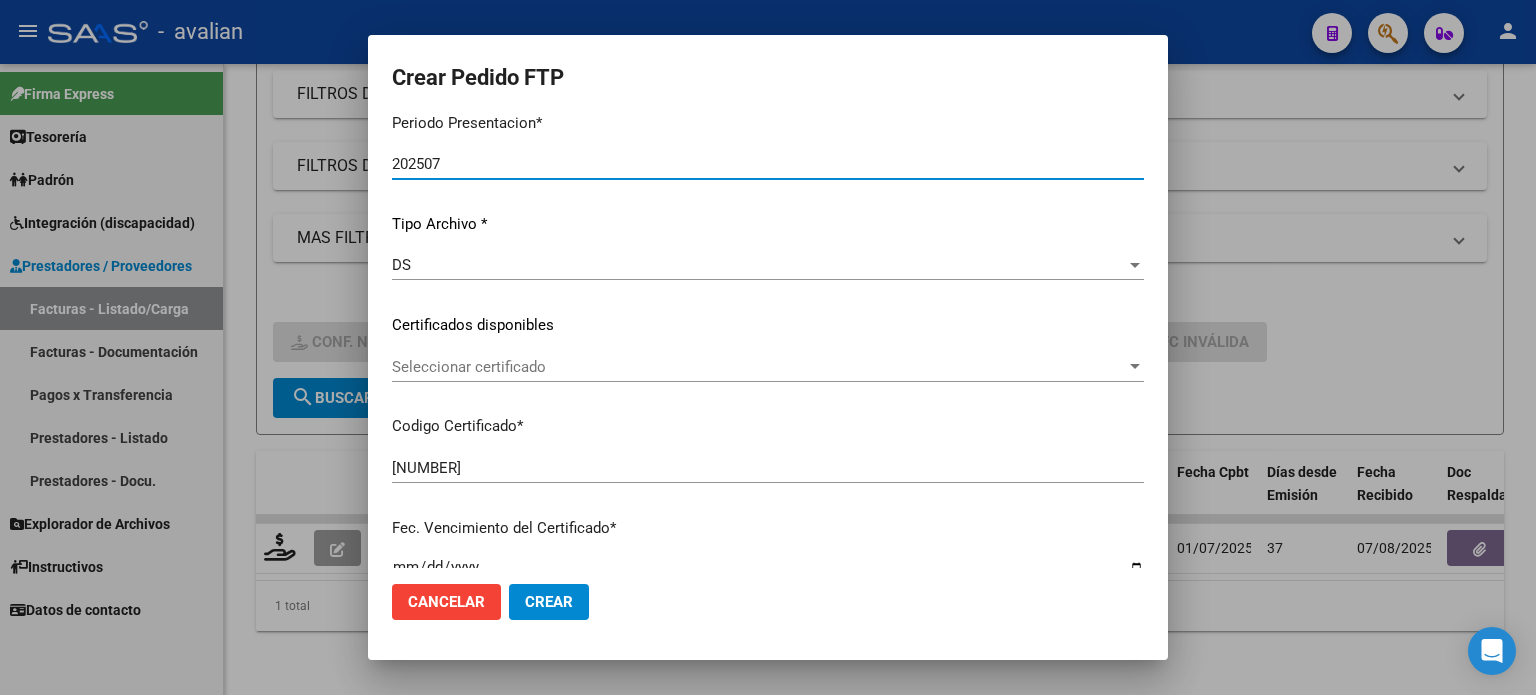 click on "Seleccionar certificado" at bounding box center [759, 367] 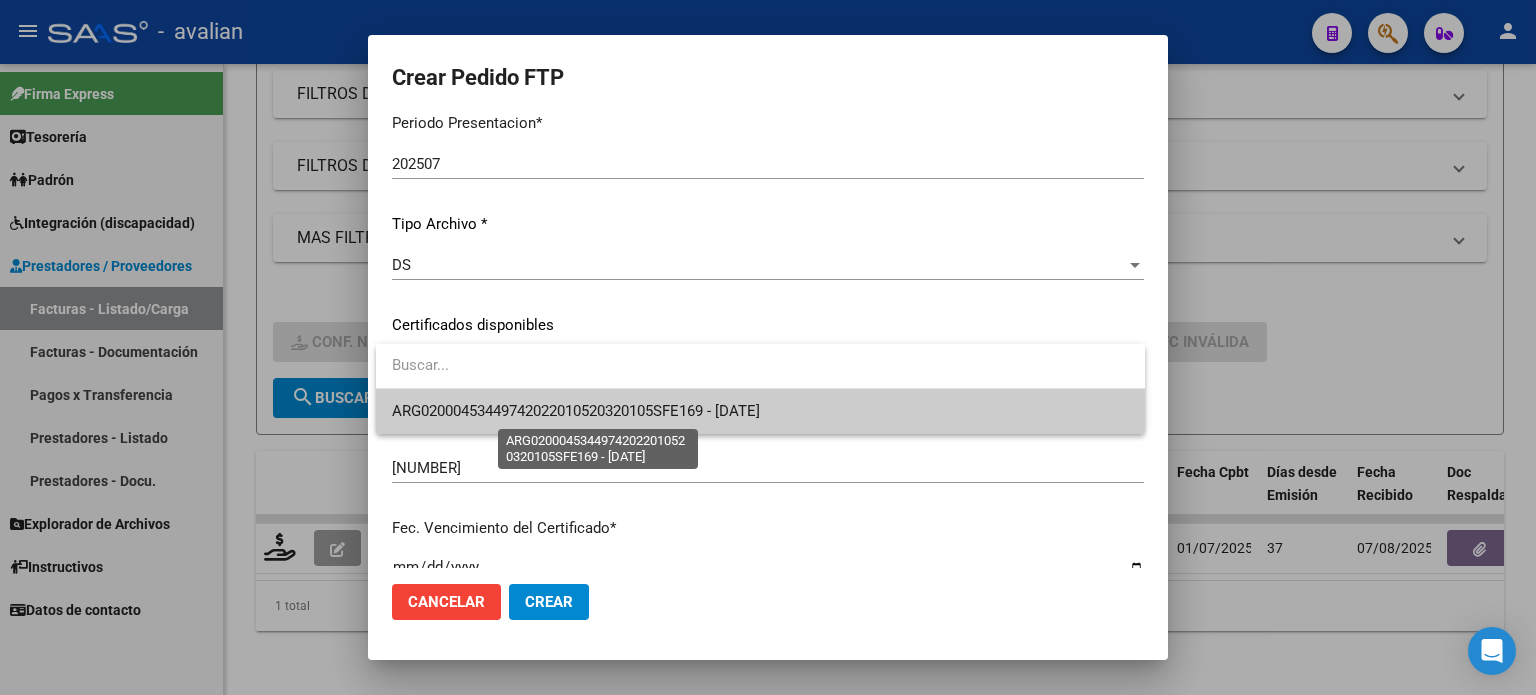 click on "ARG02000453449742022010520320105SFE169 - 2032-01-05" at bounding box center [576, 411] 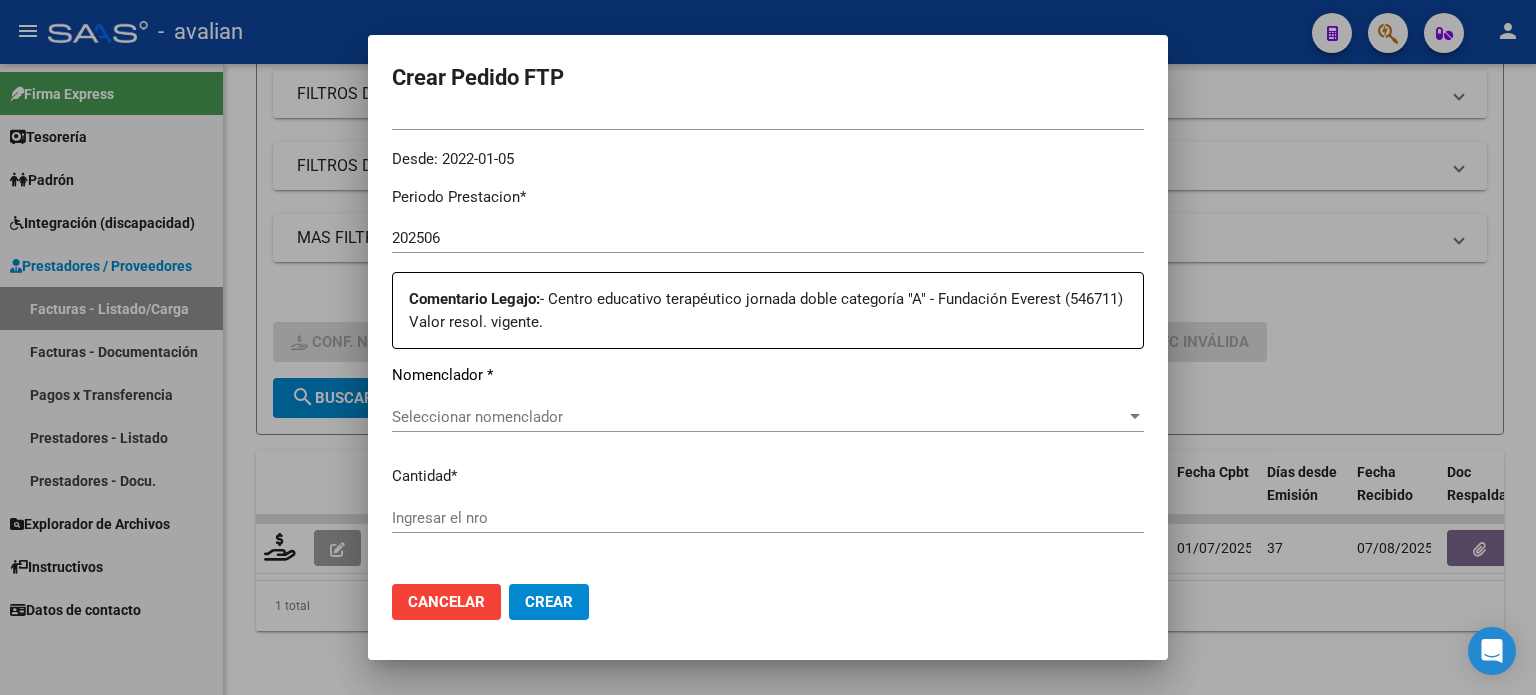scroll, scrollTop: 666, scrollLeft: 0, axis: vertical 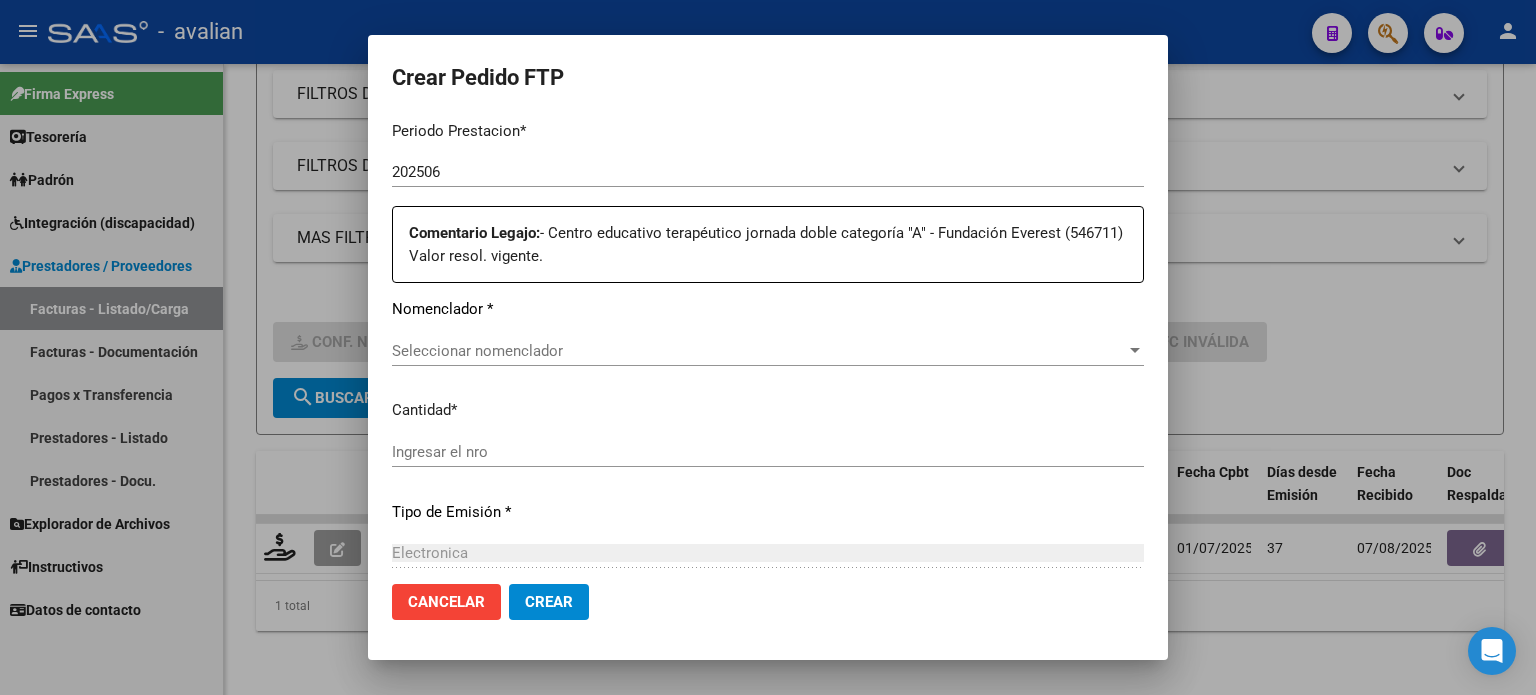 click on "Seleccionar nomenclador" at bounding box center [759, 351] 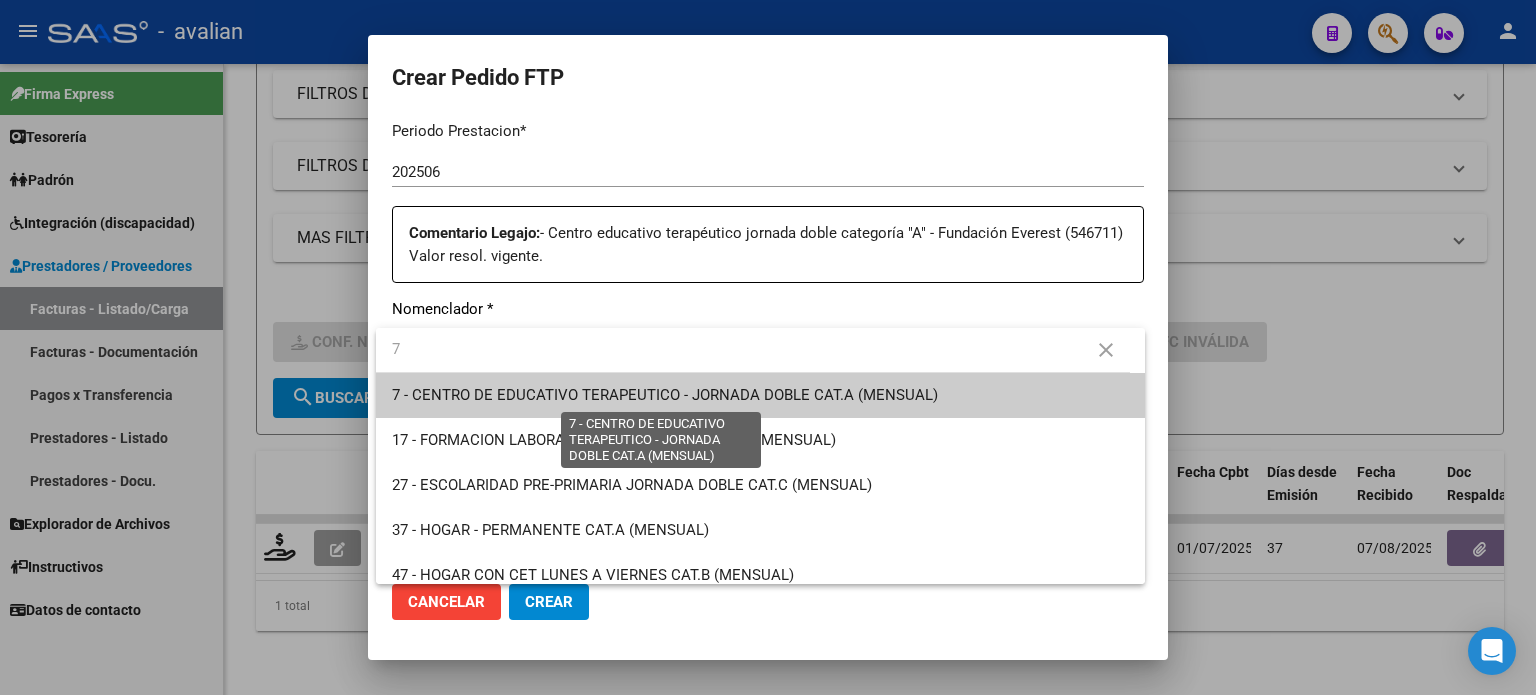 type on "7" 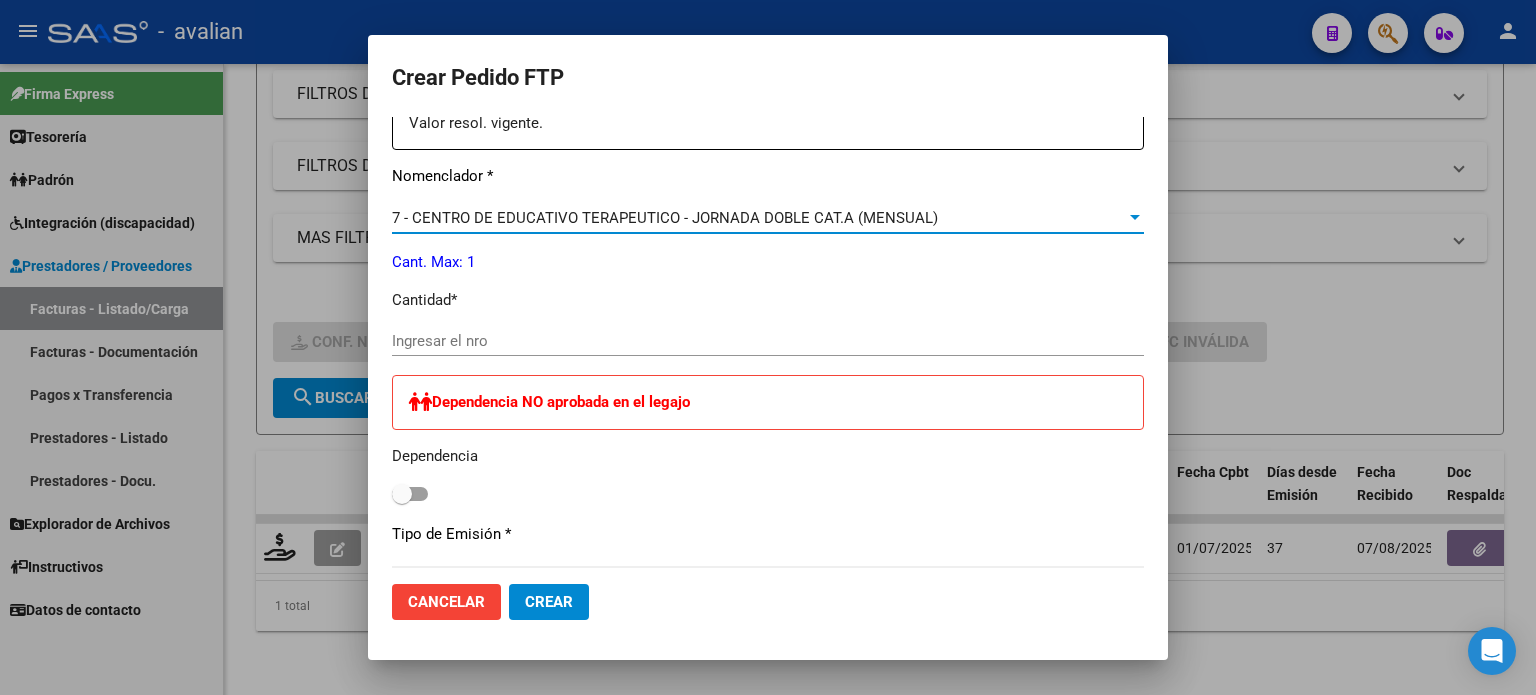 scroll, scrollTop: 800, scrollLeft: 0, axis: vertical 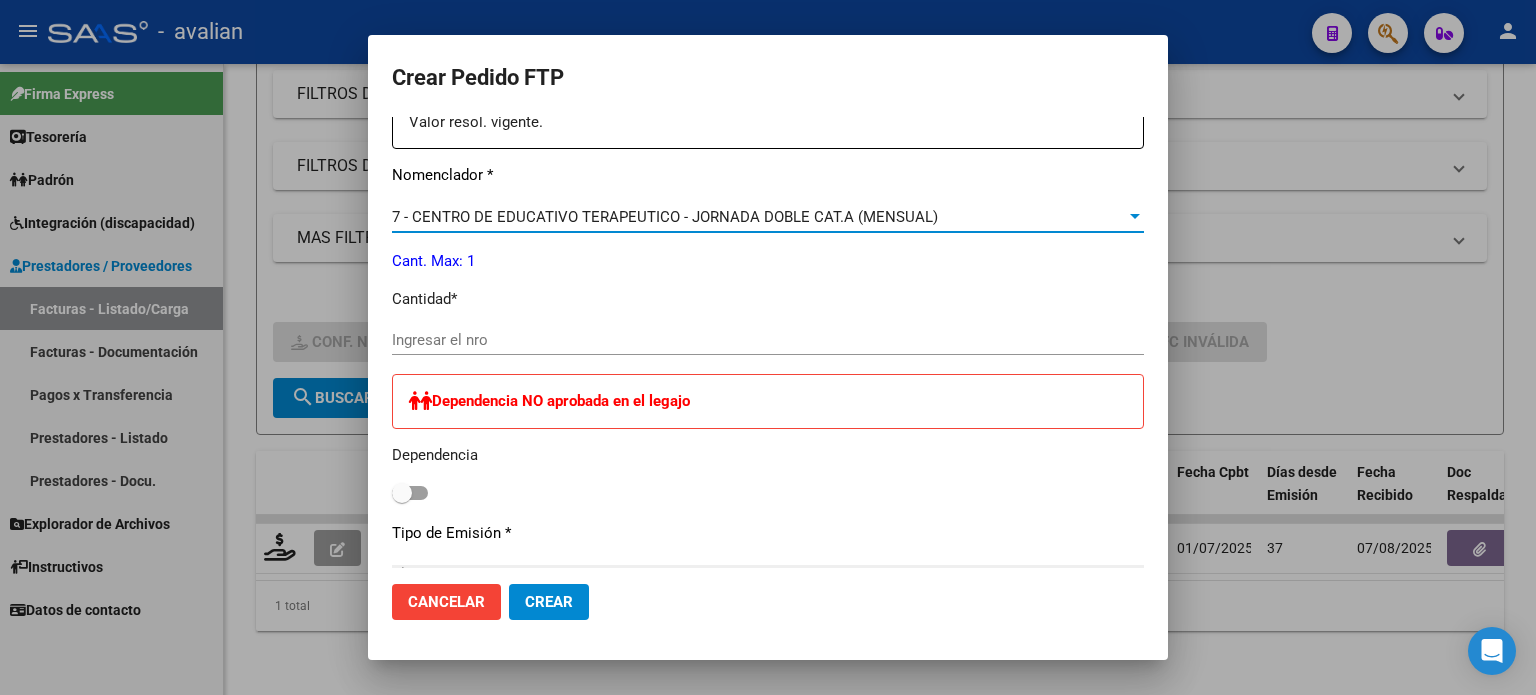 click on "Ingresar el nro" at bounding box center (768, 340) 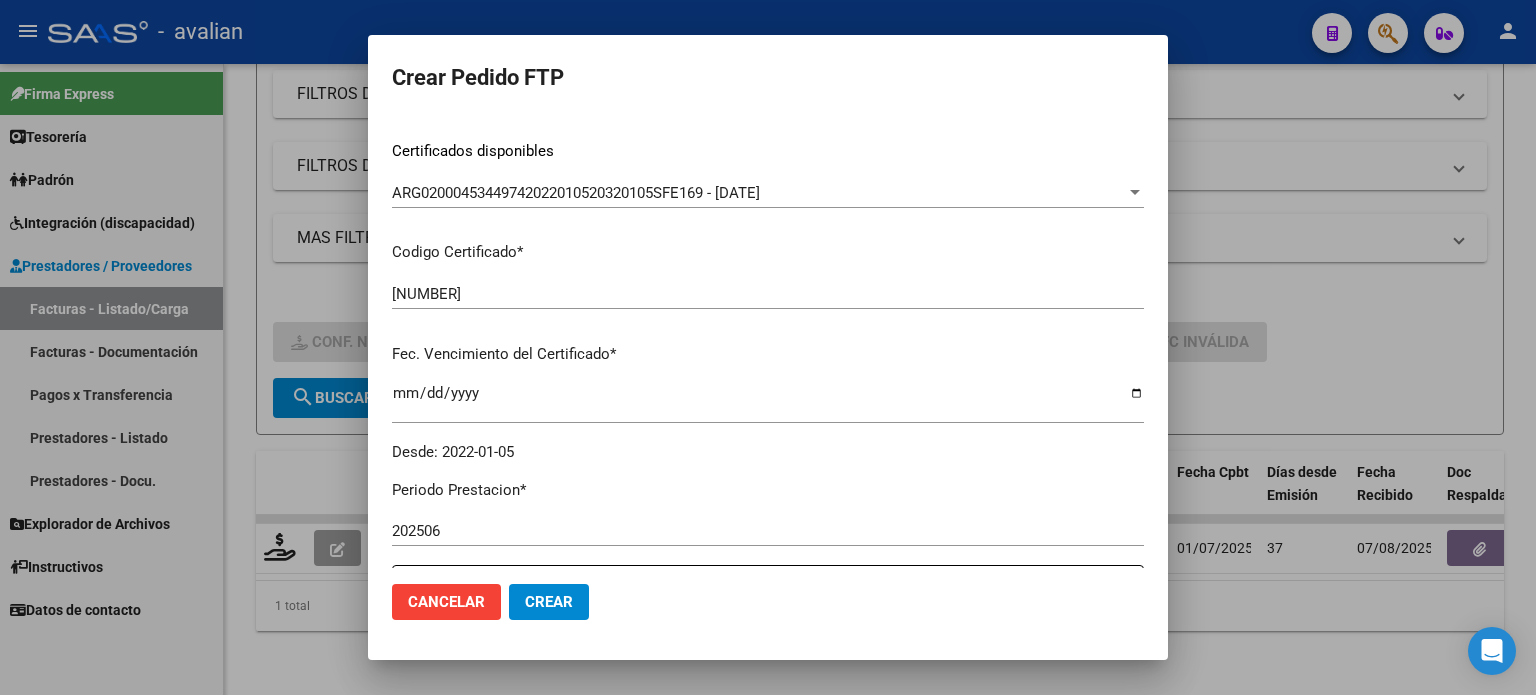 scroll, scrollTop: 0, scrollLeft: 0, axis: both 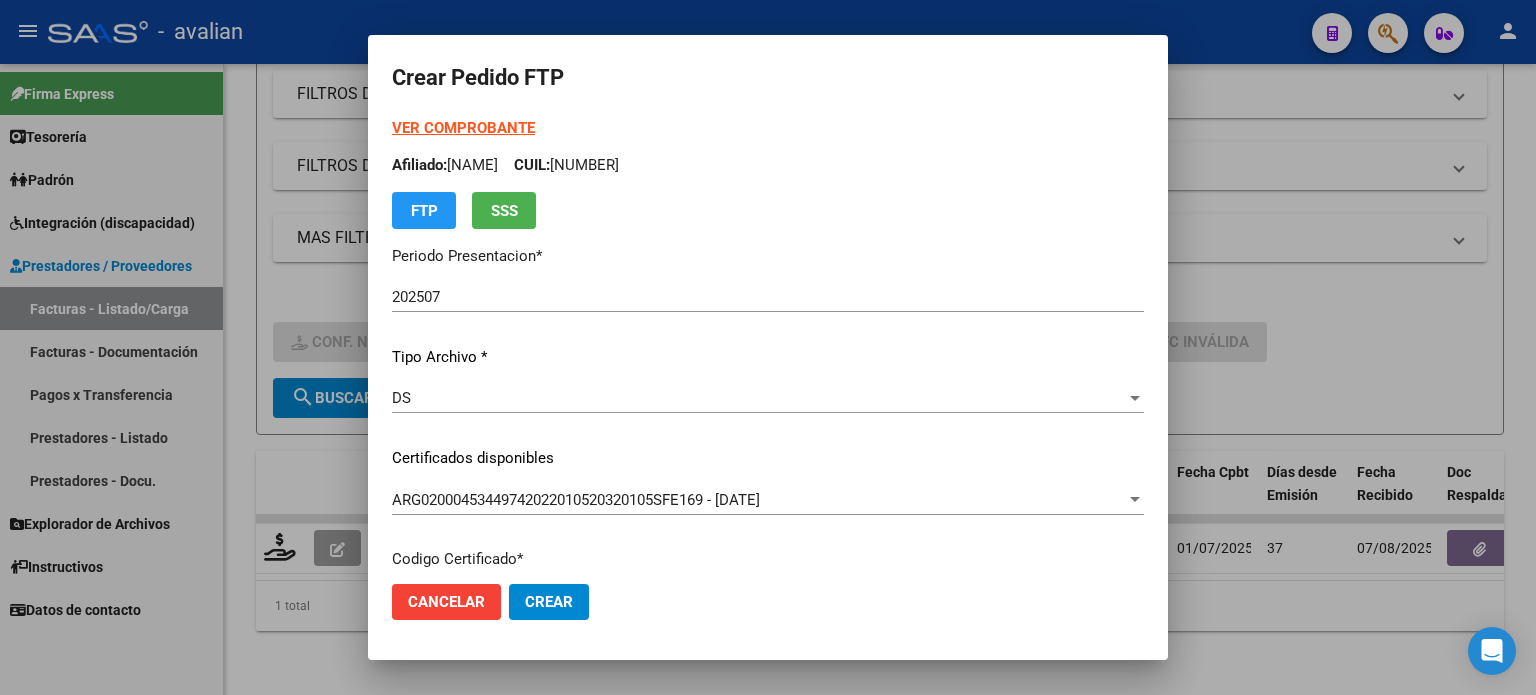 type on "1" 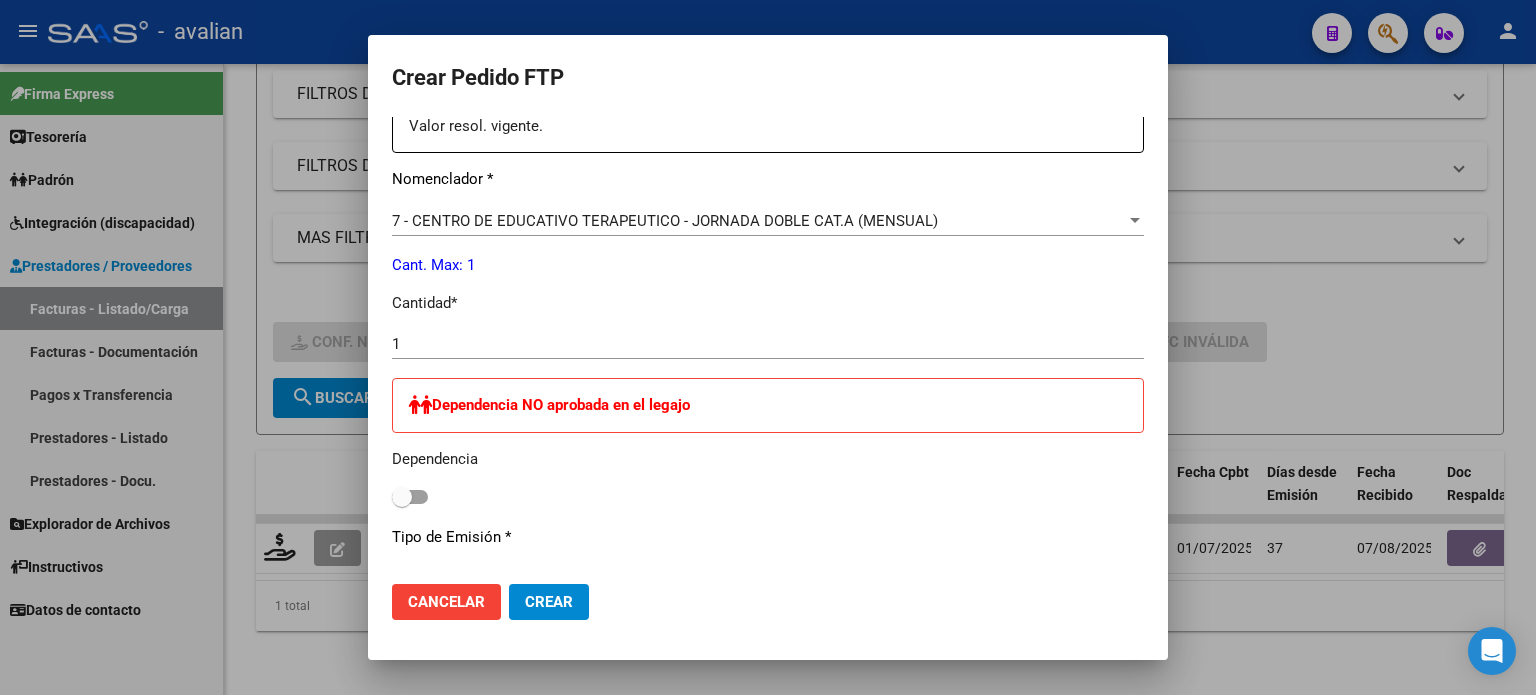 scroll, scrollTop: 800, scrollLeft: 0, axis: vertical 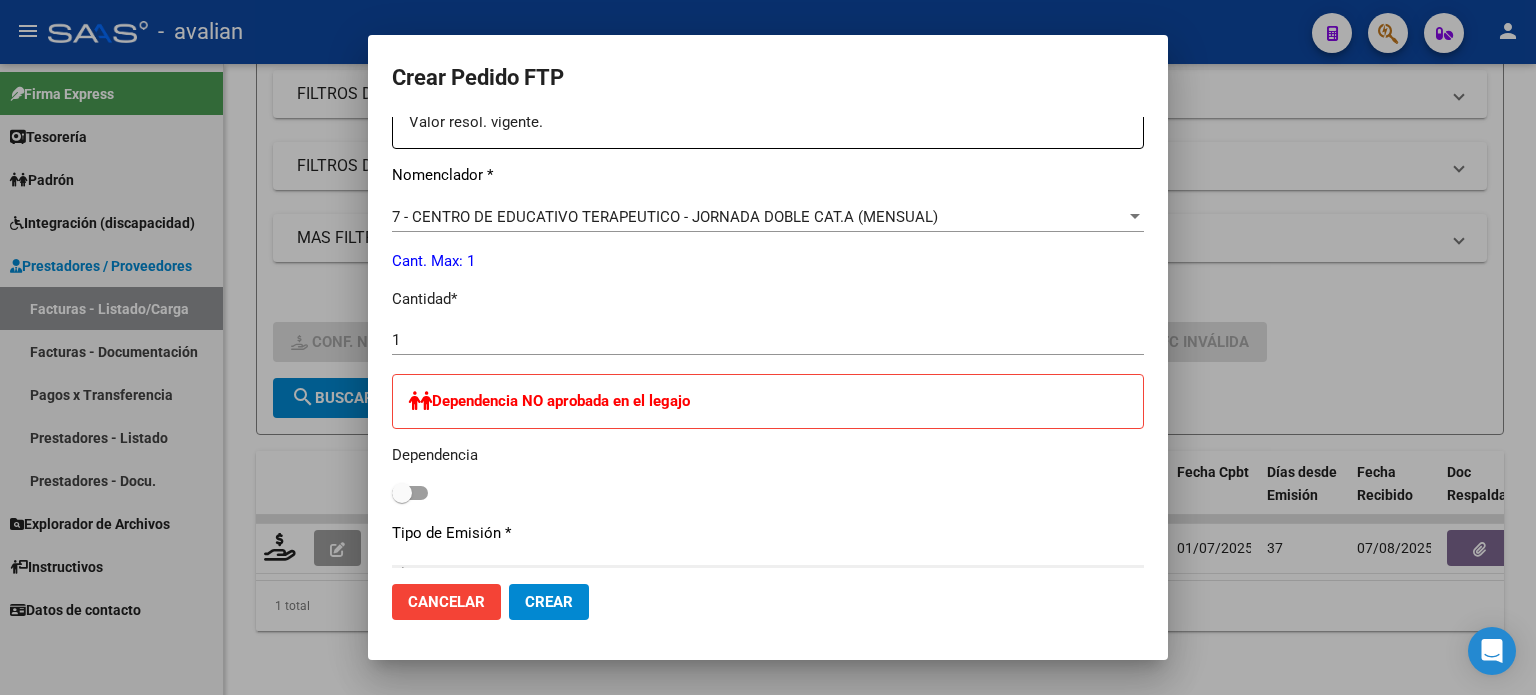 click at bounding box center [410, 493] 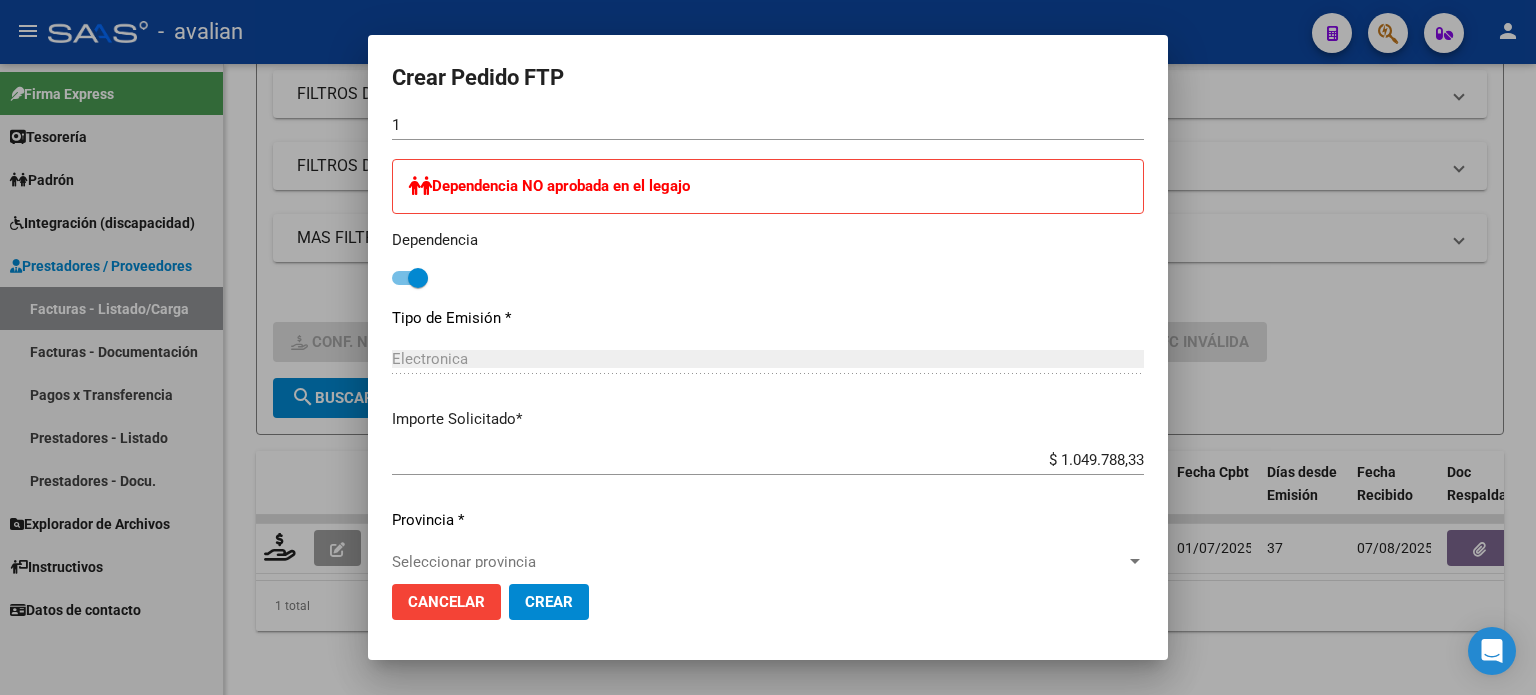 scroll, scrollTop: 1040, scrollLeft: 0, axis: vertical 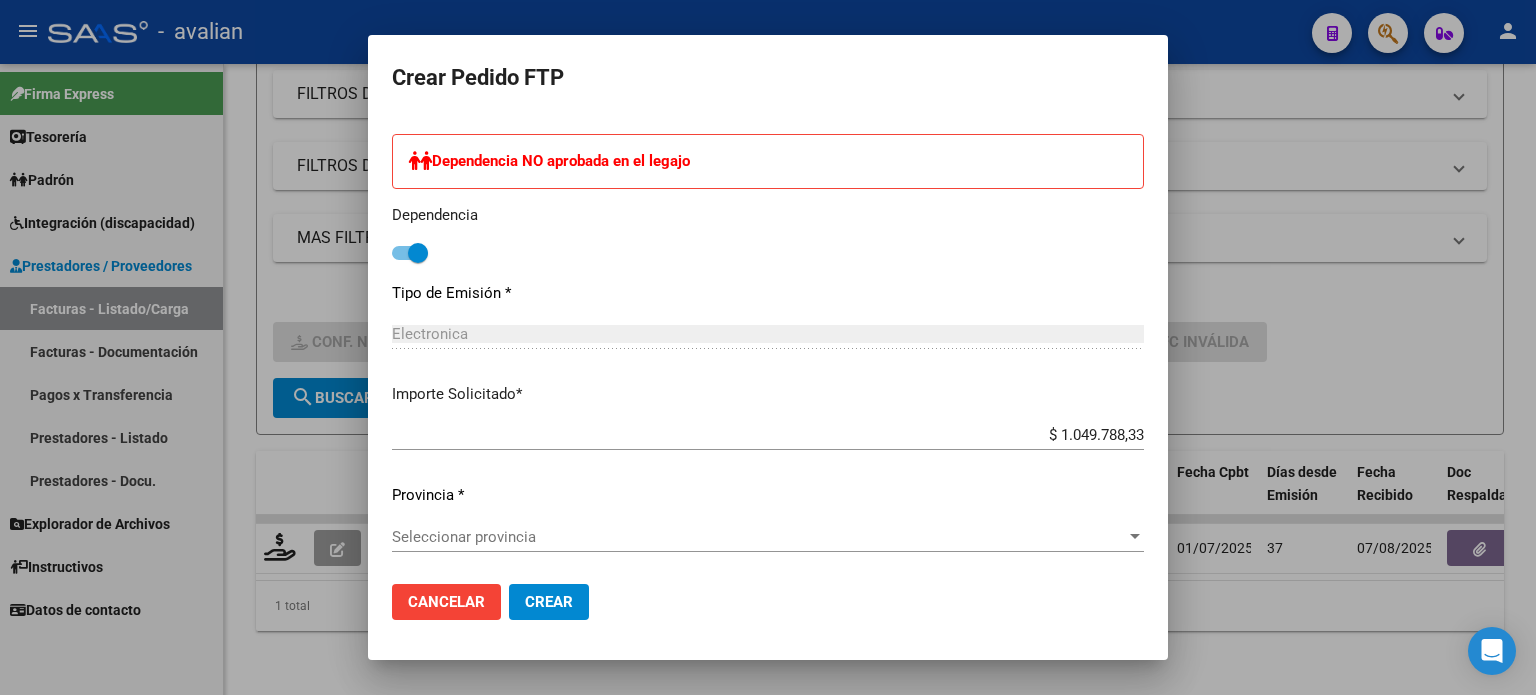 click on "Seleccionar provincia Seleccionar provincia" 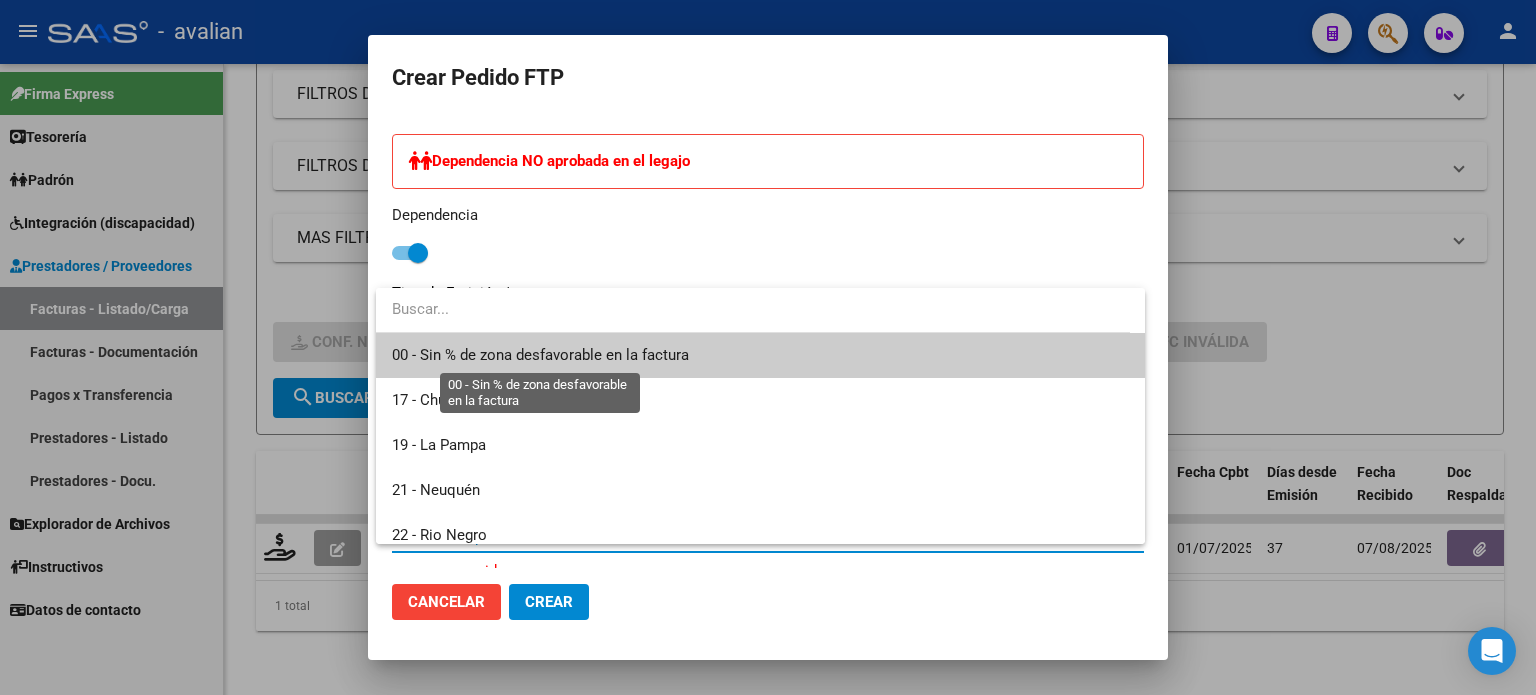 click on "00 - Sin % de zona desfavorable en la factura" at bounding box center (540, 355) 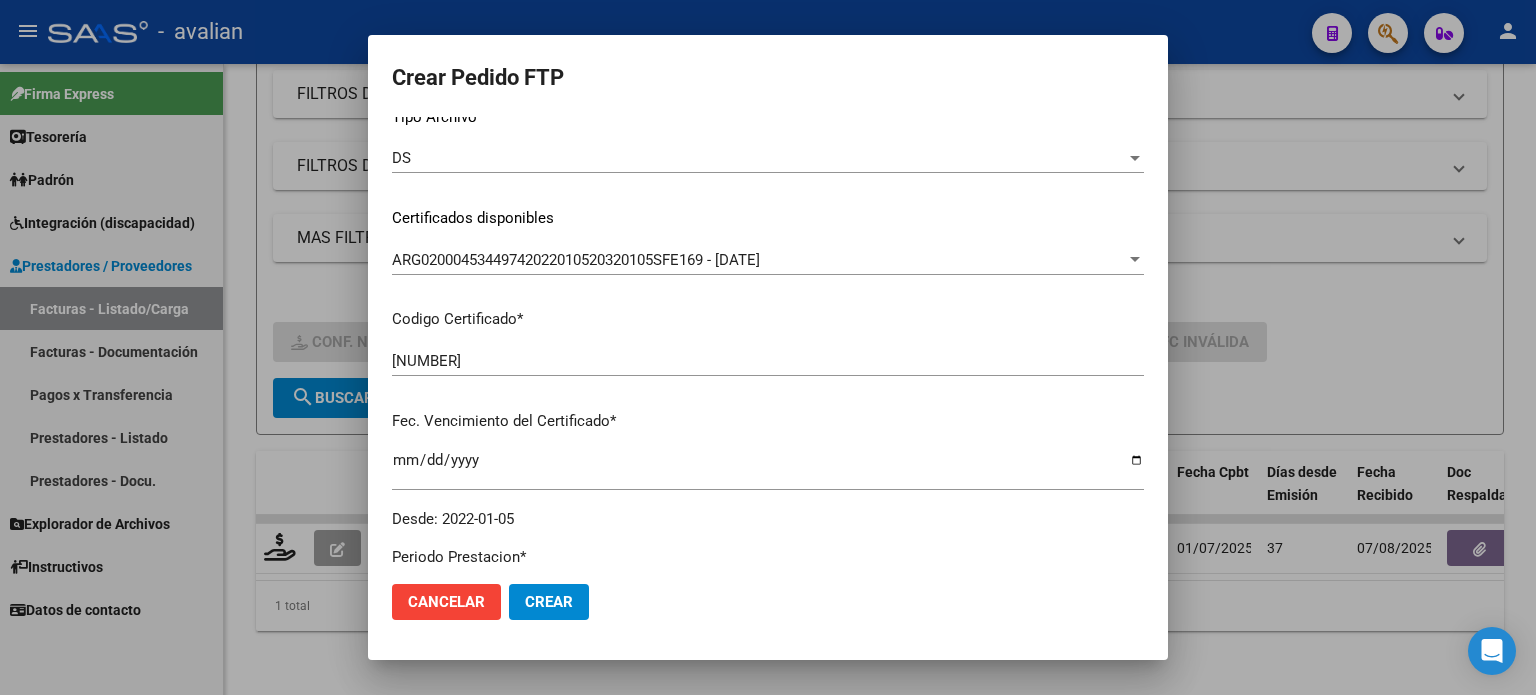 scroll, scrollTop: 0, scrollLeft: 0, axis: both 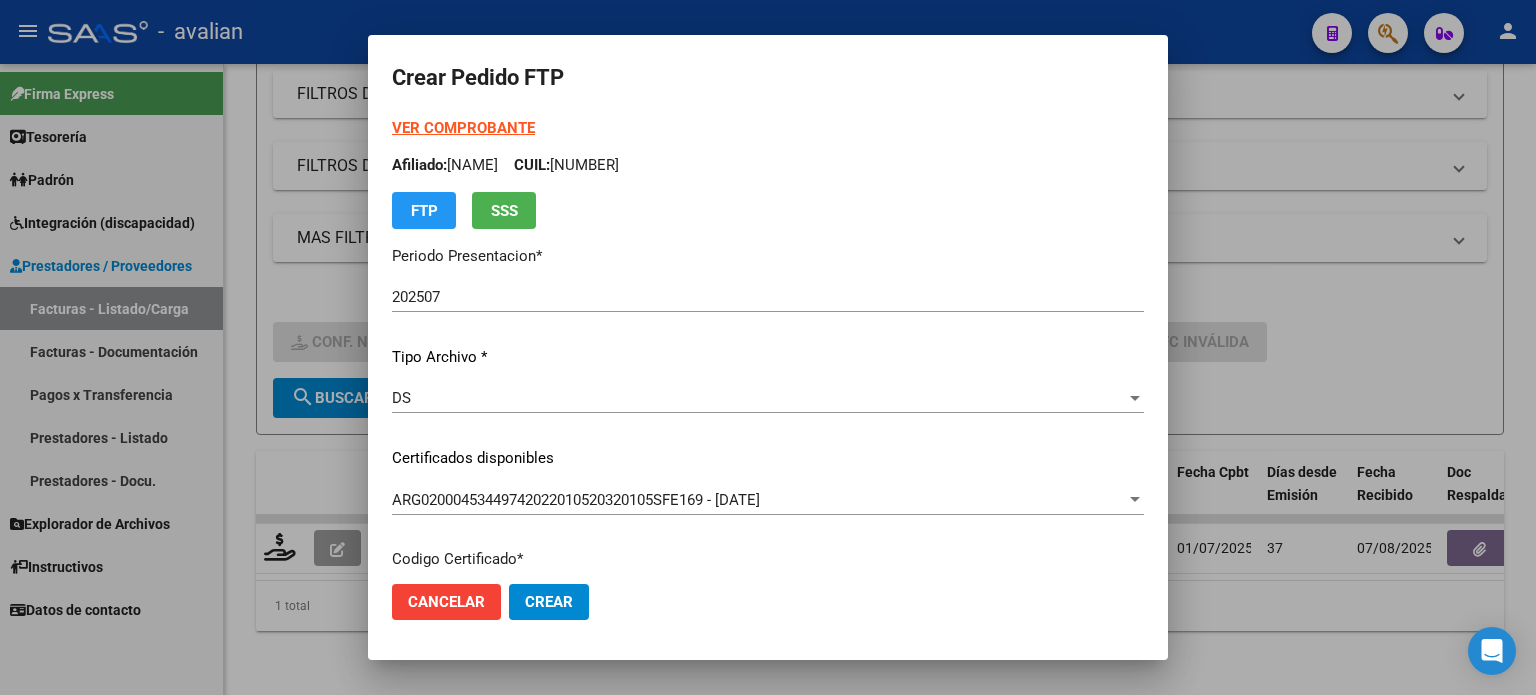 click on "VER COMPROBANTE" at bounding box center [463, 128] 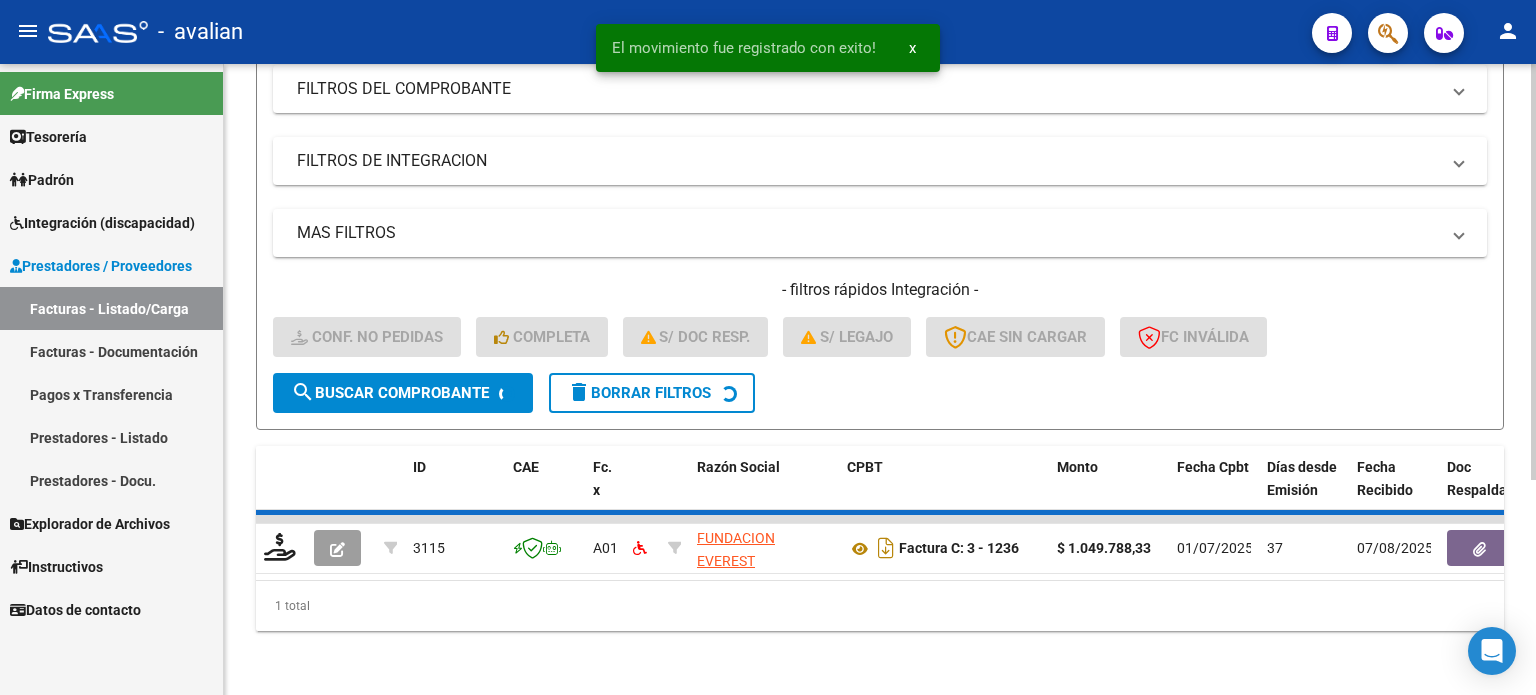 scroll, scrollTop: 291, scrollLeft: 0, axis: vertical 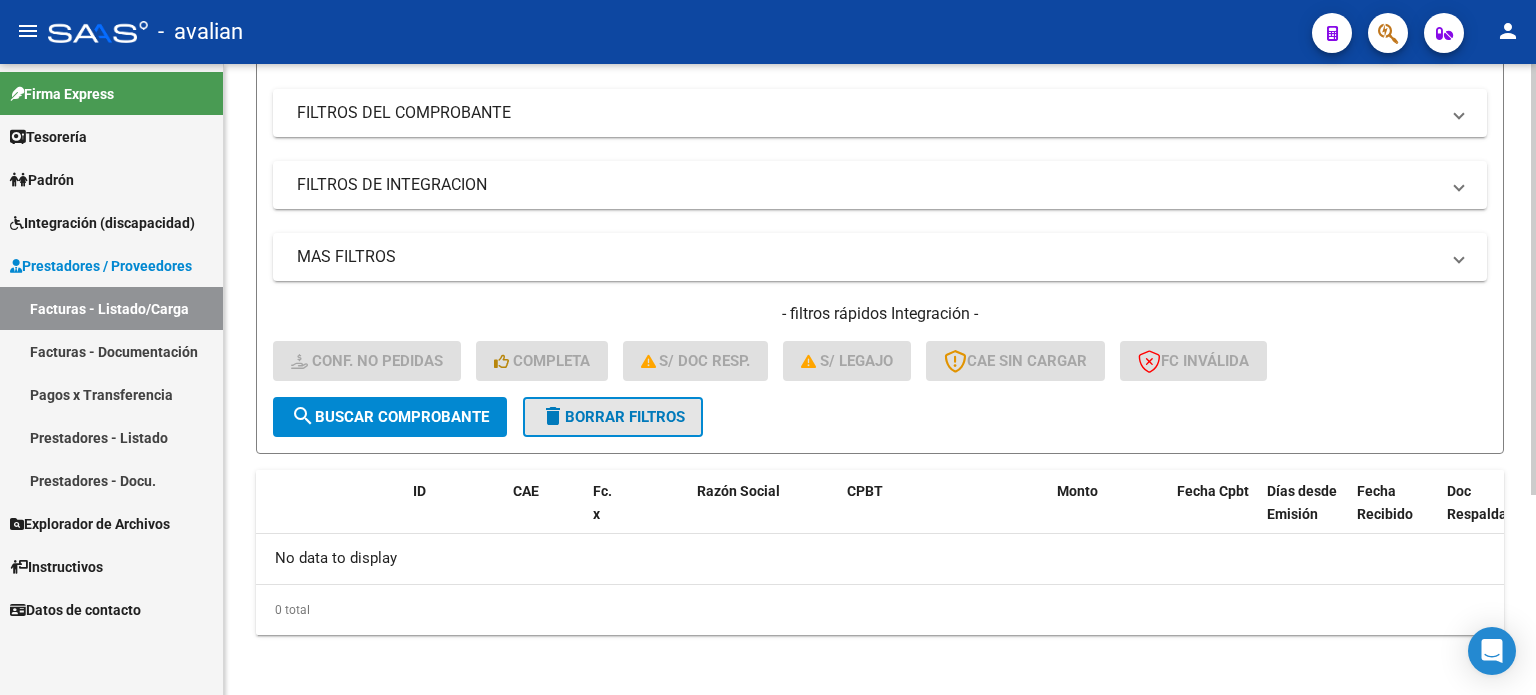 click on "delete  Borrar Filtros" 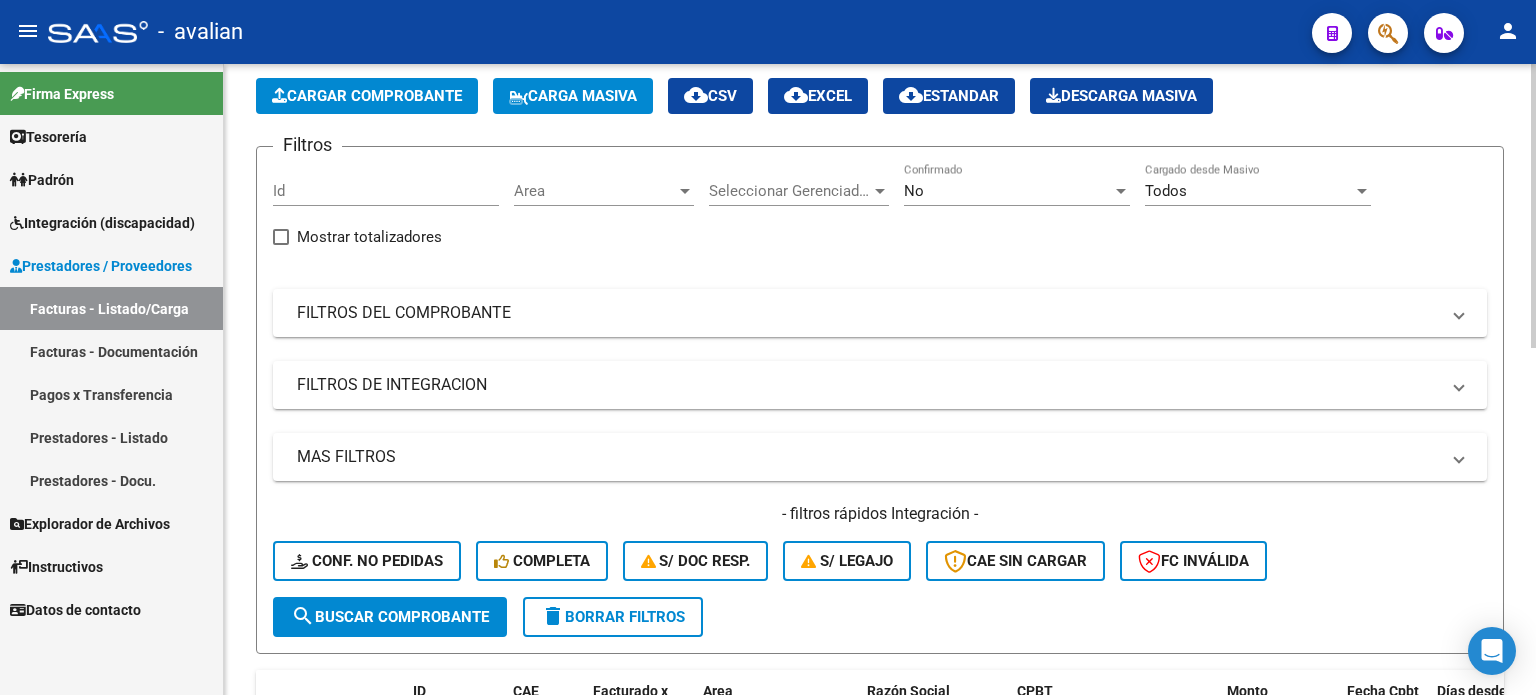 scroll, scrollTop: 0, scrollLeft: 0, axis: both 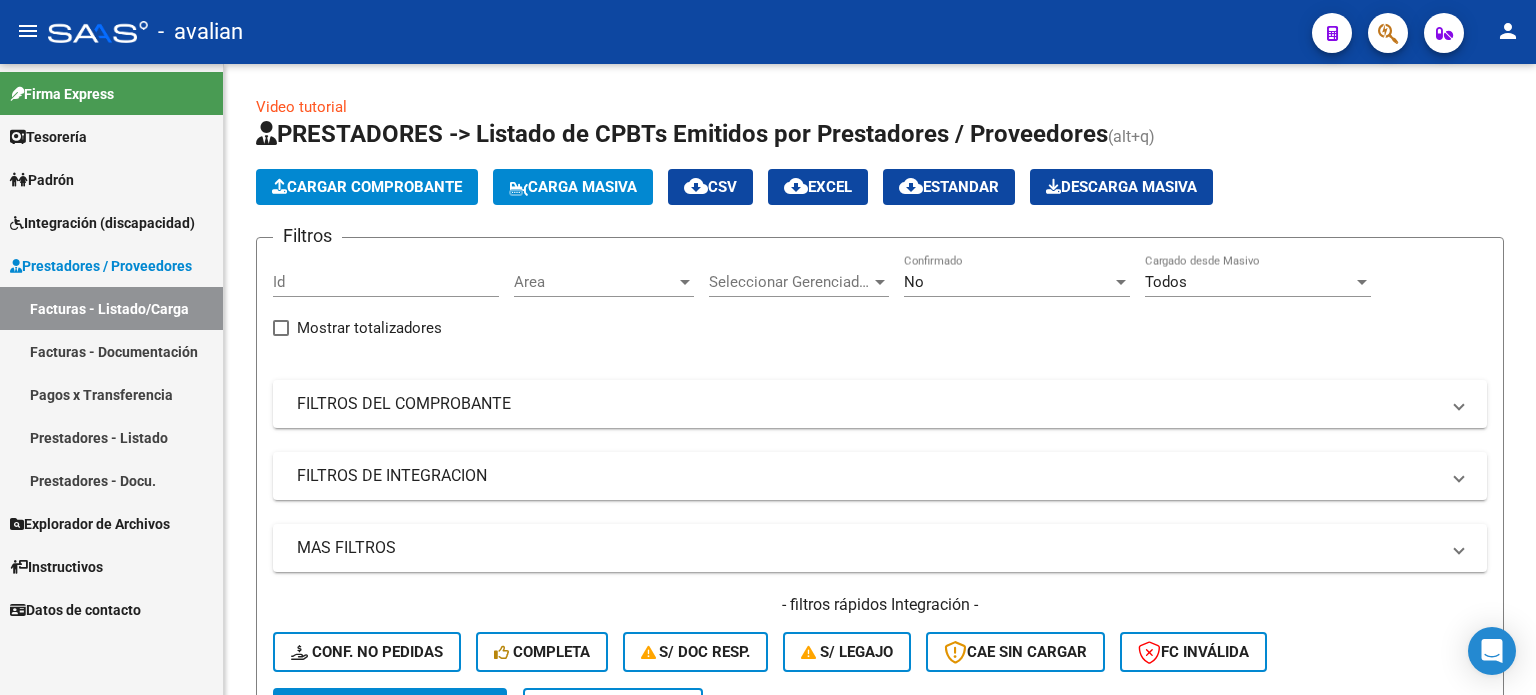 click on "Integración (discapacidad)" at bounding box center [102, 223] 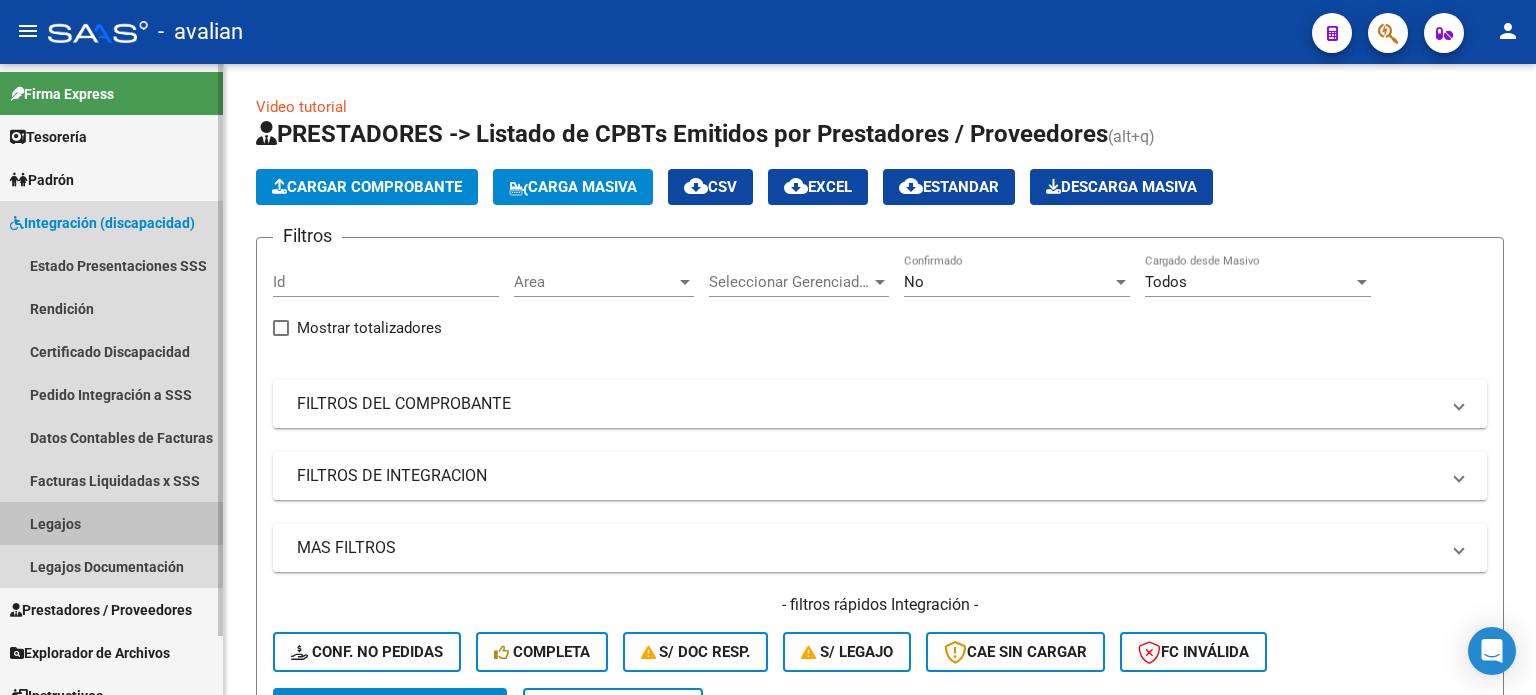 drag, startPoint x: 75, startPoint y: 530, endPoint x: 181, endPoint y: 491, distance: 112.94689 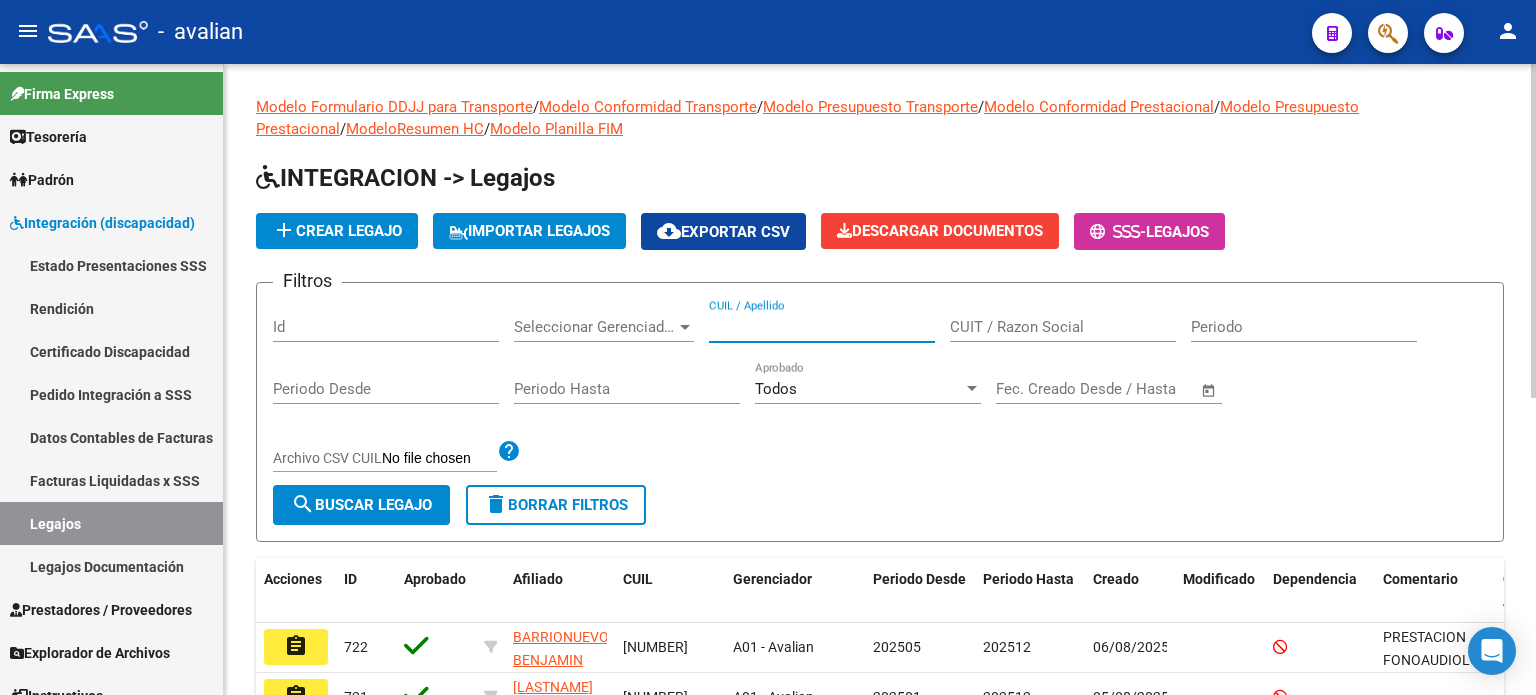click on "CUIL / Apellido" at bounding box center [822, 327] 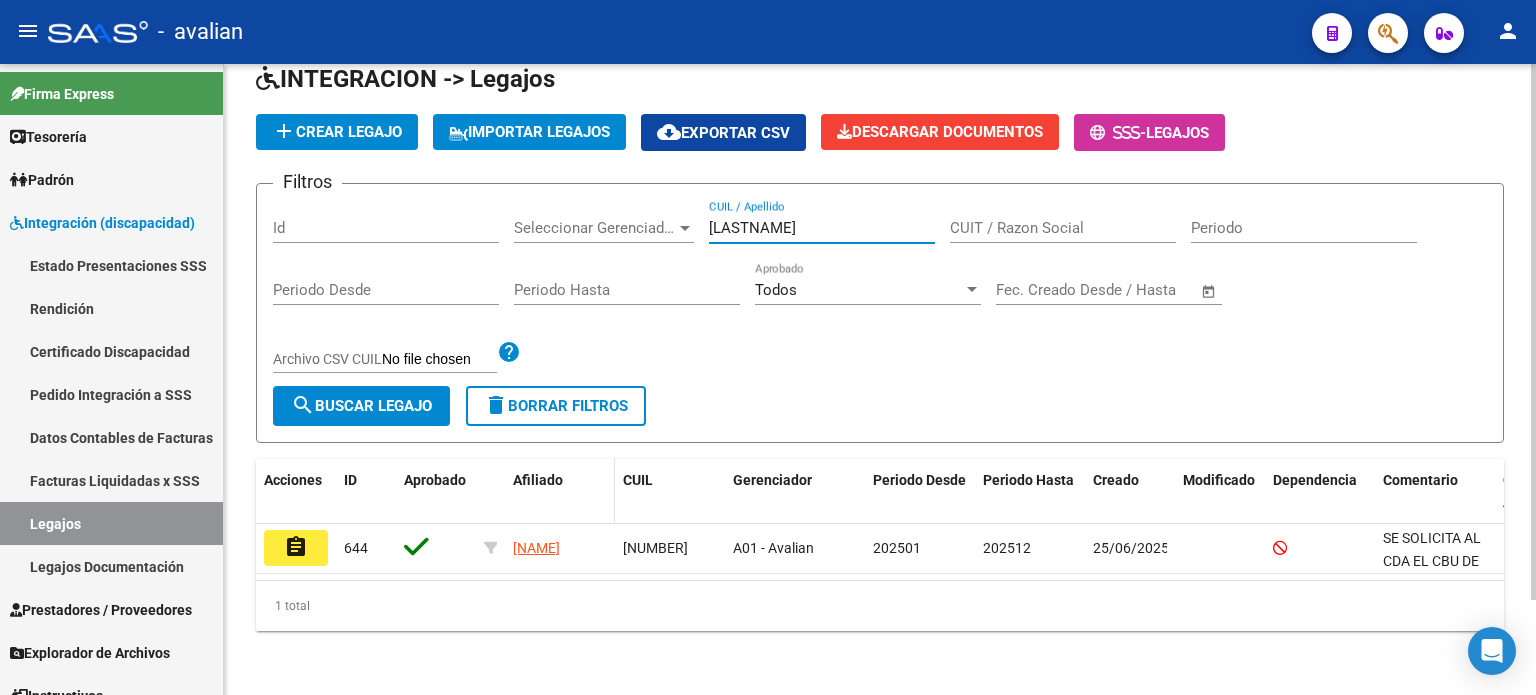 scroll, scrollTop: 111, scrollLeft: 0, axis: vertical 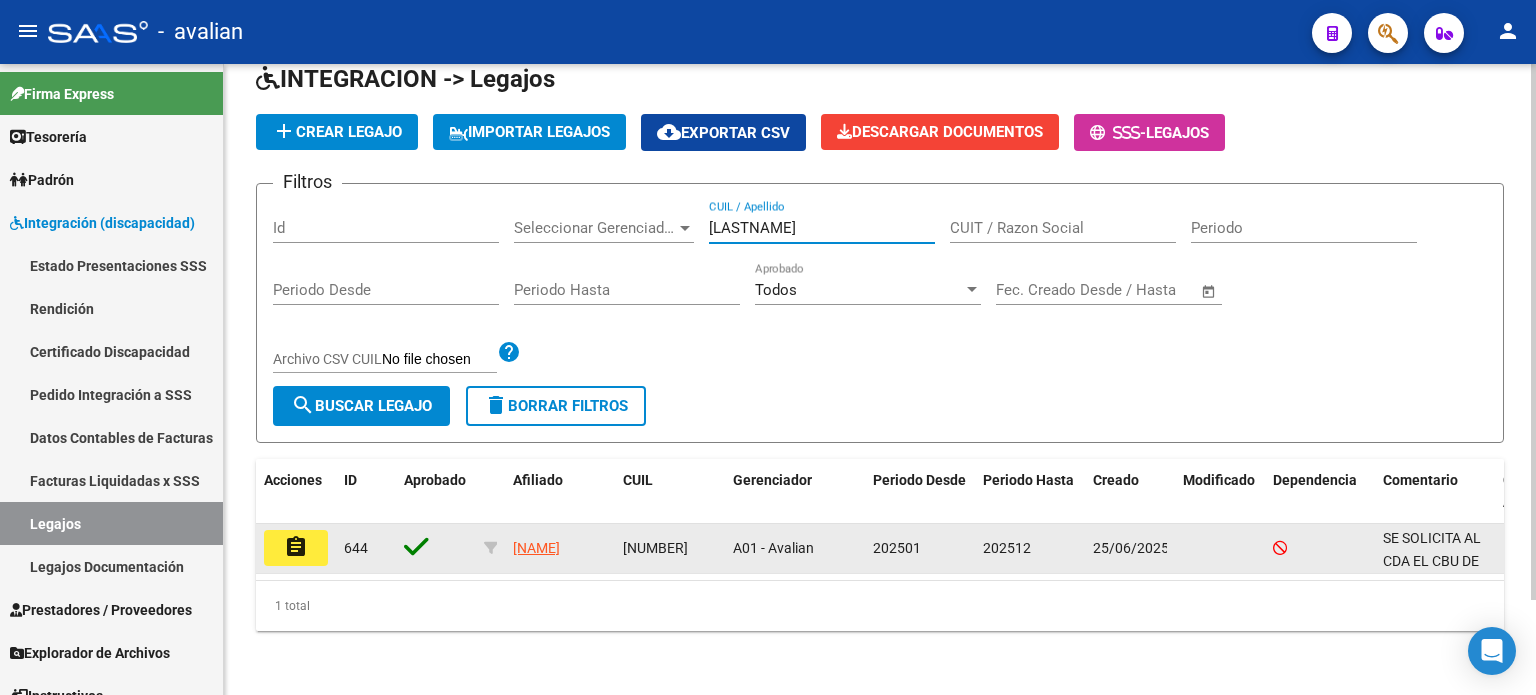 type on "capurro" 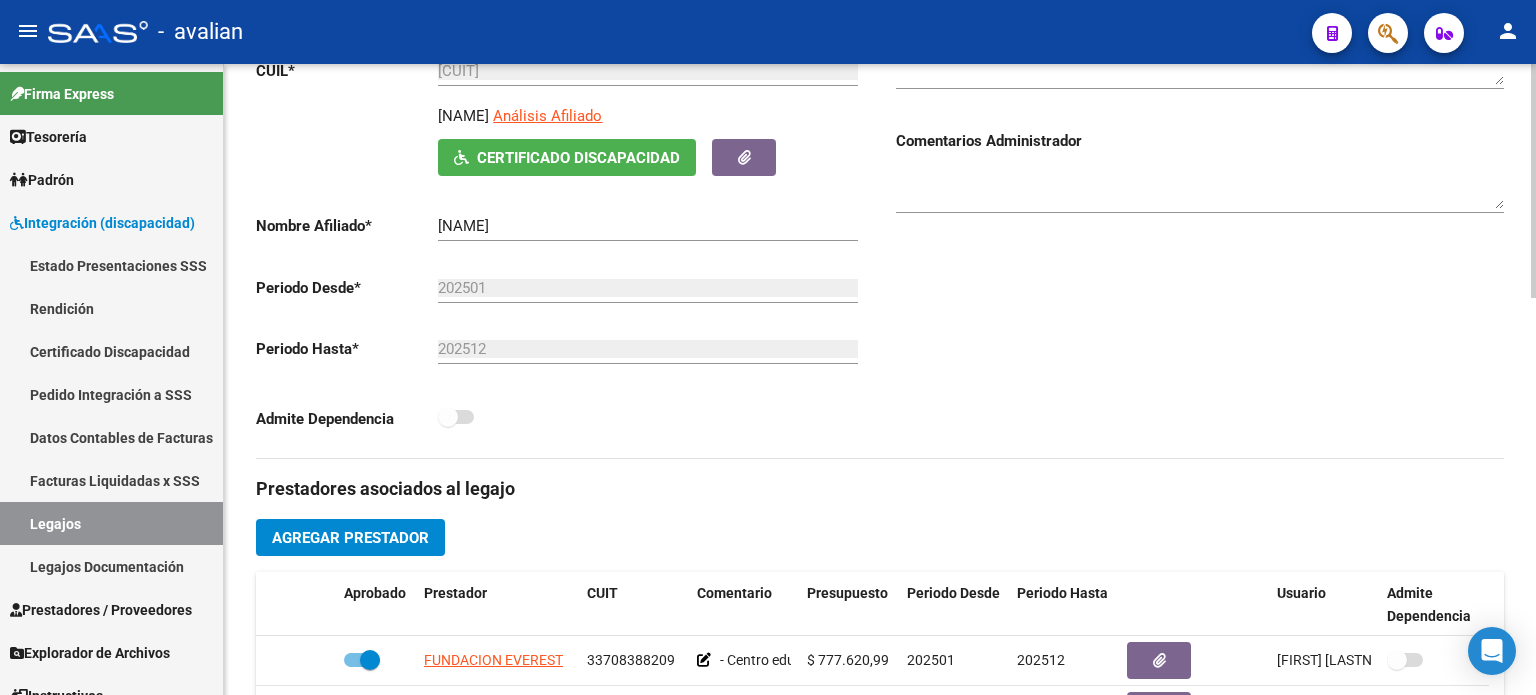 scroll, scrollTop: 600, scrollLeft: 0, axis: vertical 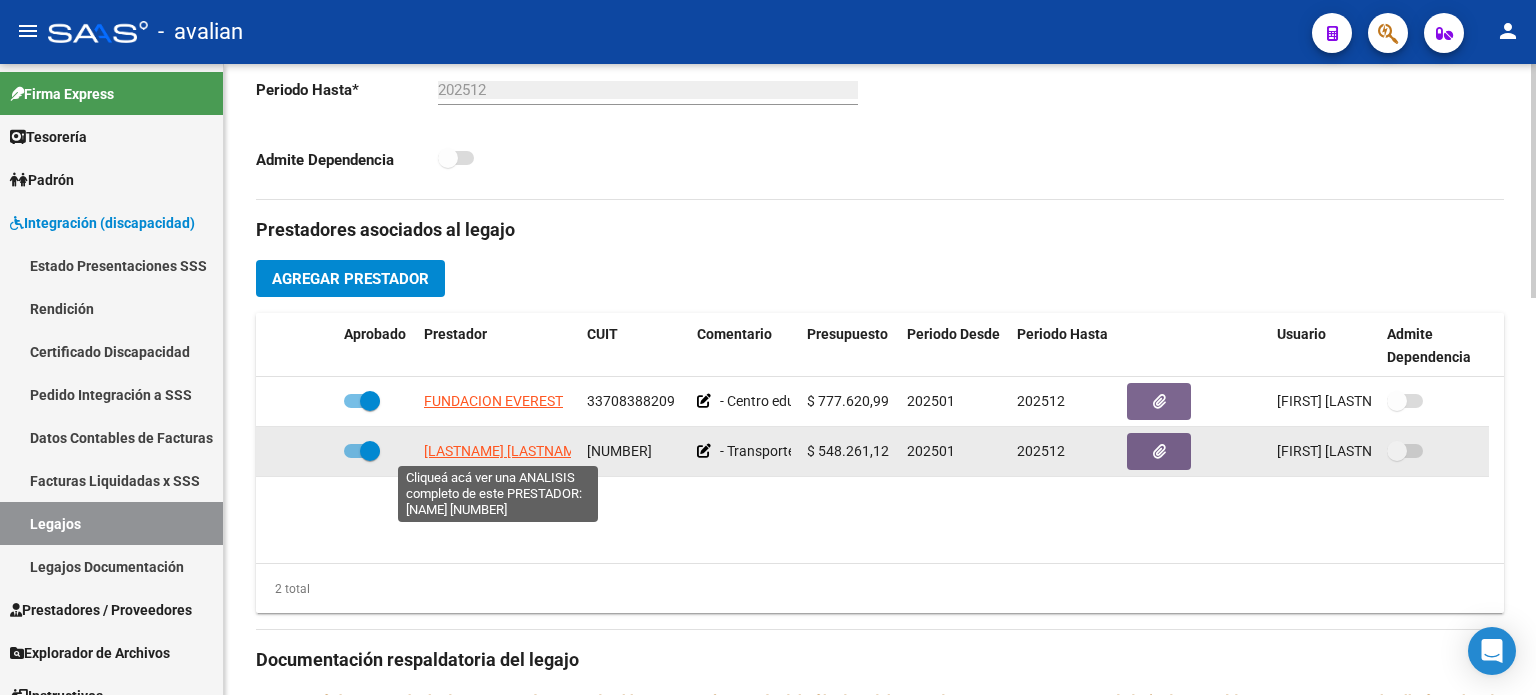 click on "DEPRETTI ABEL MARIO" 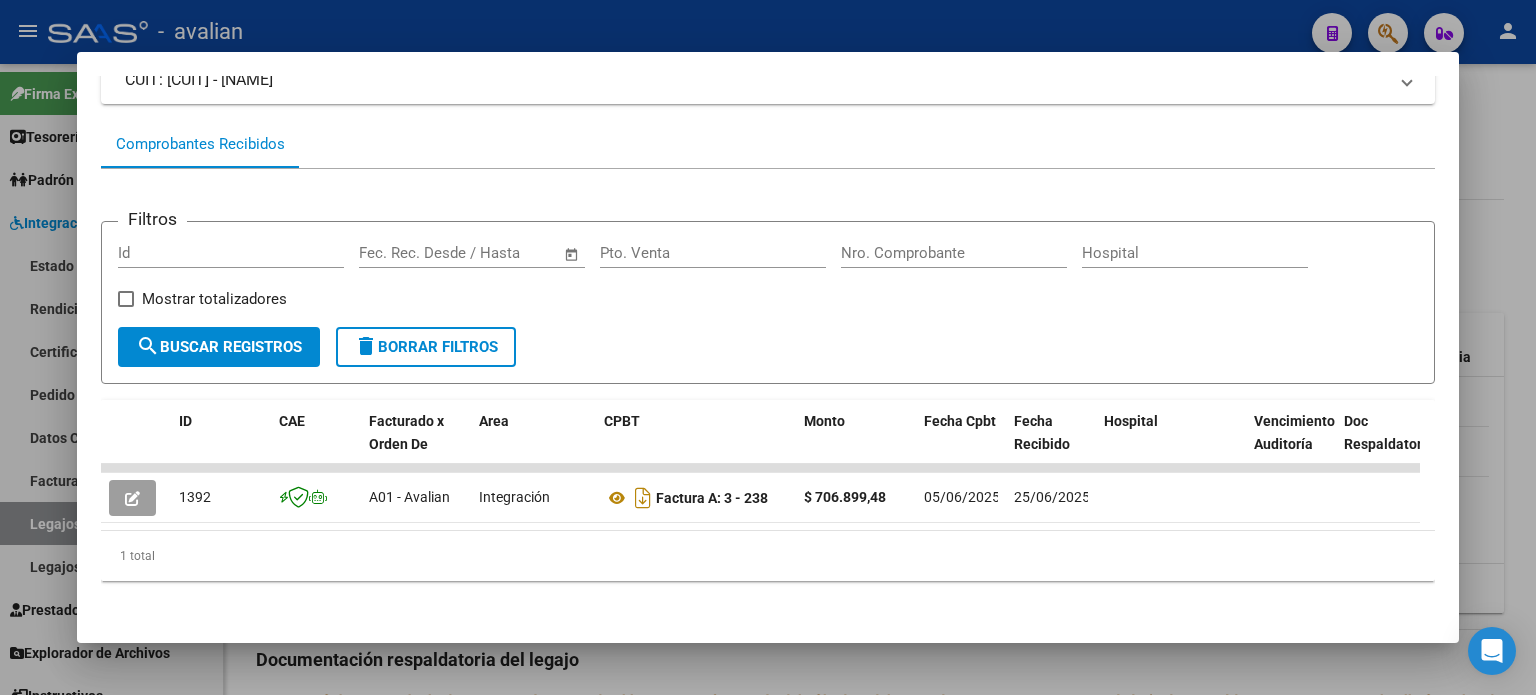 scroll, scrollTop: 165, scrollLeft: 0, axis: vertical 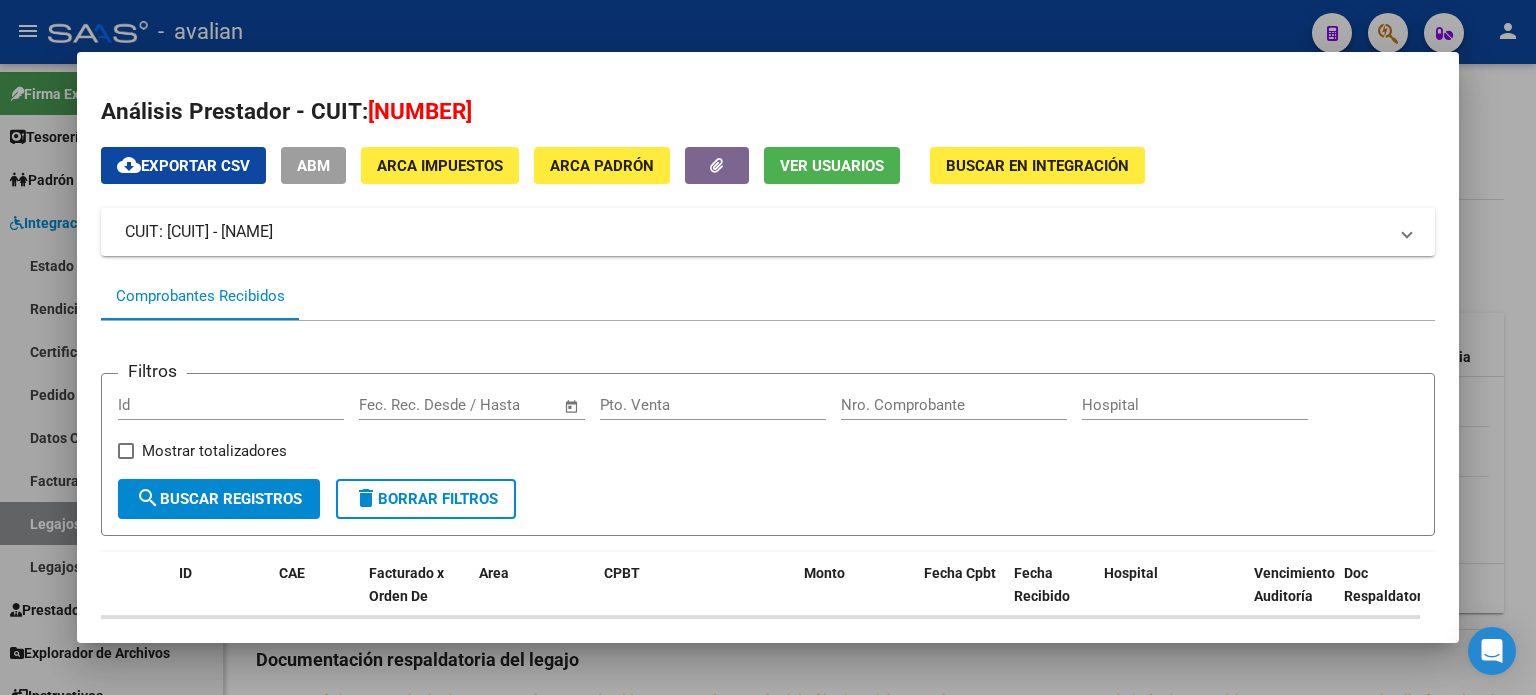 drag, startPoint x: 410, startPoint y: 111, endPoint x: 518, endPoint y: 112, distance: 108.00463 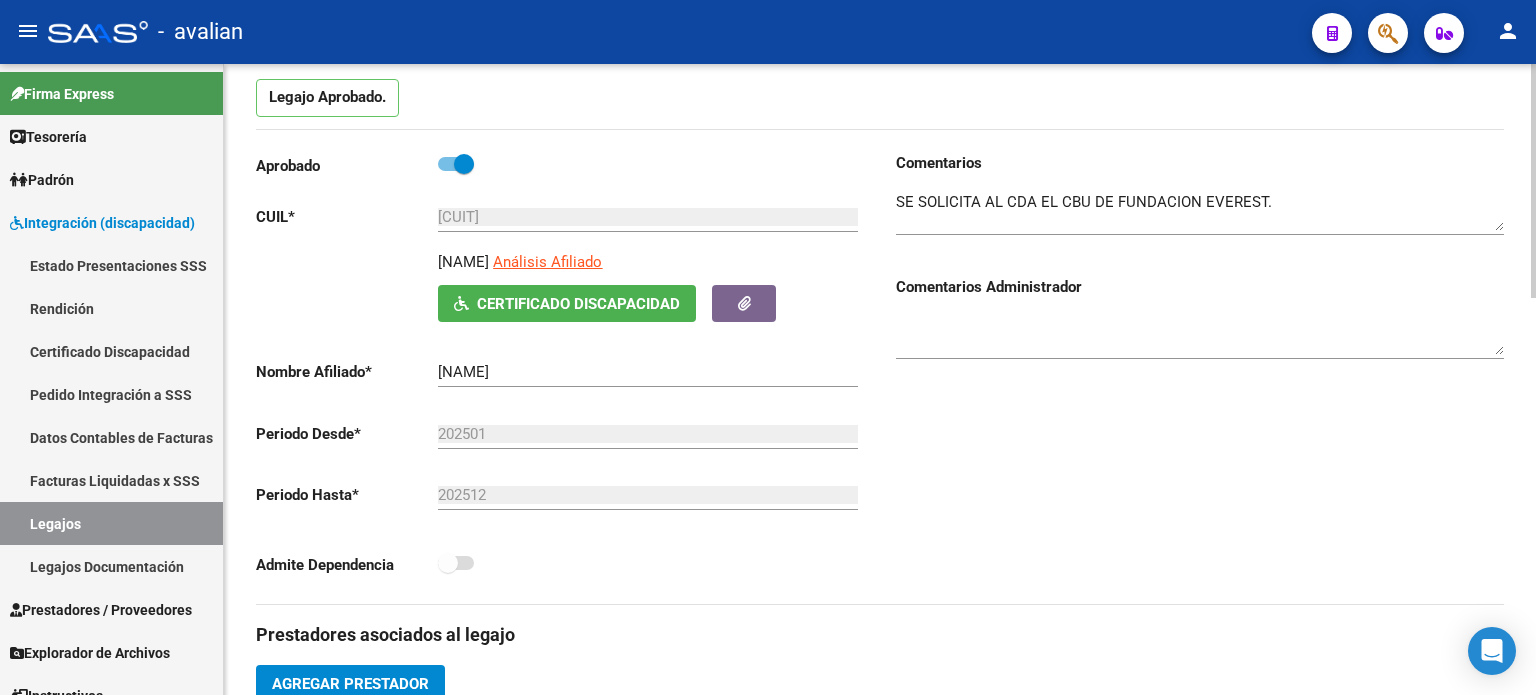 scroll, scrollTop: 0, scrollLeft: 0, axis: both 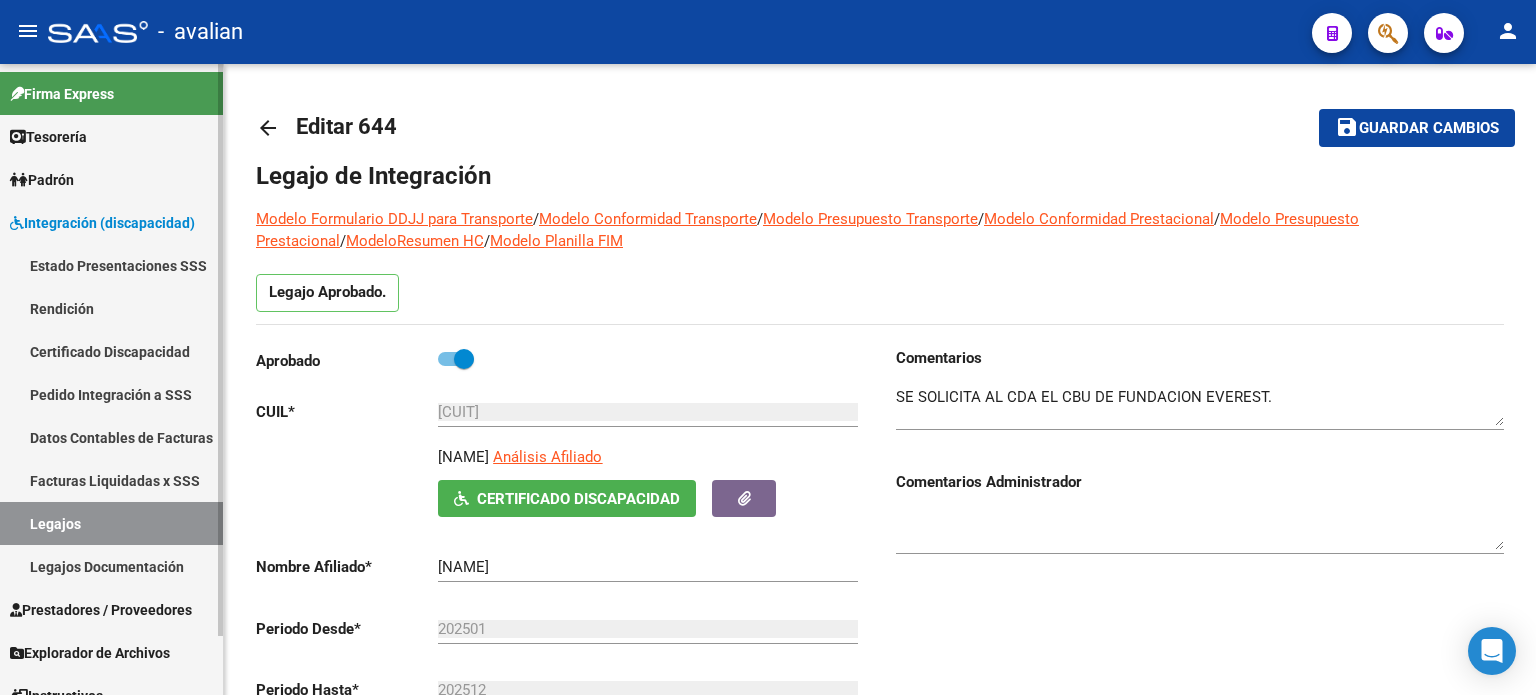 click on "Estado Presentaciones SSS" at bounding box center [111, 265] 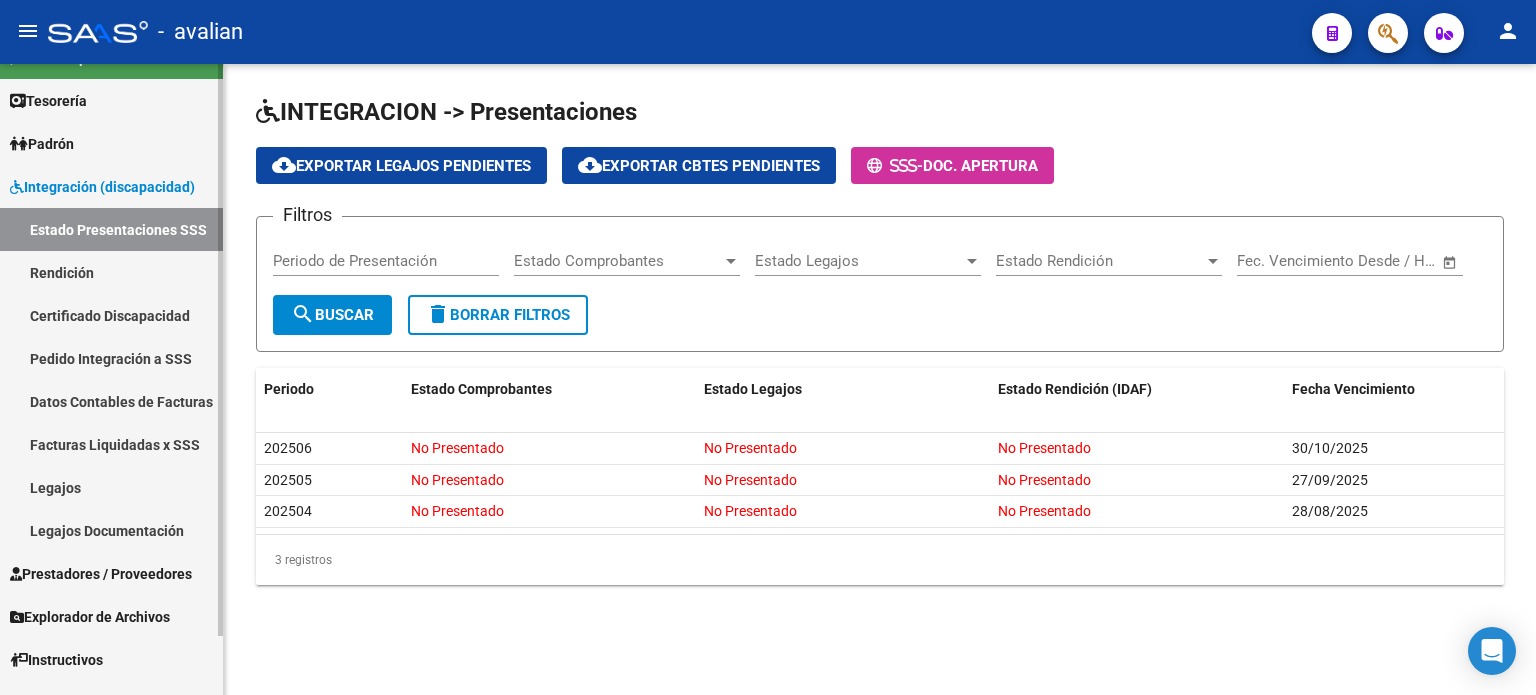 scroll, scrollTop: 64, scrollLeft: 0, axis: vertical 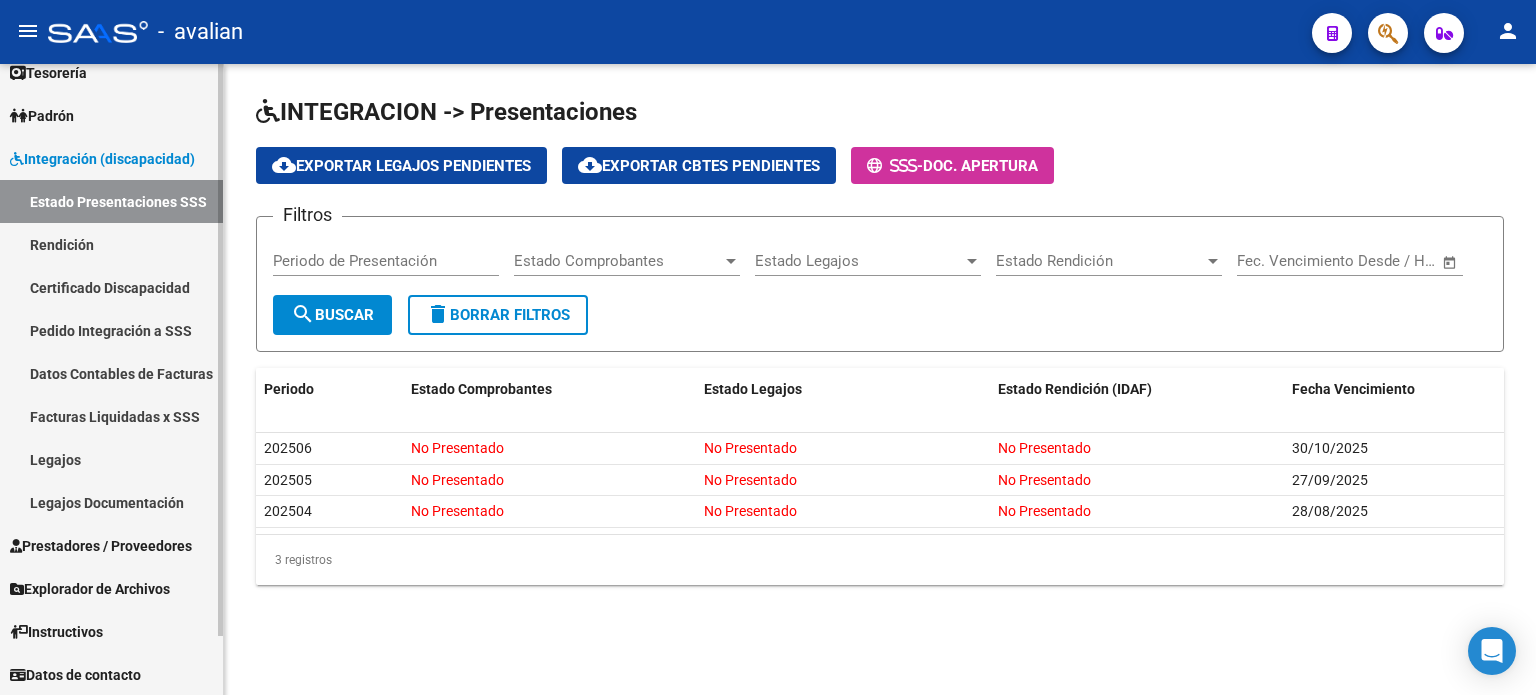 click on "Prestadores / Proveedores" at bounding box center (101, 546) 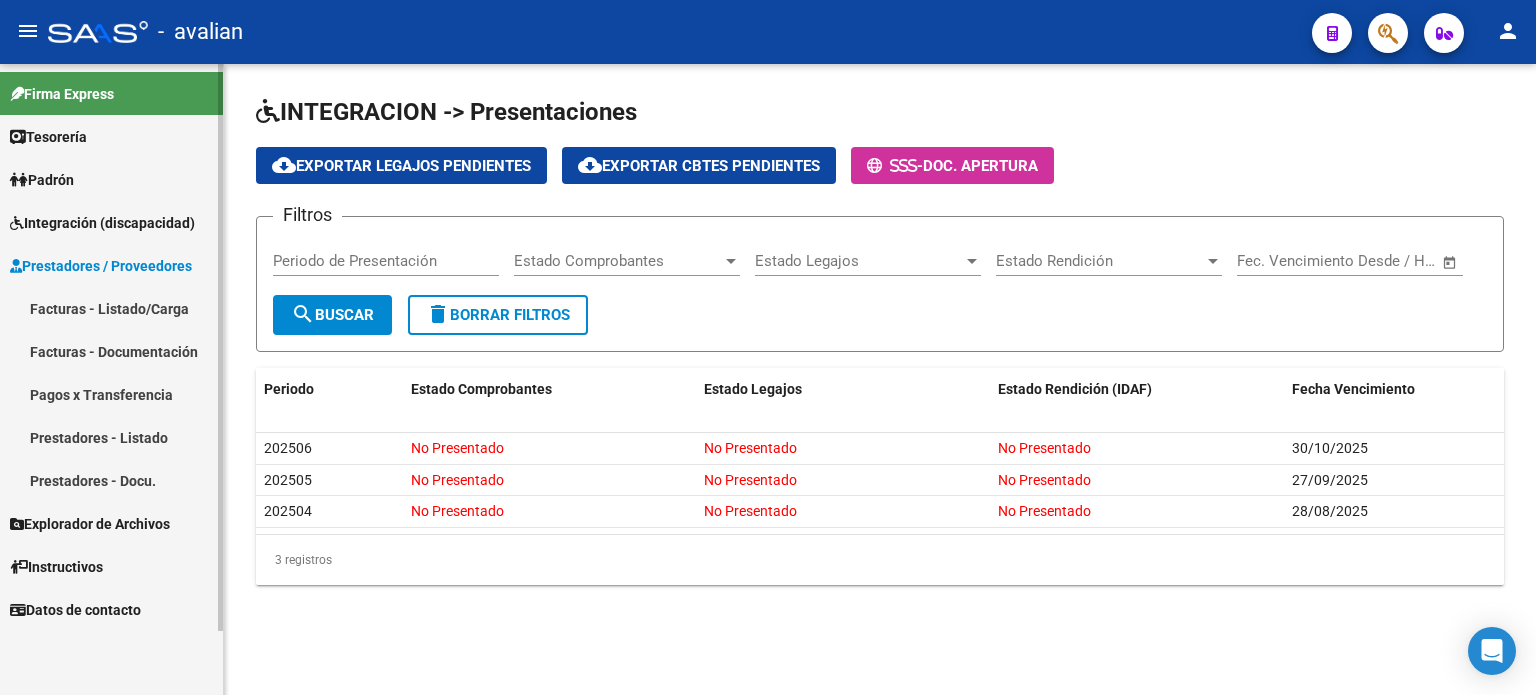 scroll, scrollTop: 0, scrollLeft: 0, axis: both 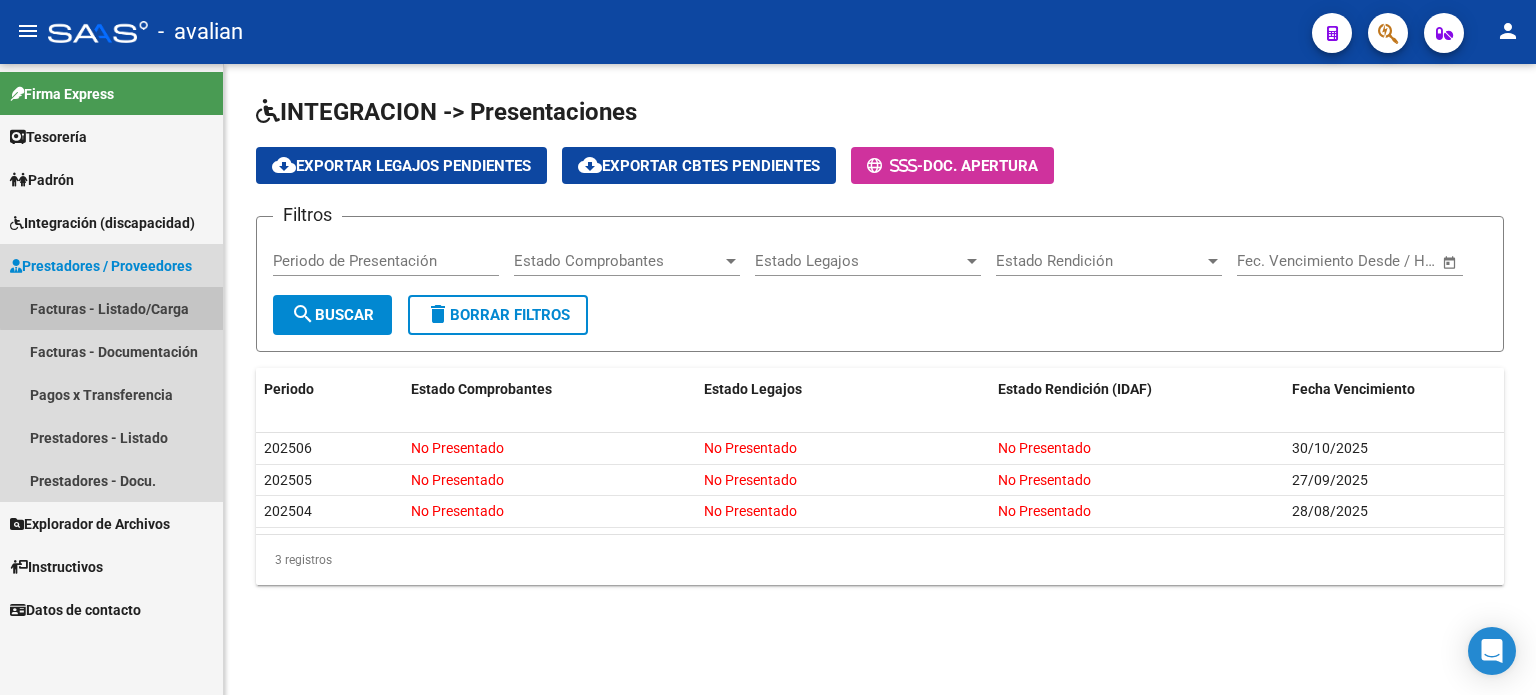 click on "Facturas - Listado/Carga" at bounding box center [111, 308] 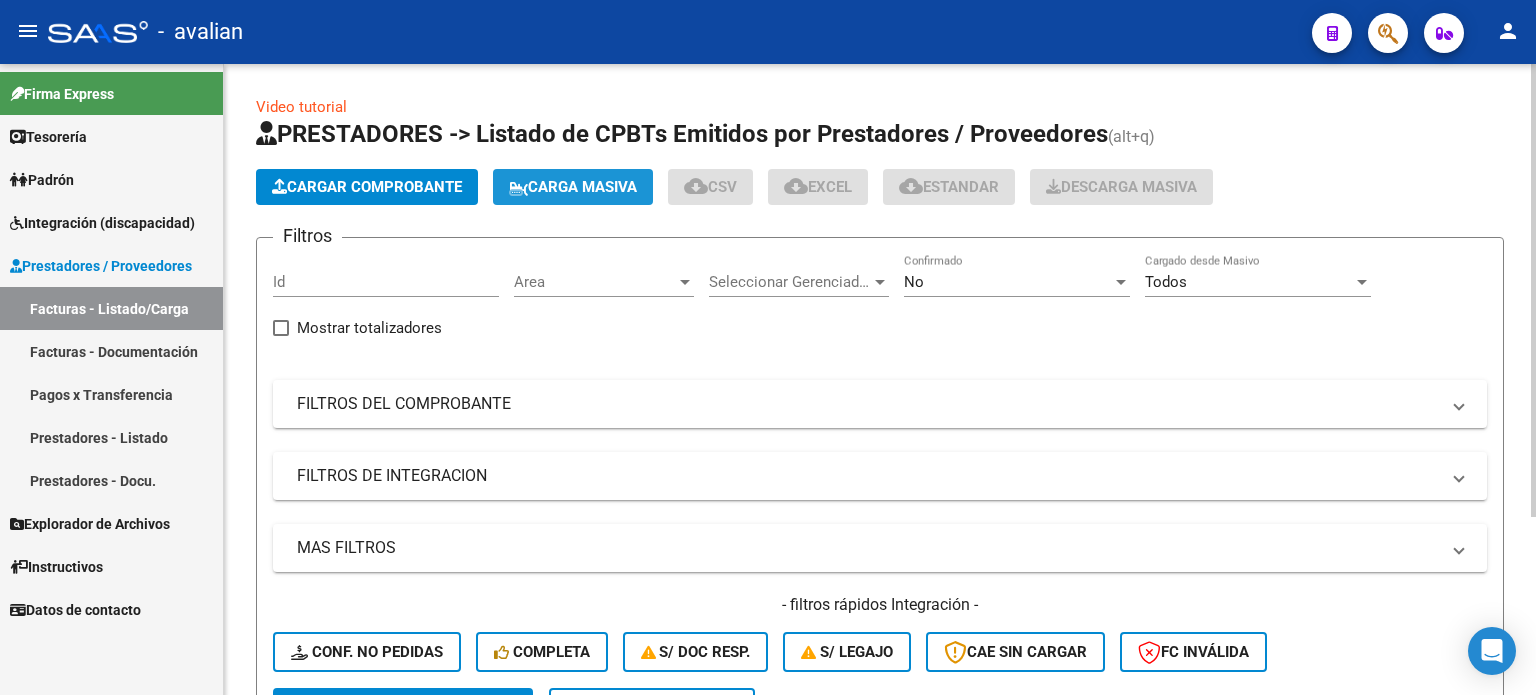 click on "Carga Masiva" 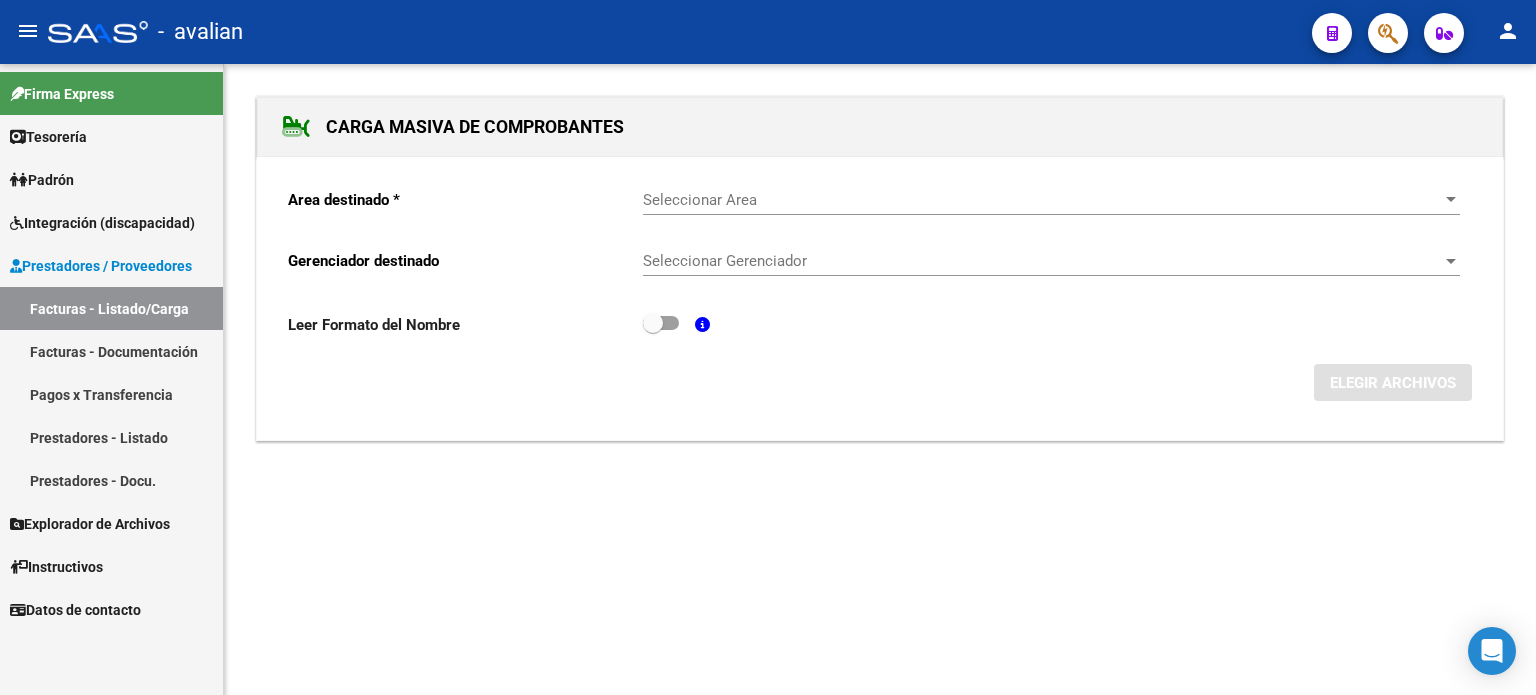 click on "Seleccionar Area Seleccionar Area" 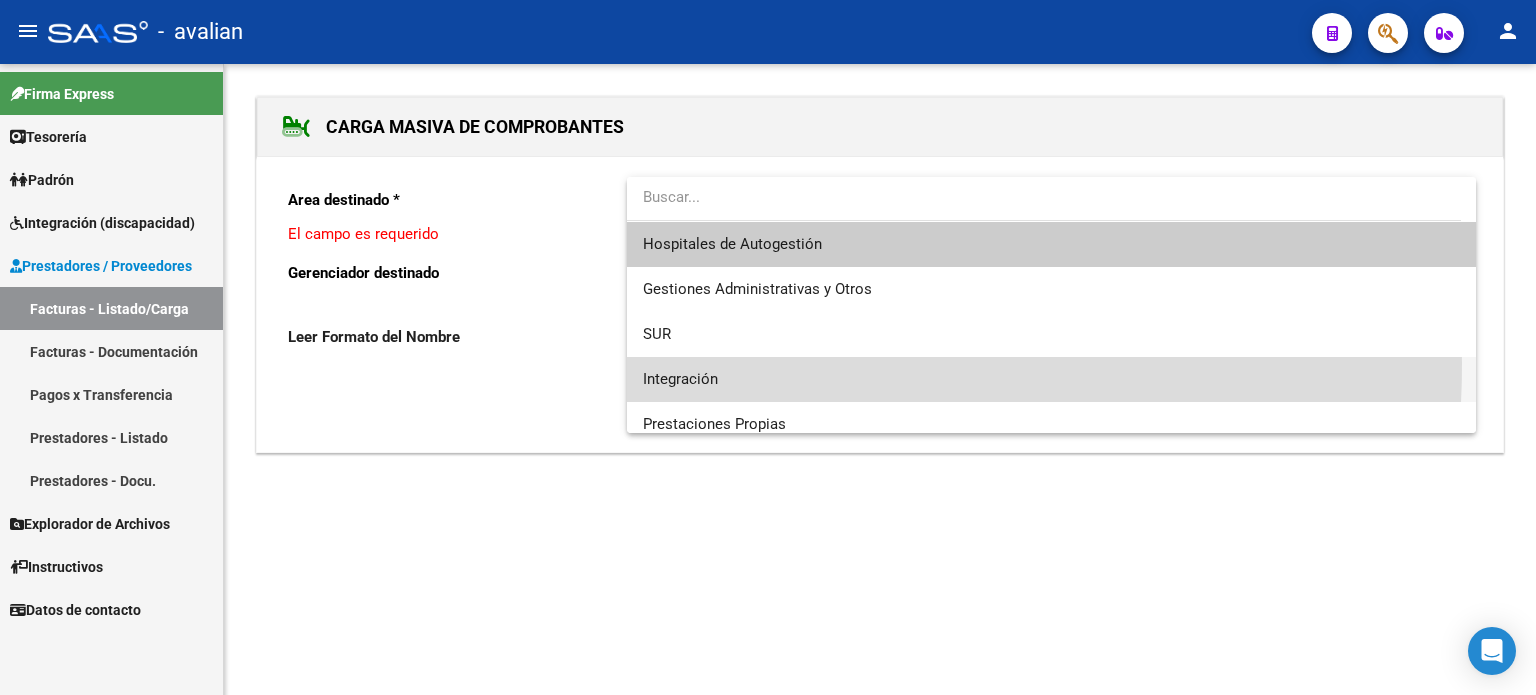 click on "Integración" at bounding box center (1051, 379) 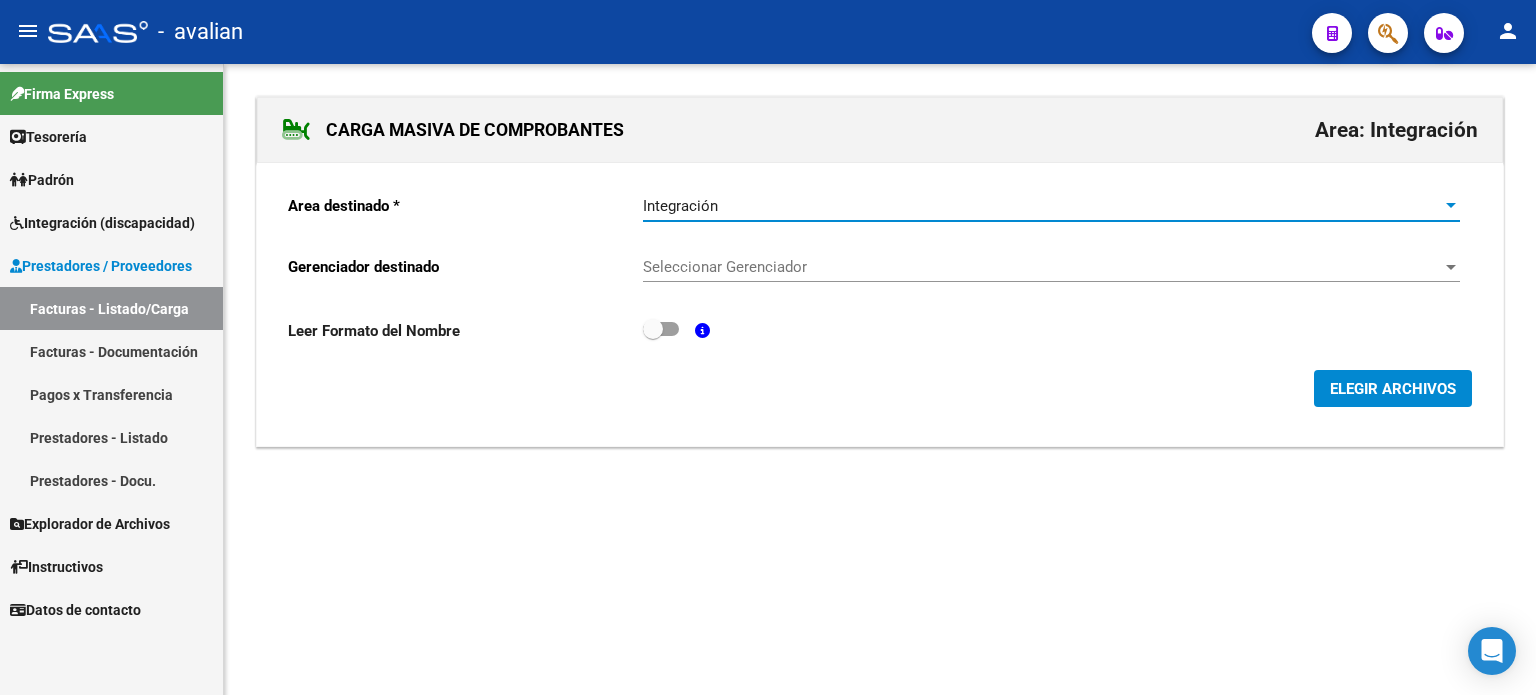 click on "Seleccionar Gerenciador" at bounding box center [1042, 267] 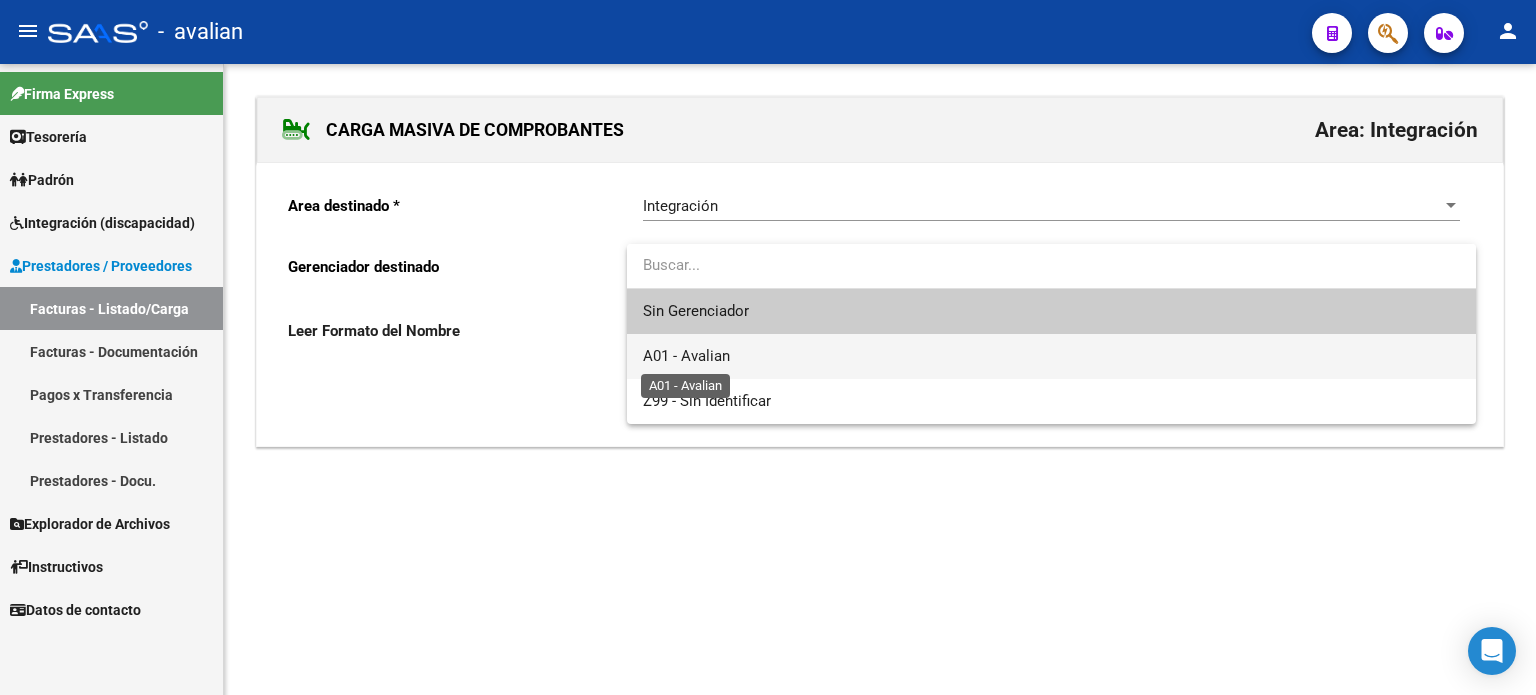 click on "A01 - Avalian" at bounding box center [686, 356] 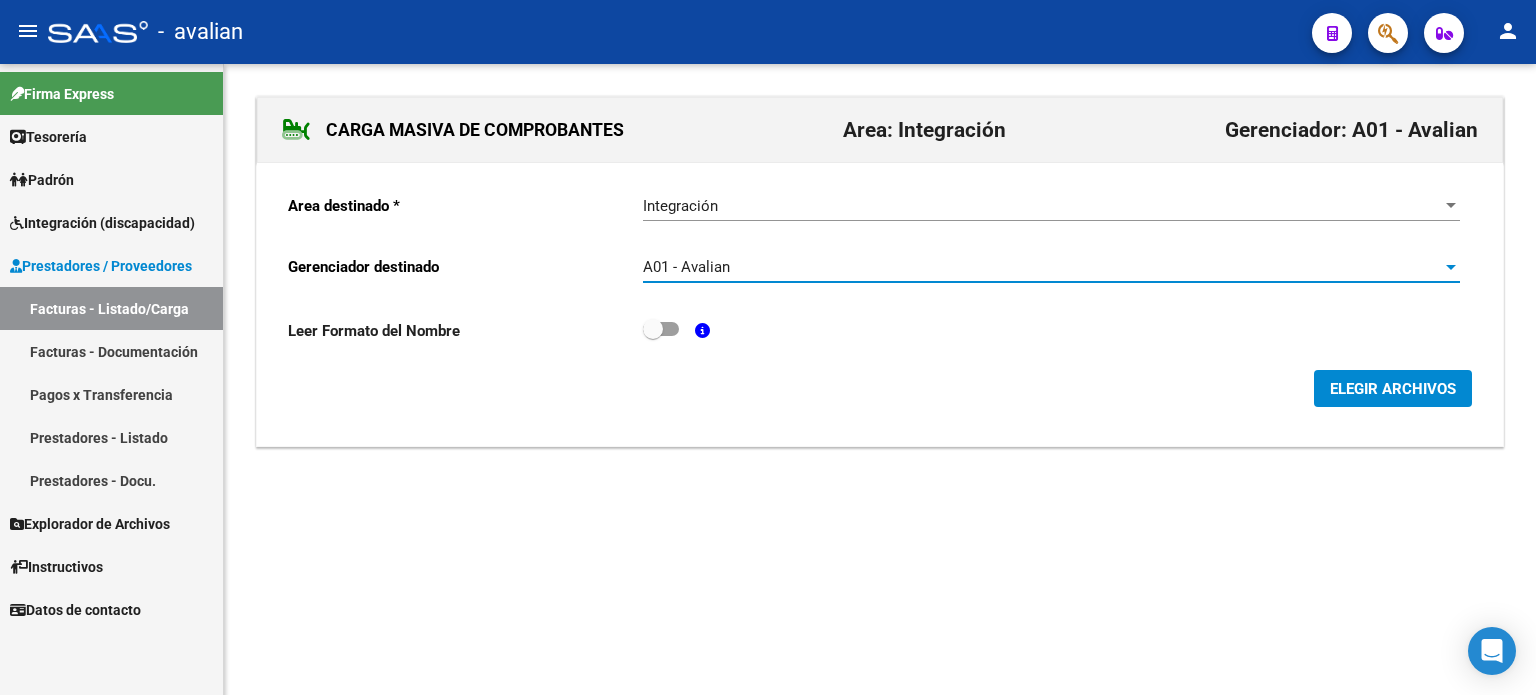click at bounding box center [661, 329] 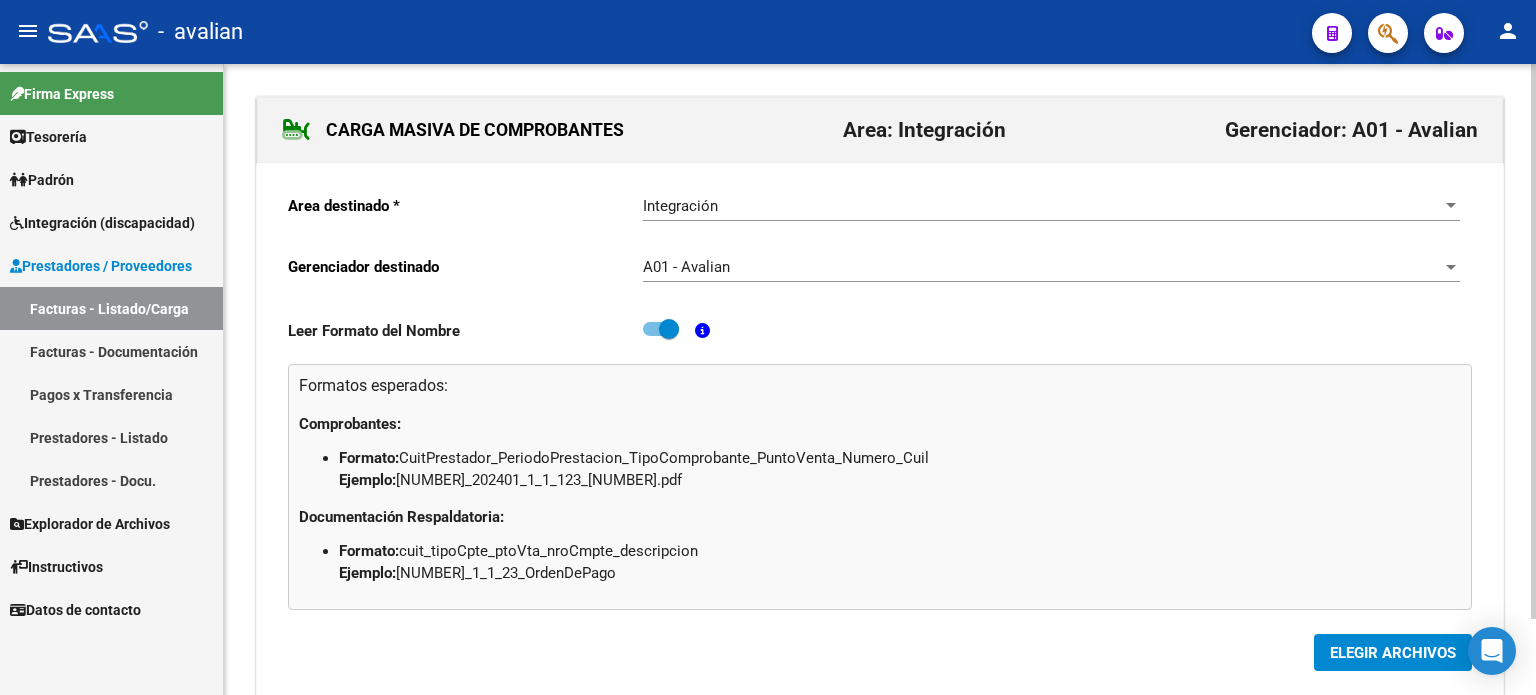 click on "ELEGIR ARCHIVOS" 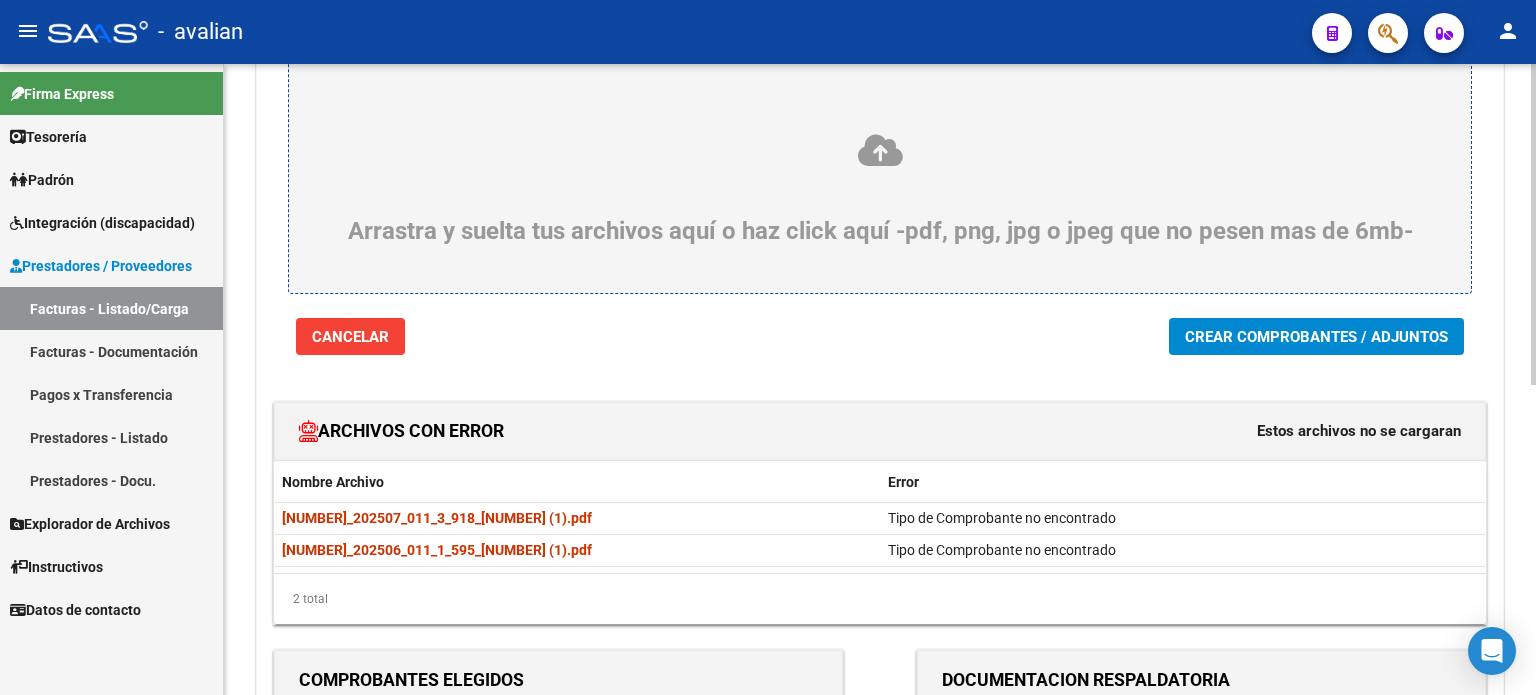 scroll, scrollTop: 133, scrollLeft: 0, axis: vertical 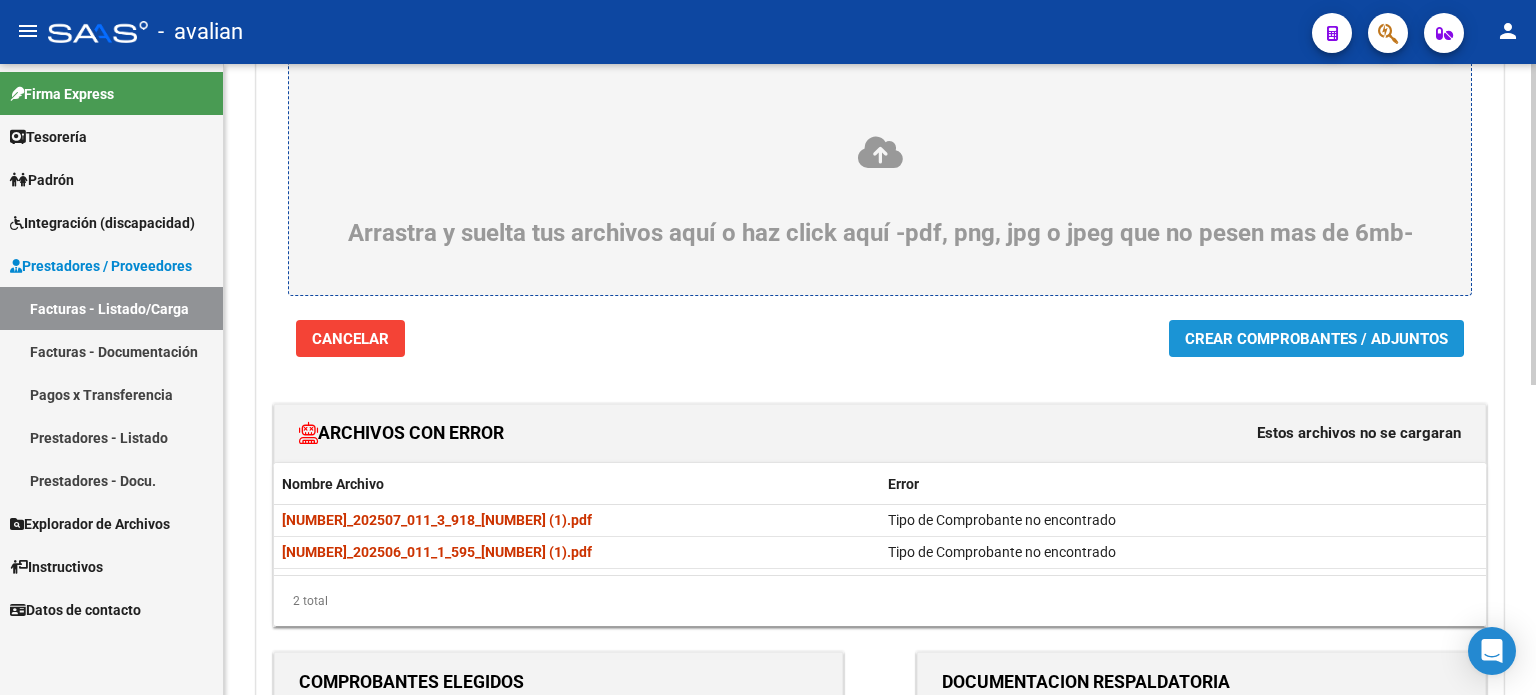 click on "Crear Comprobantes / Adjuntos" 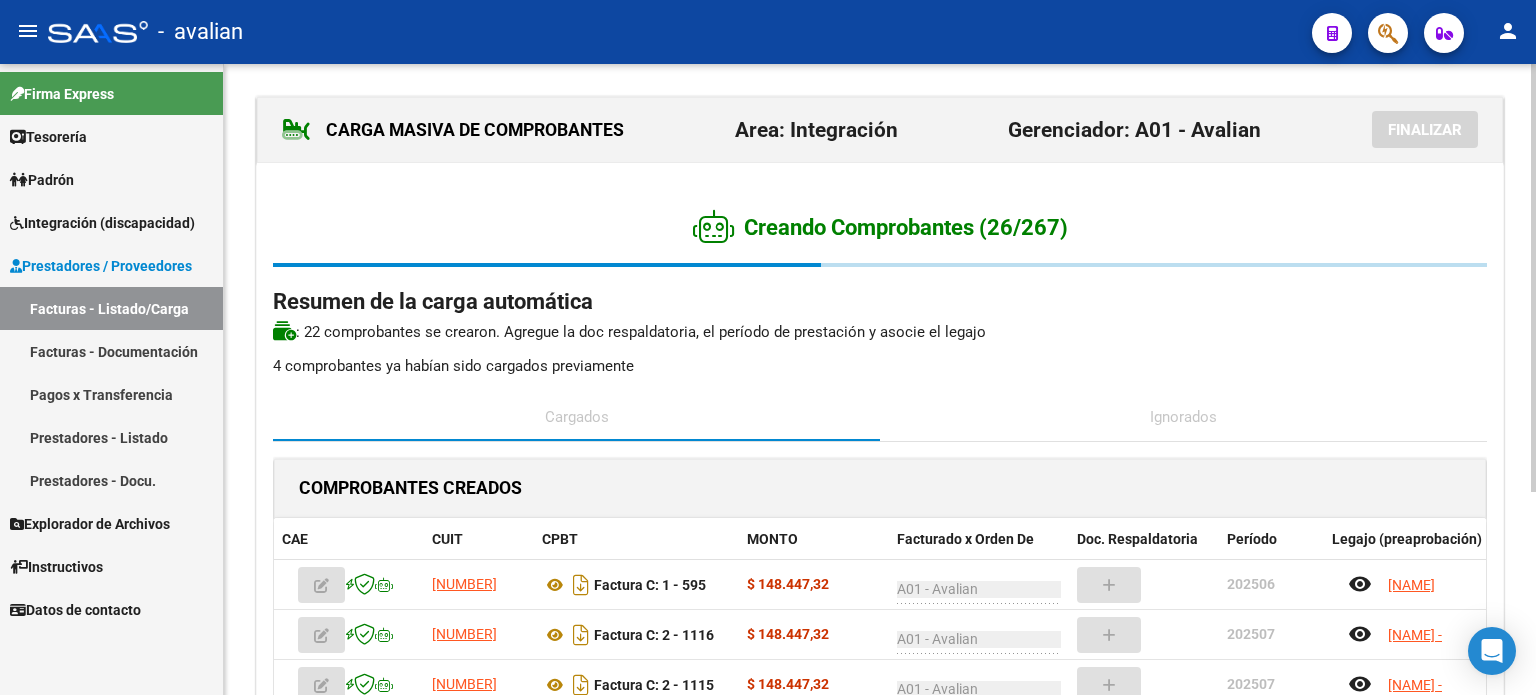 scroll, scrollTop: 299, scrollLeft: 0, axis: vertical 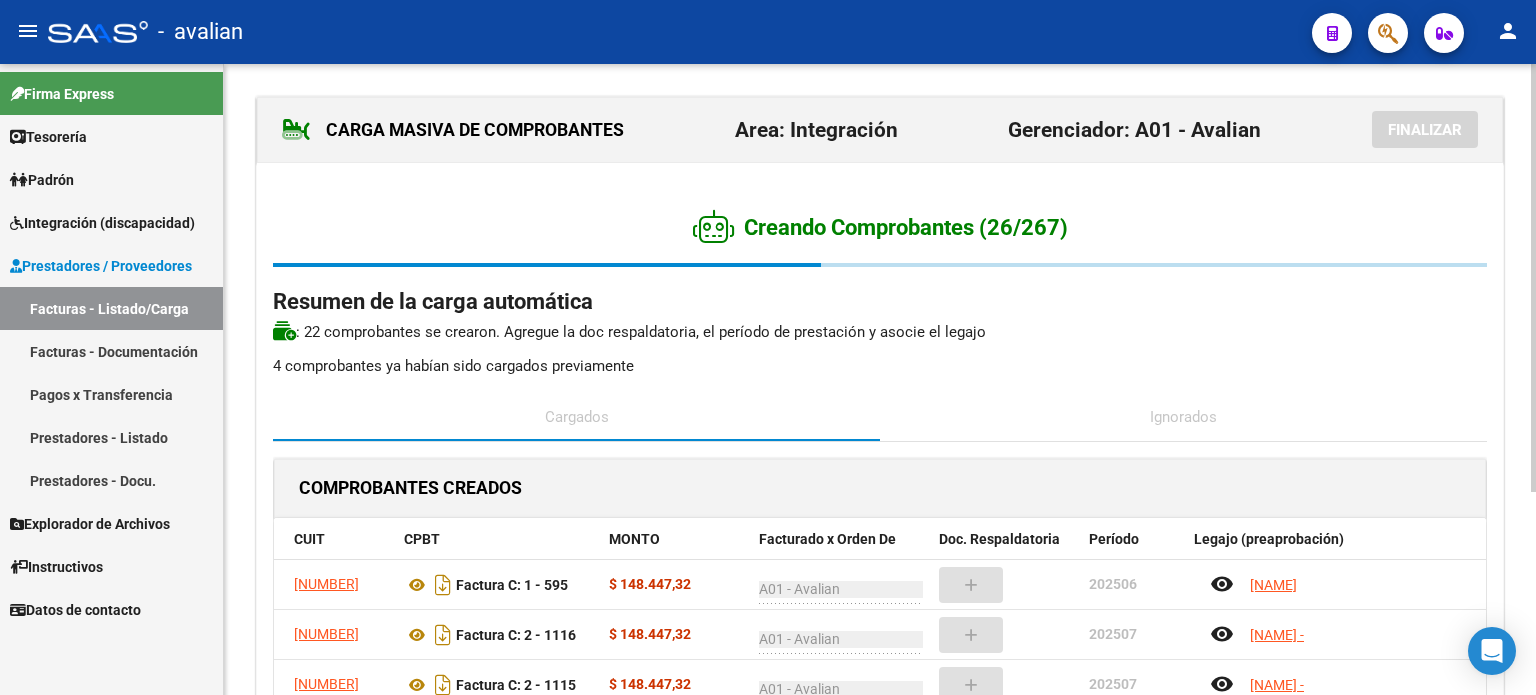 click on ": 22 comprobantes se crearon. Agregue la doc respaldatoria , el período de prestación y asocie el legajo" 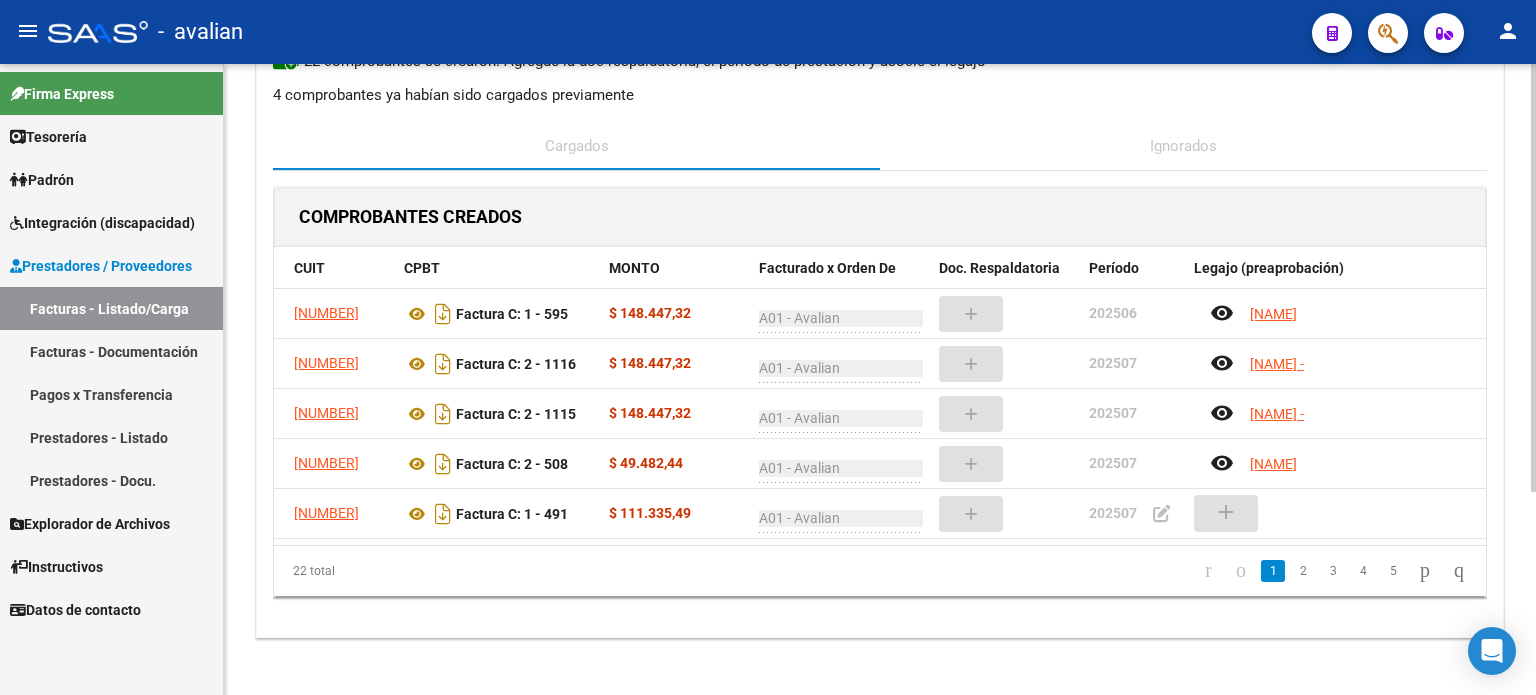 scroll, scrollTop: 299, scrollLeft: 0, axis: vertical 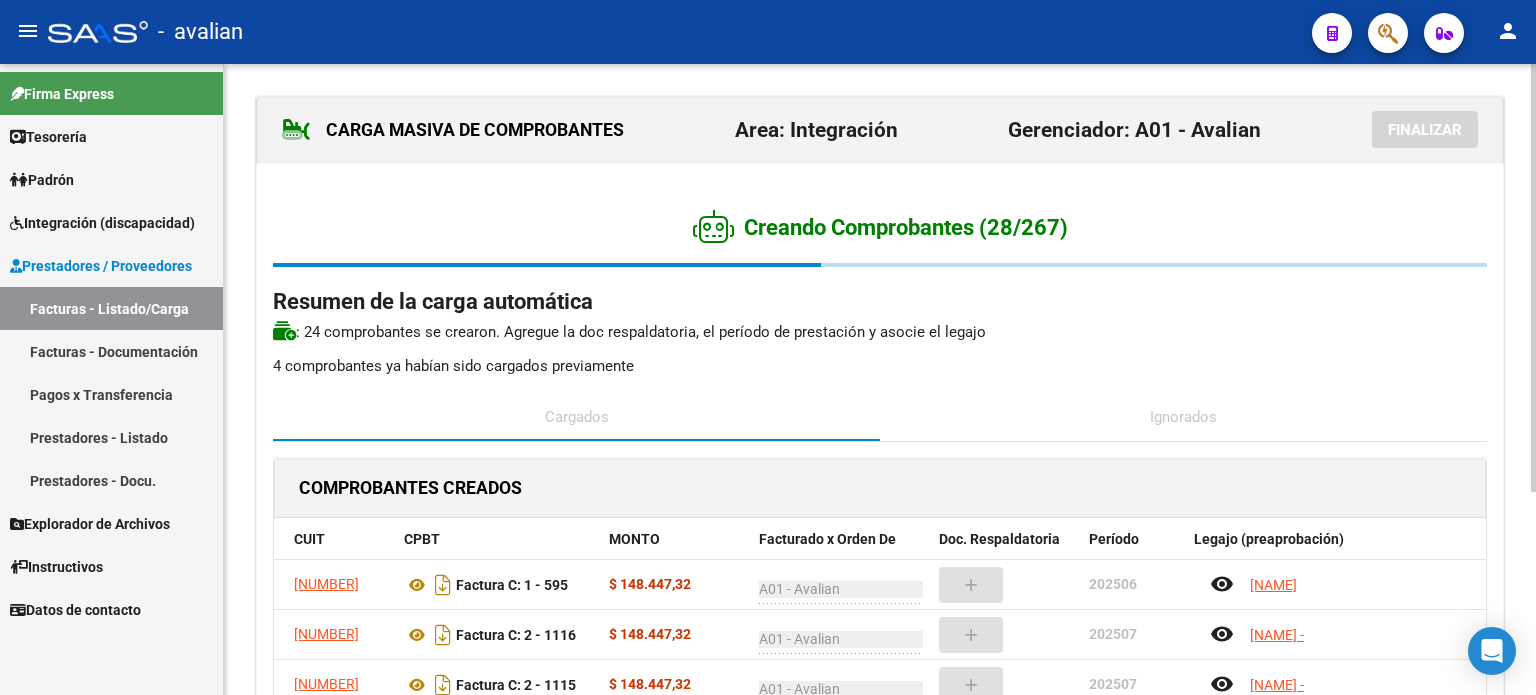 click on "Creando Comprobantes (28/267)" 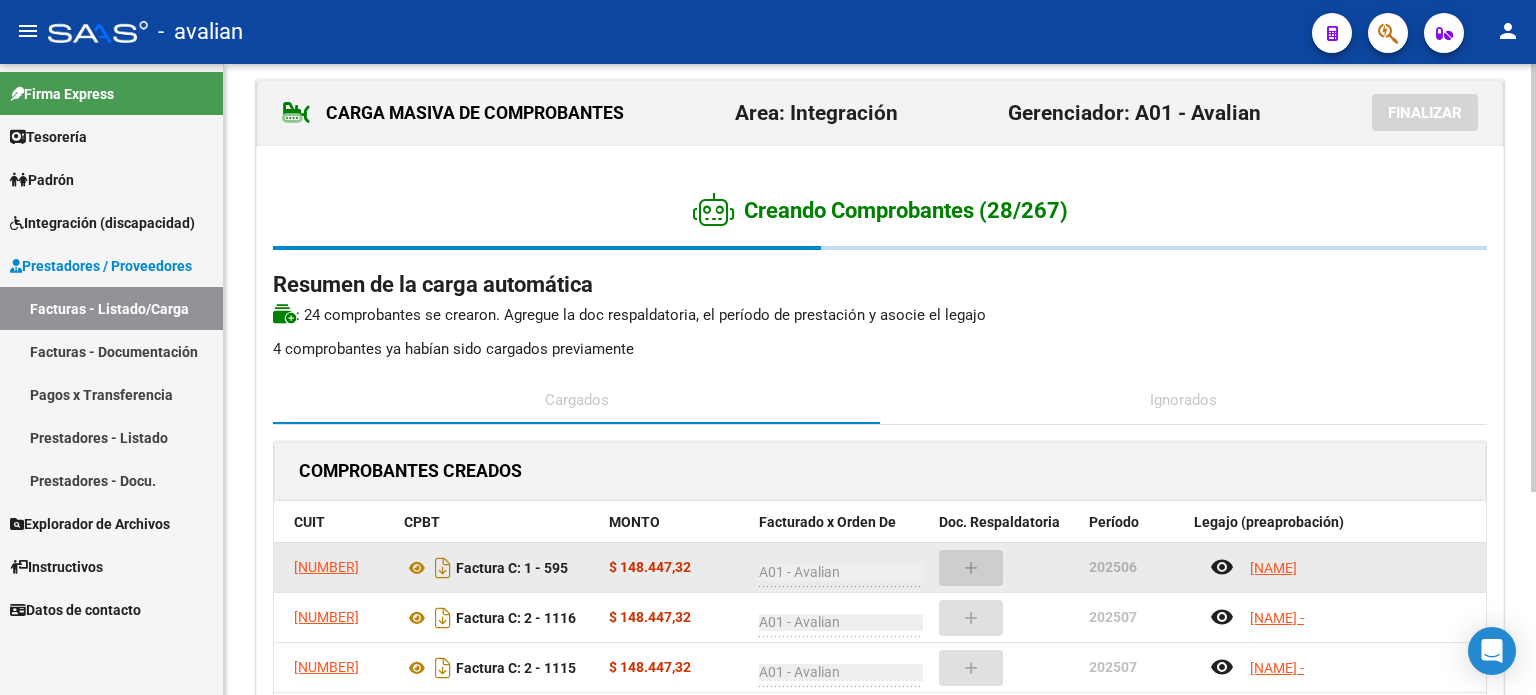 scroll, scrollTop: 0, scrollLeft: 0, axis: both 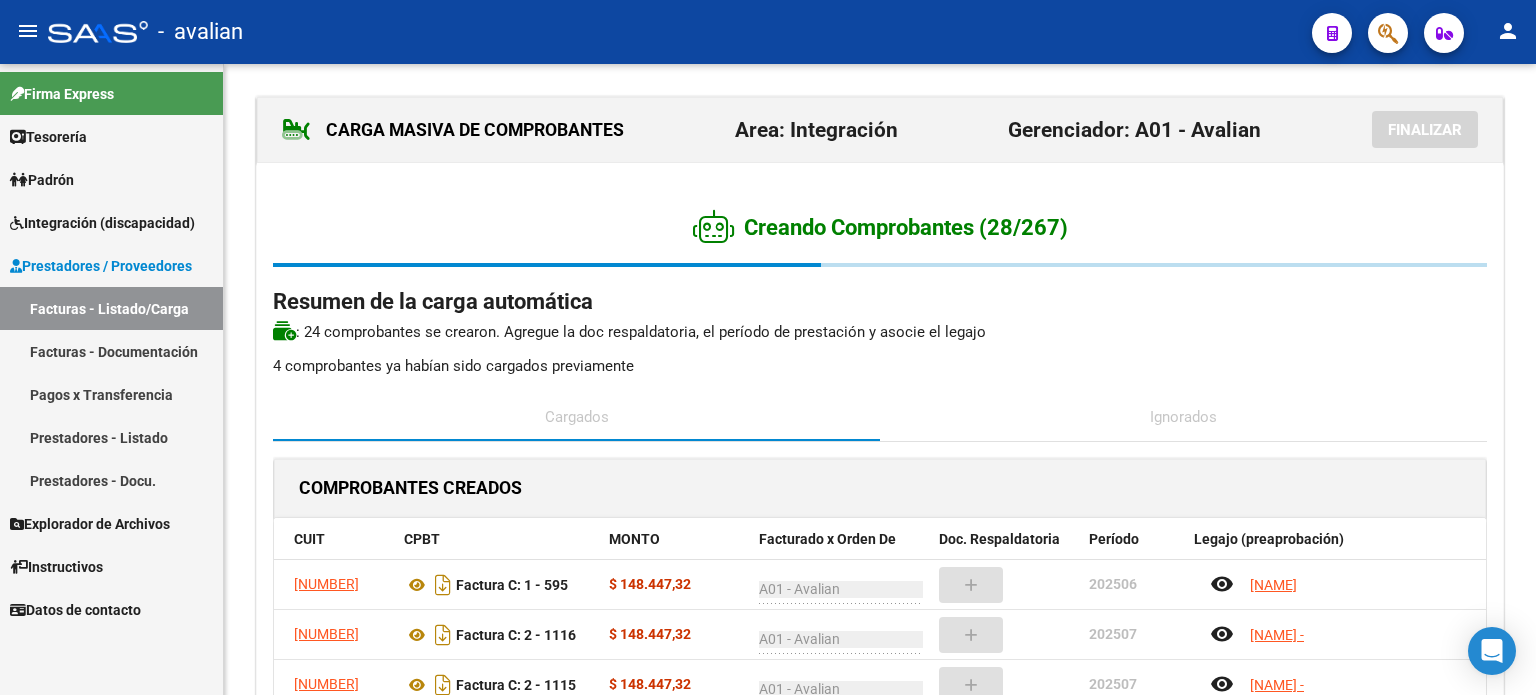 click on "Facturas - Listado/Carga" at bounding box center [111, 308] 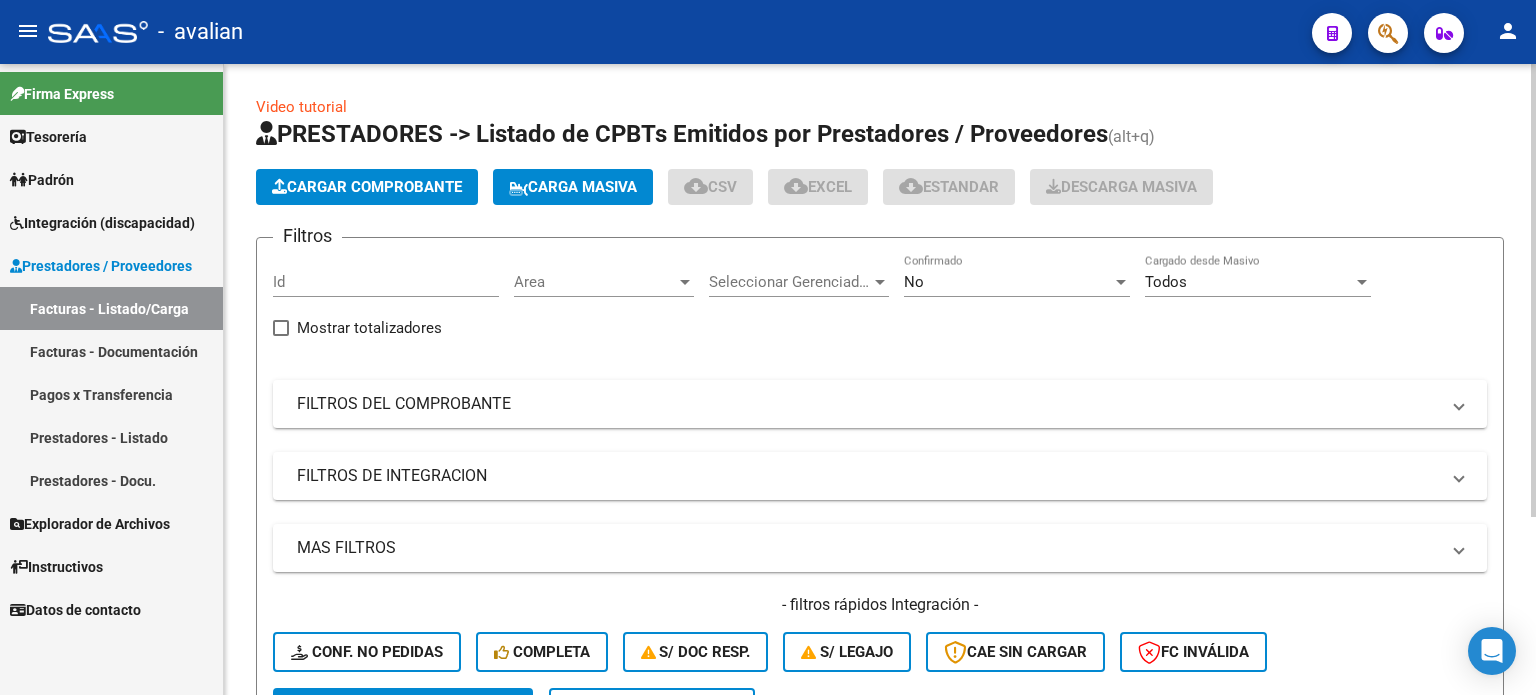 click on "Carga Masiva" 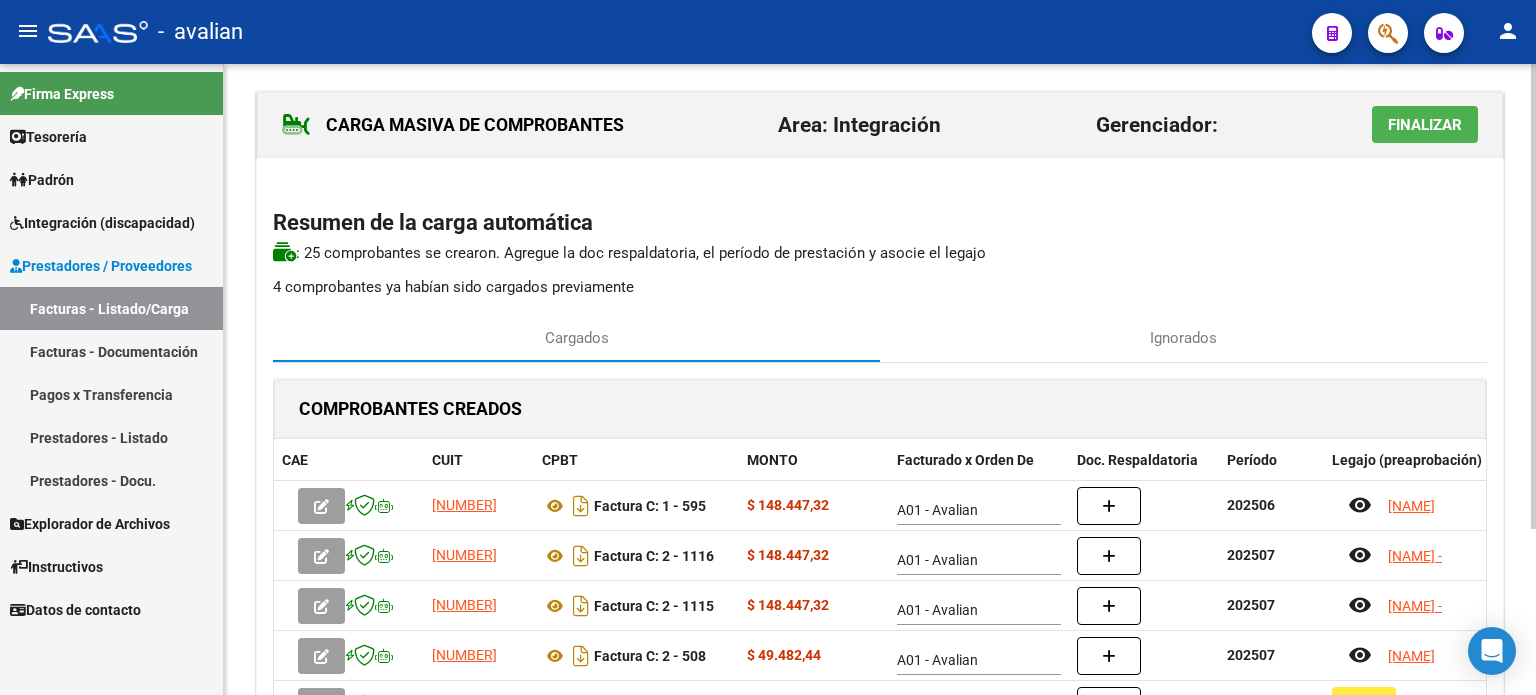 scroll, scrollTop: 0, scrollLeft: 0, axis: both 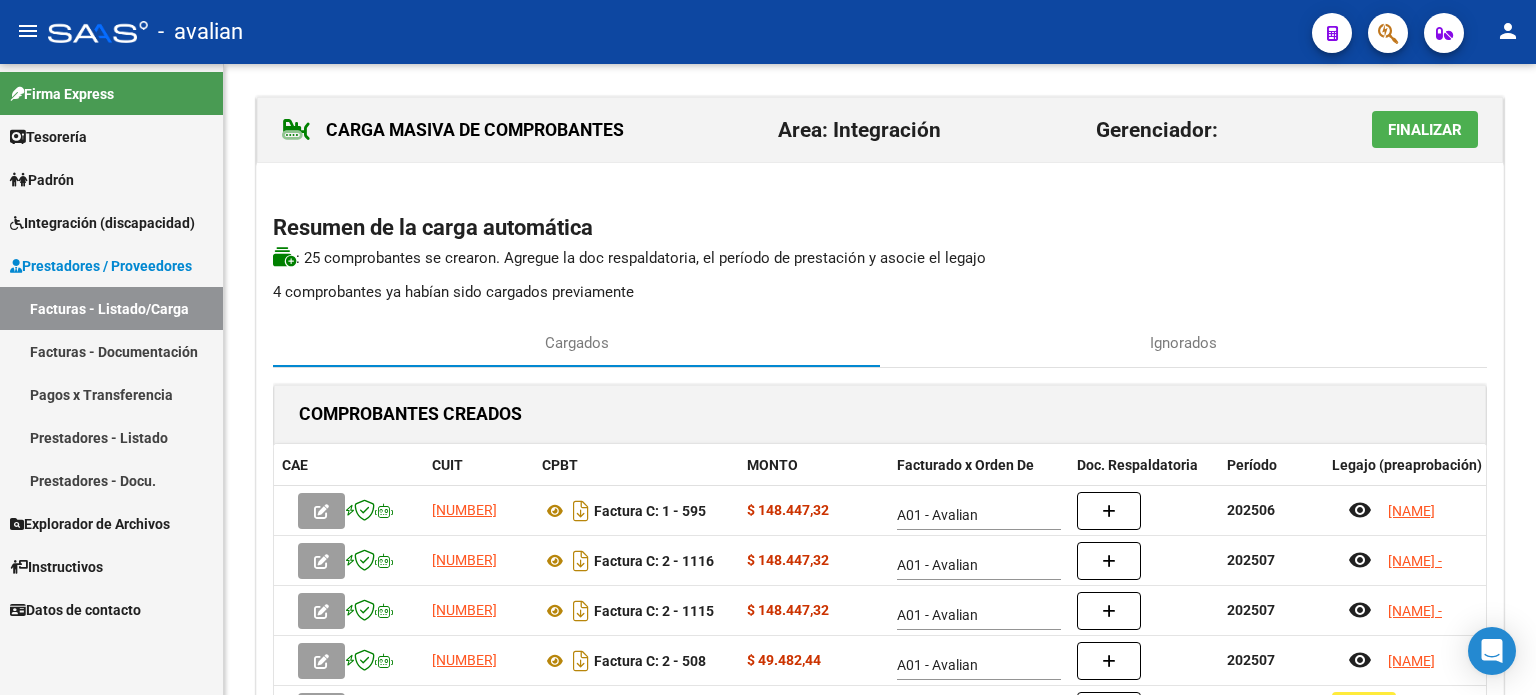 click on "Facturas - Listado/Carga" at bounding box center (111, 308) 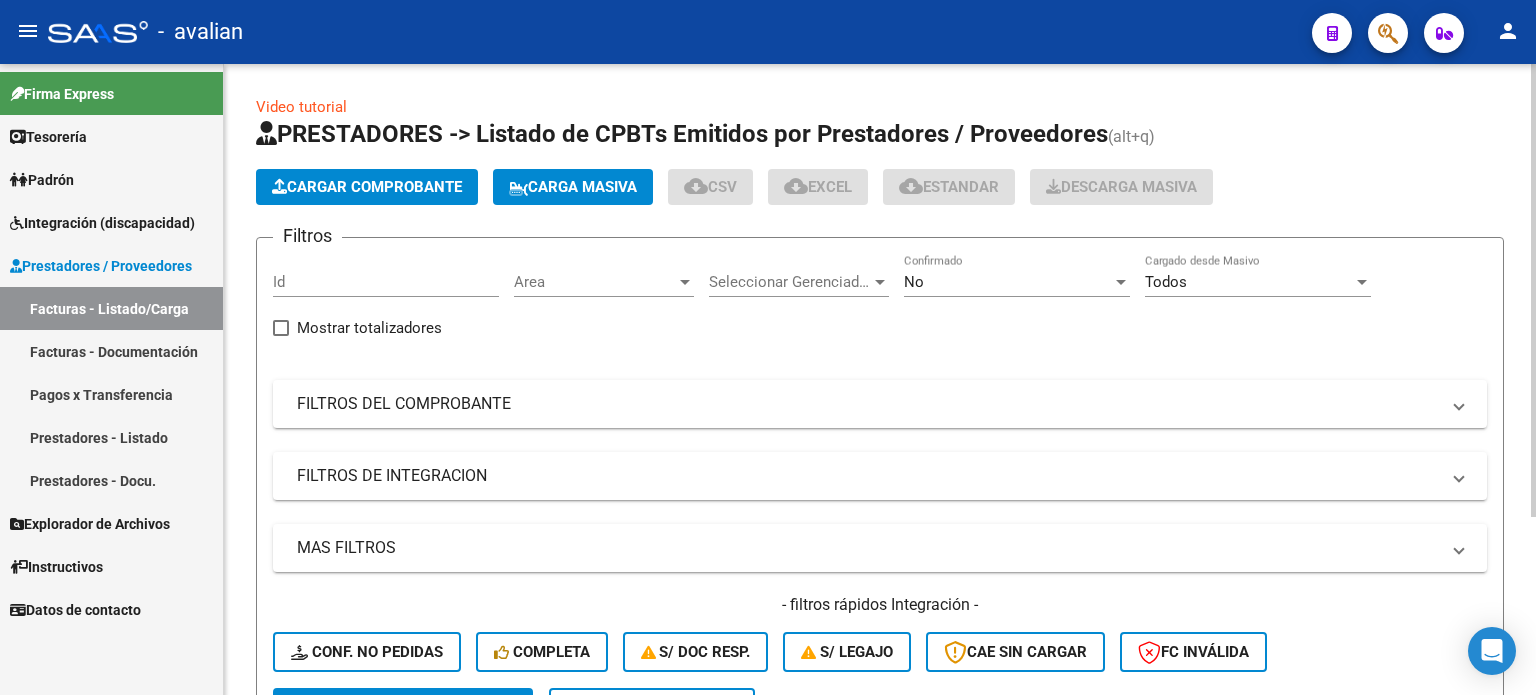 click on "Carga Masiva" 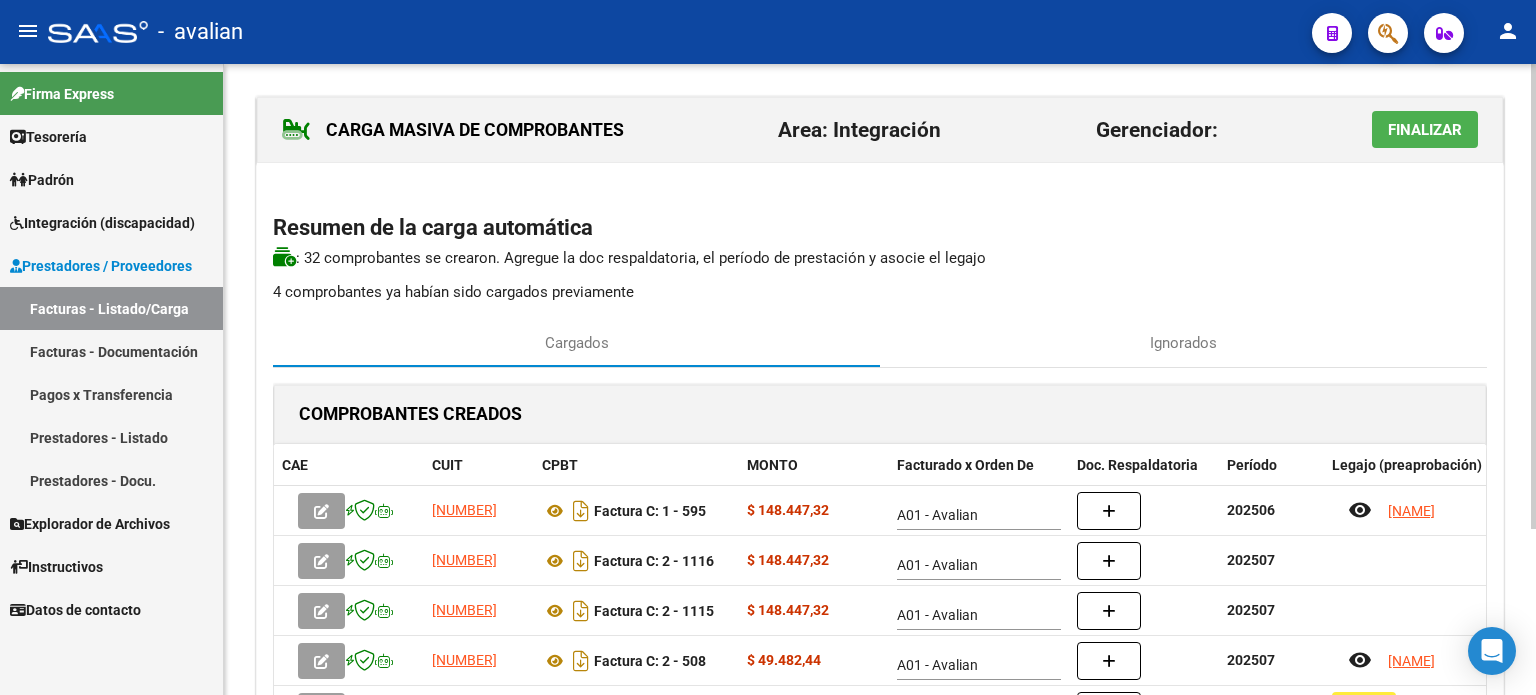 click on "Gerenciador:" 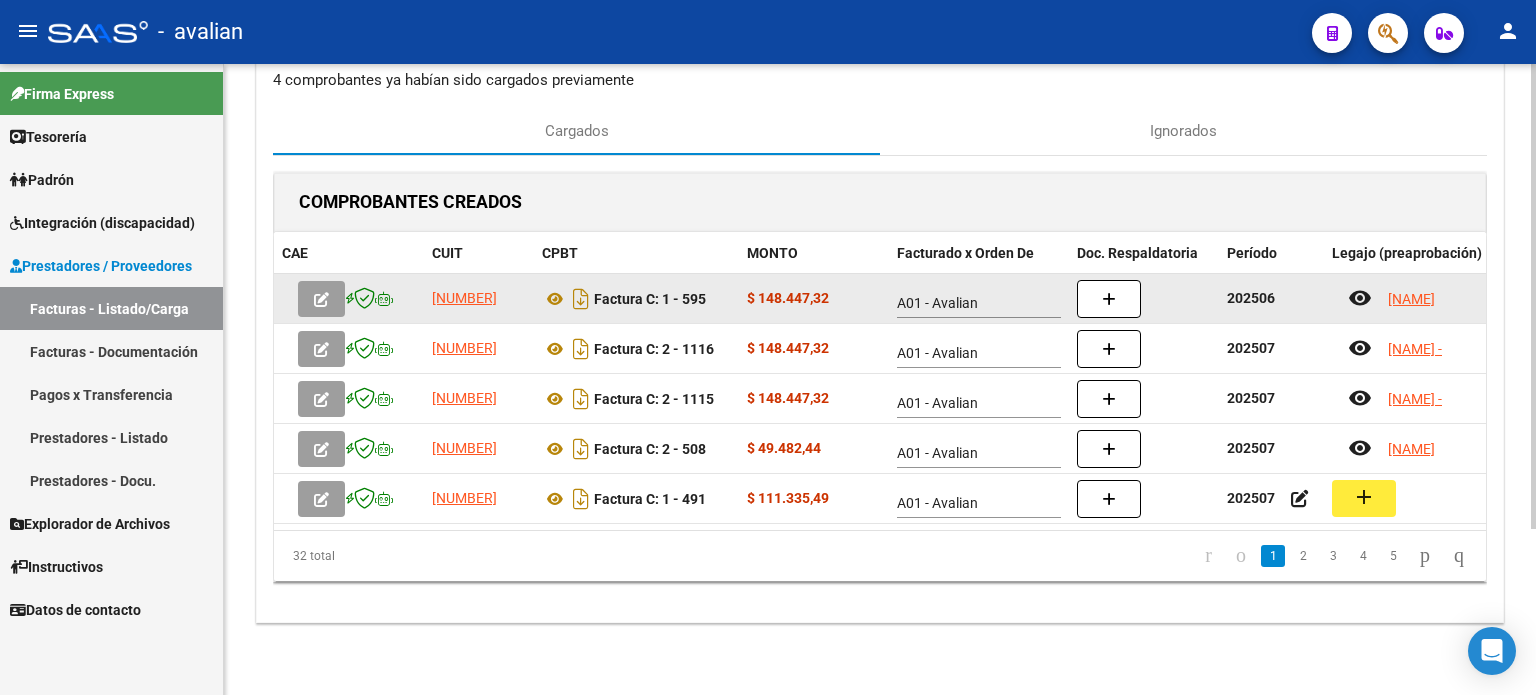 scroll, scrollTop: 225, scrollLeft: 0, axis: vertical 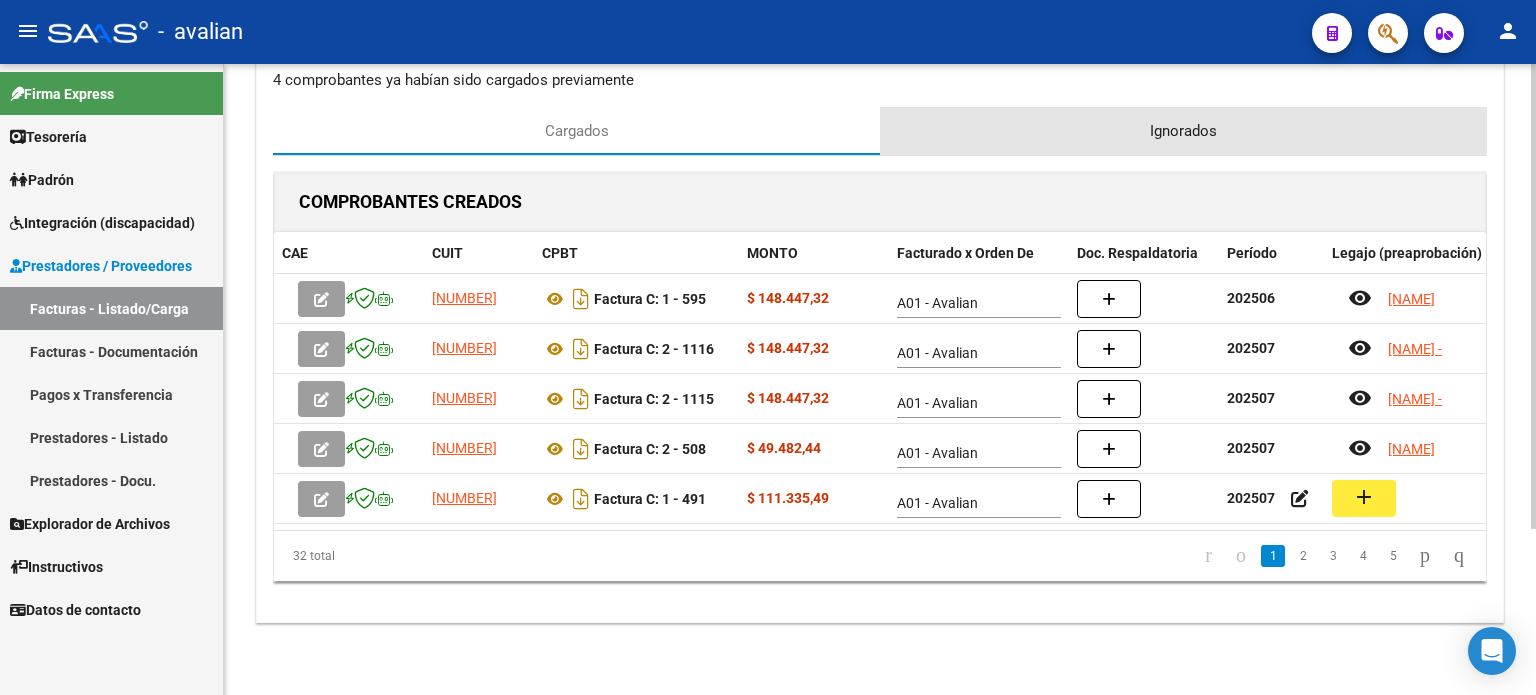 click on "Ignorados" at bounding box center [1183, 131] 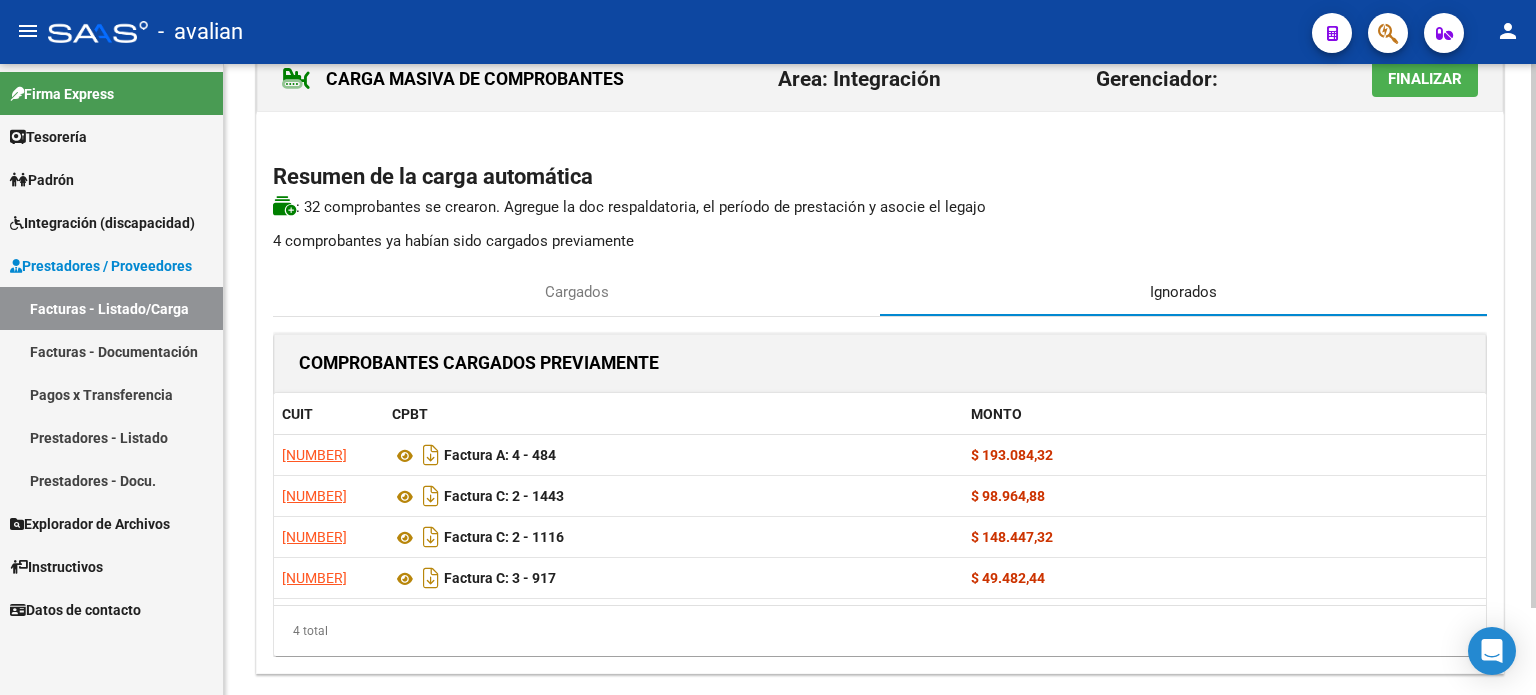 scroll, scrollTop: 0, scrollLeft: 0, axis: both 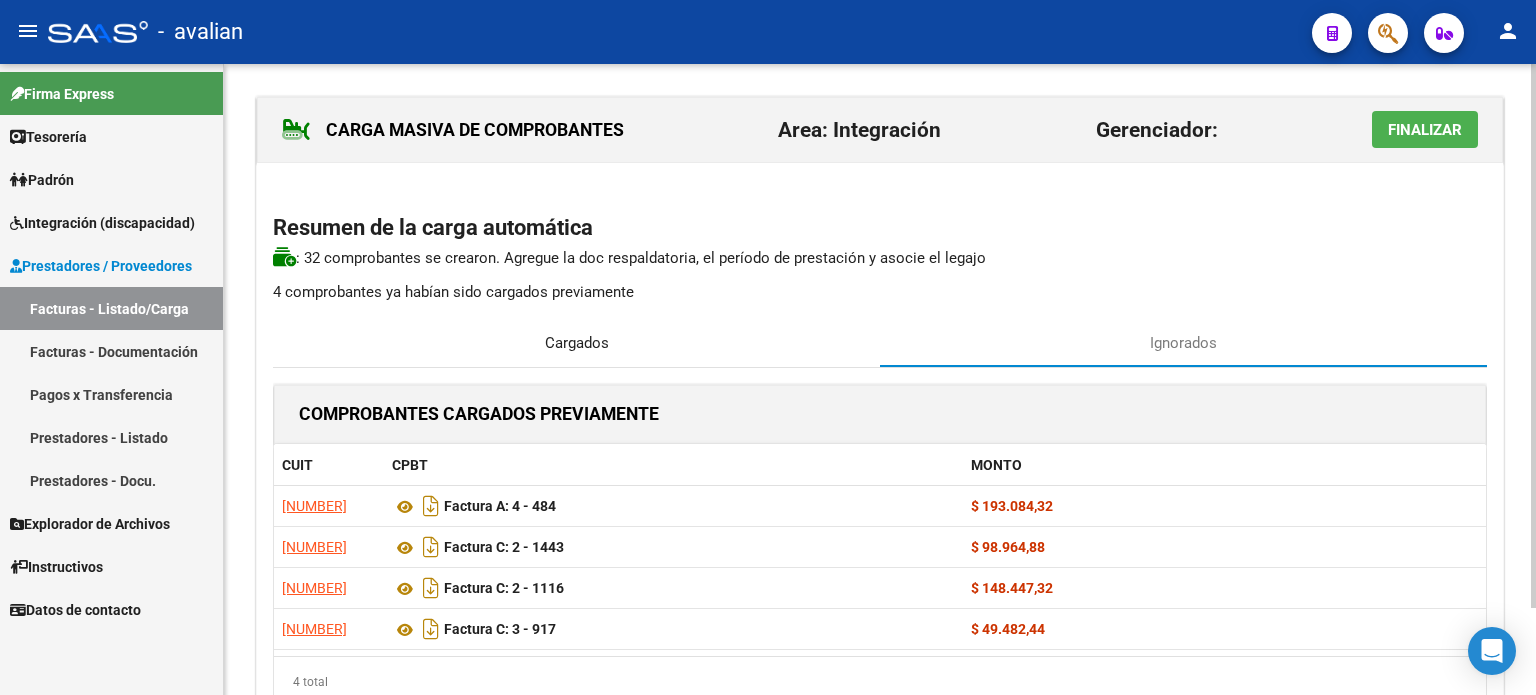 click on "Cargados" at bounding box center (576, 343) 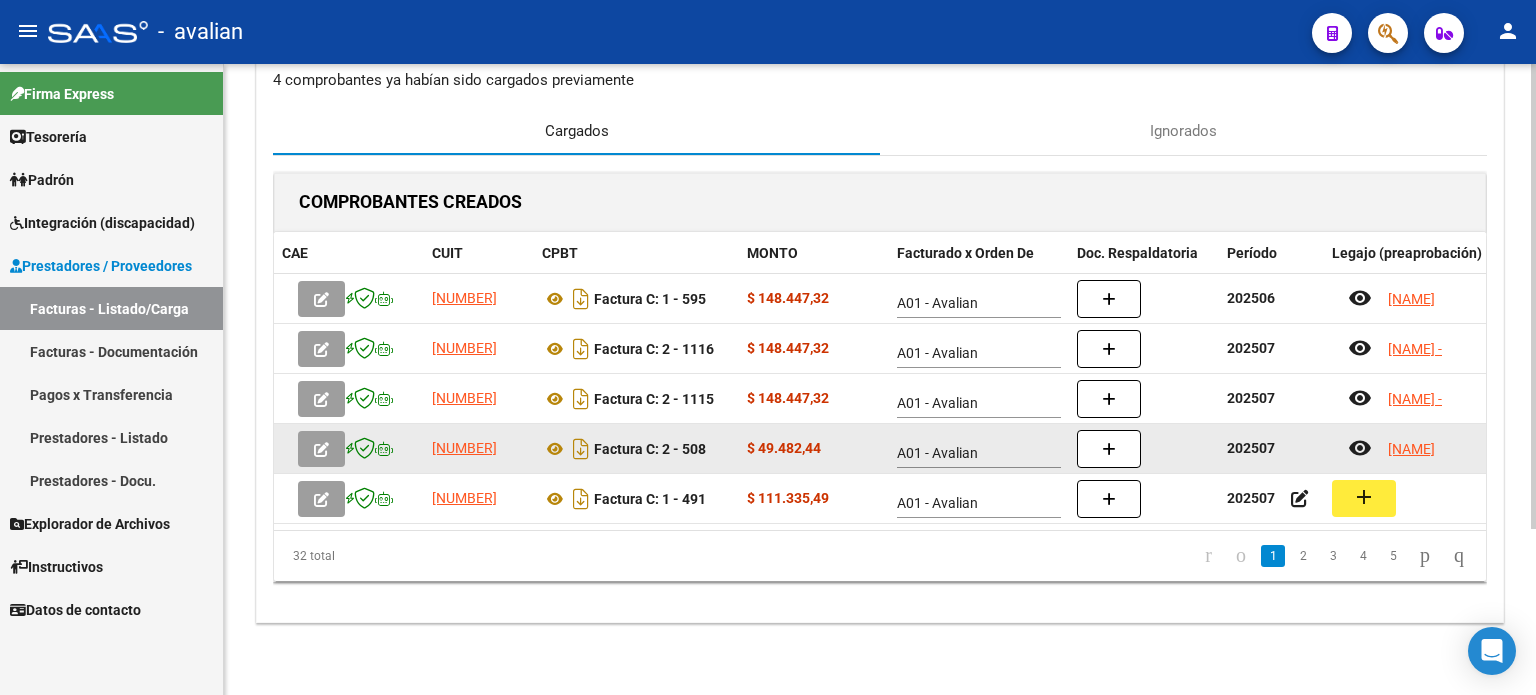 scroll, scrollTop: 225, scrollLeft: 0, axis: vertical 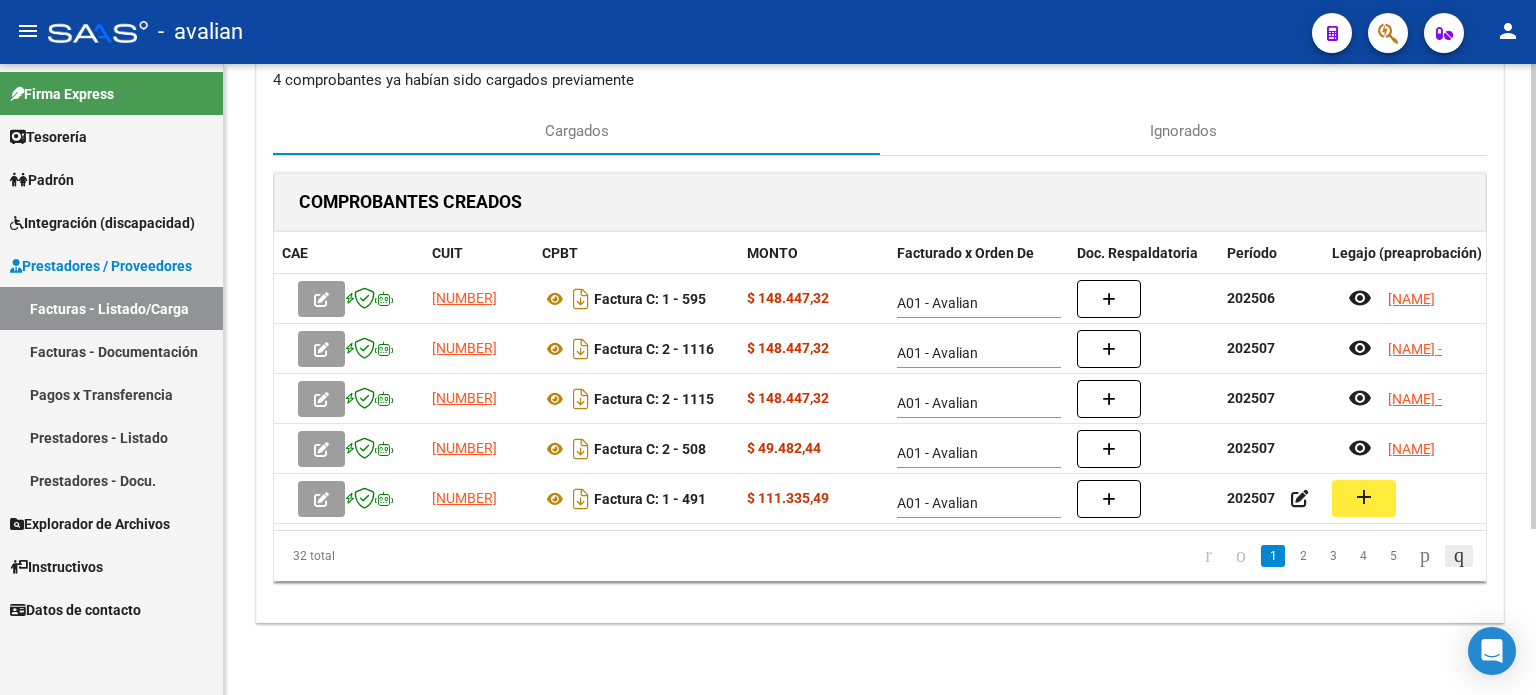 click 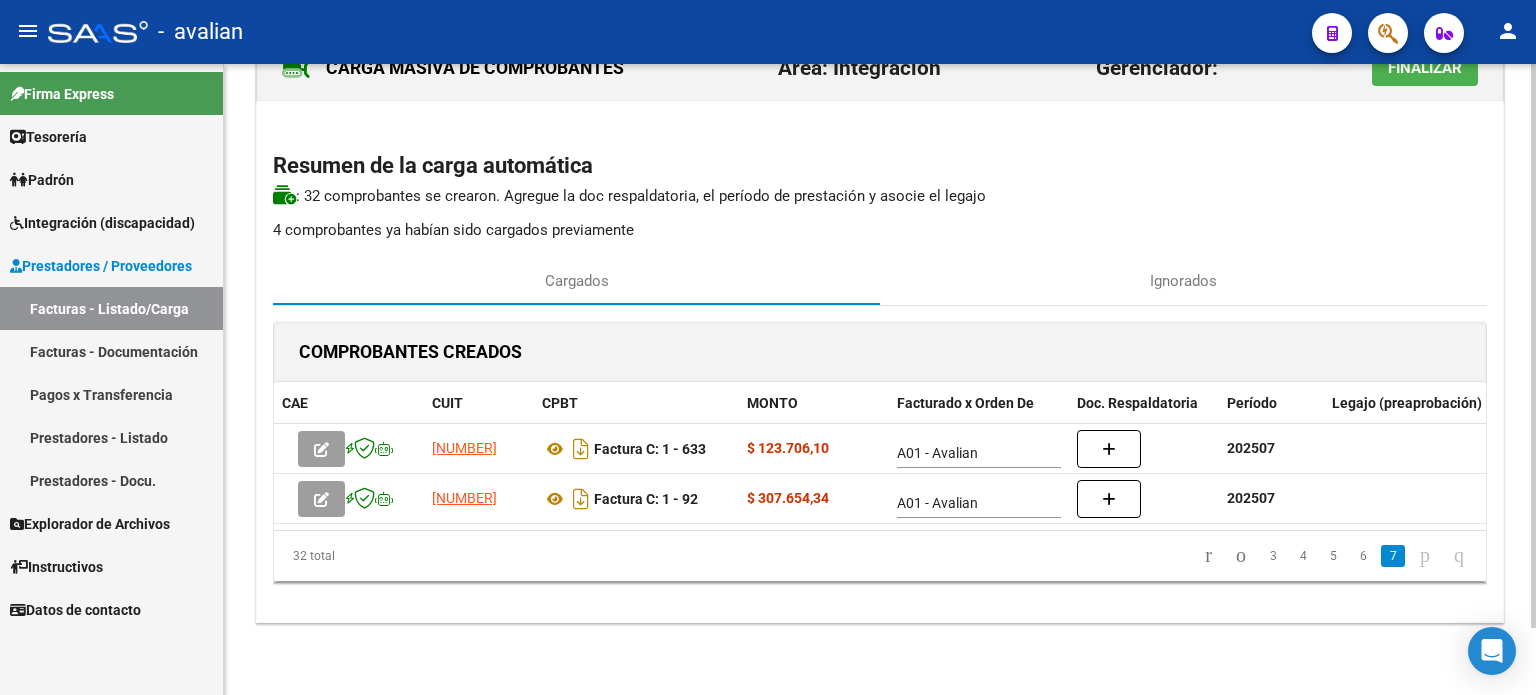 scroll, scrollTop: 75, scrollLeft: 0, axis: vertical 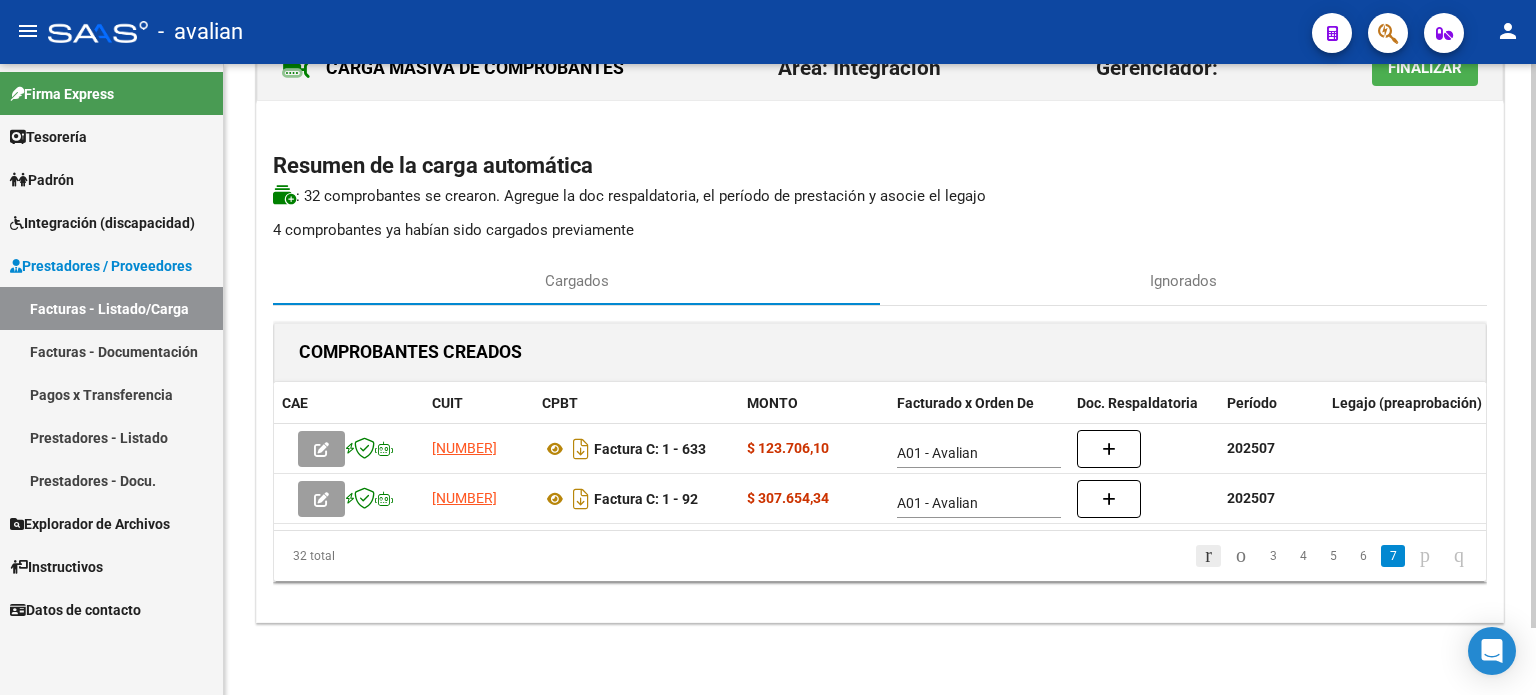click 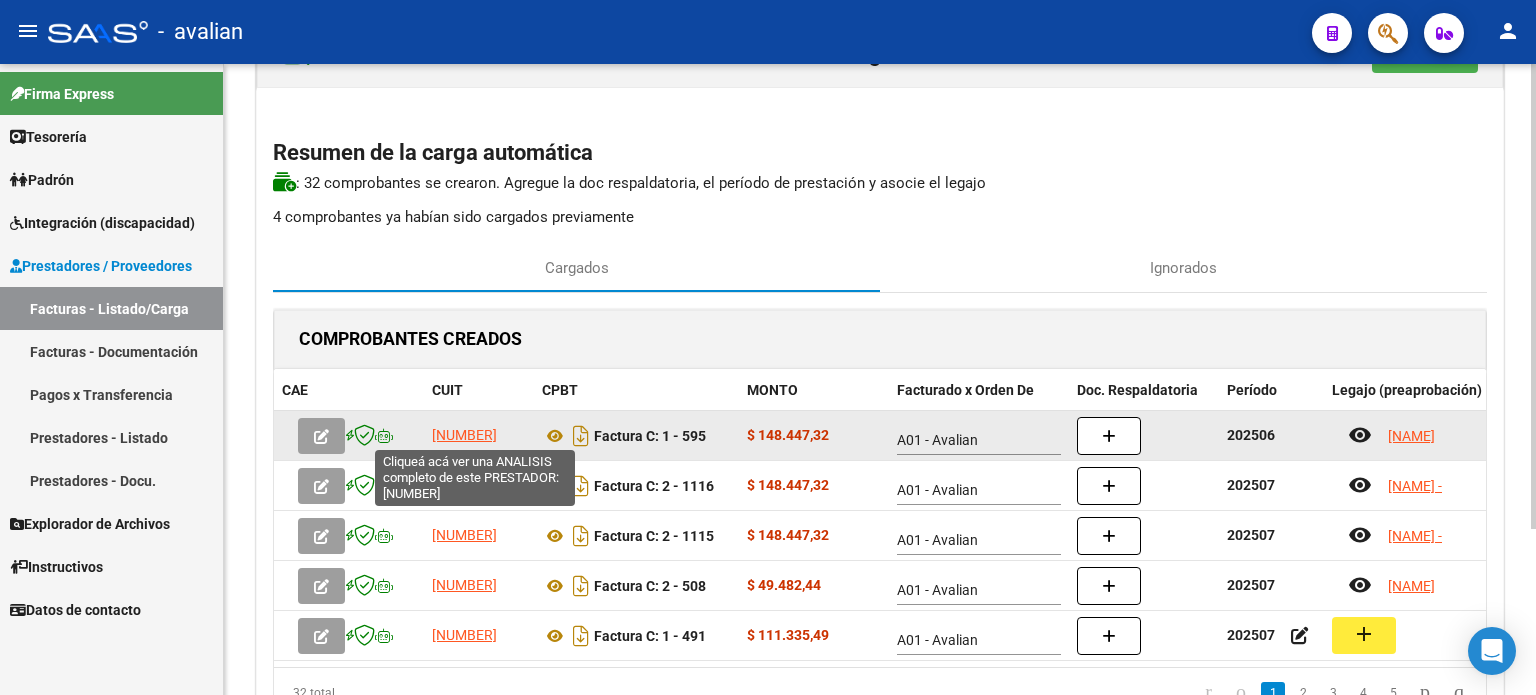 drag, startPoint x: 447, startPoint y: 436, endPoint x: 516, endPoint y: 436, distance: 69 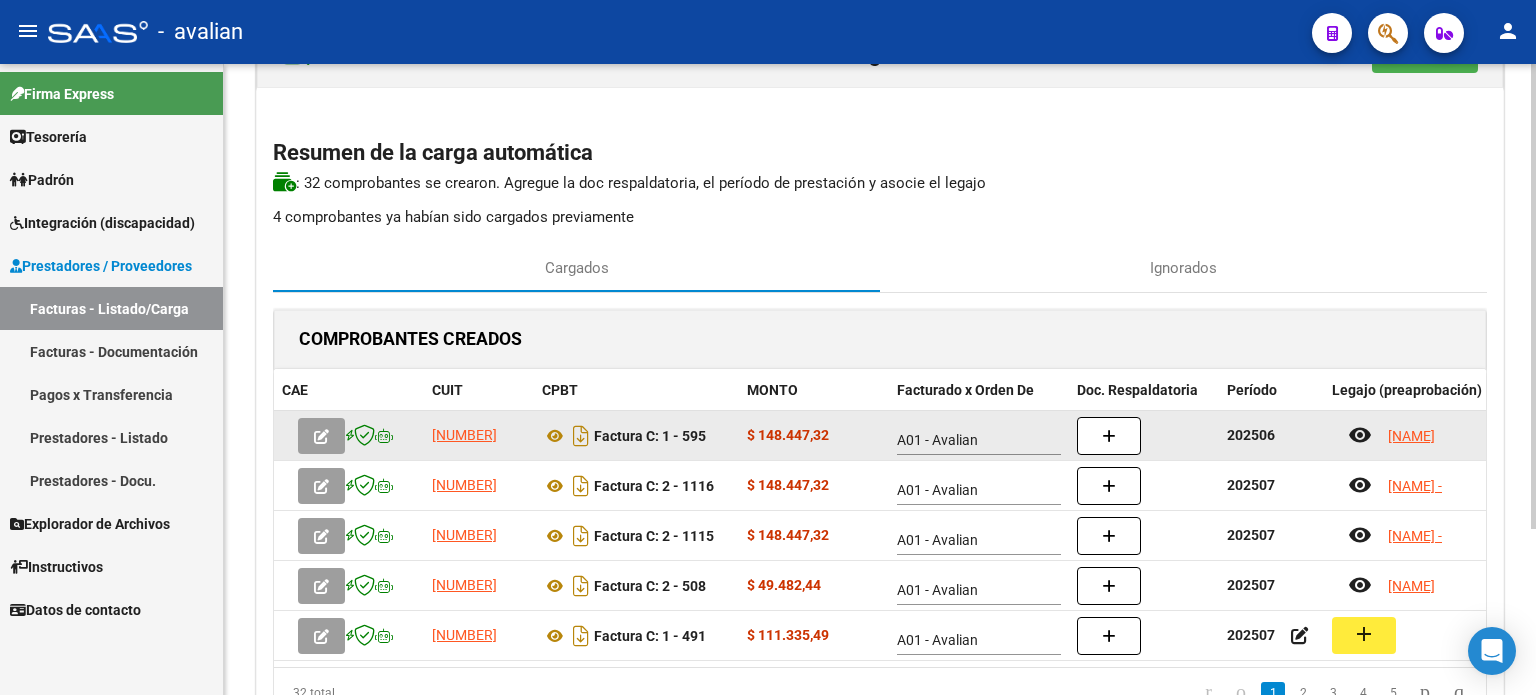 copy on "27375706283" 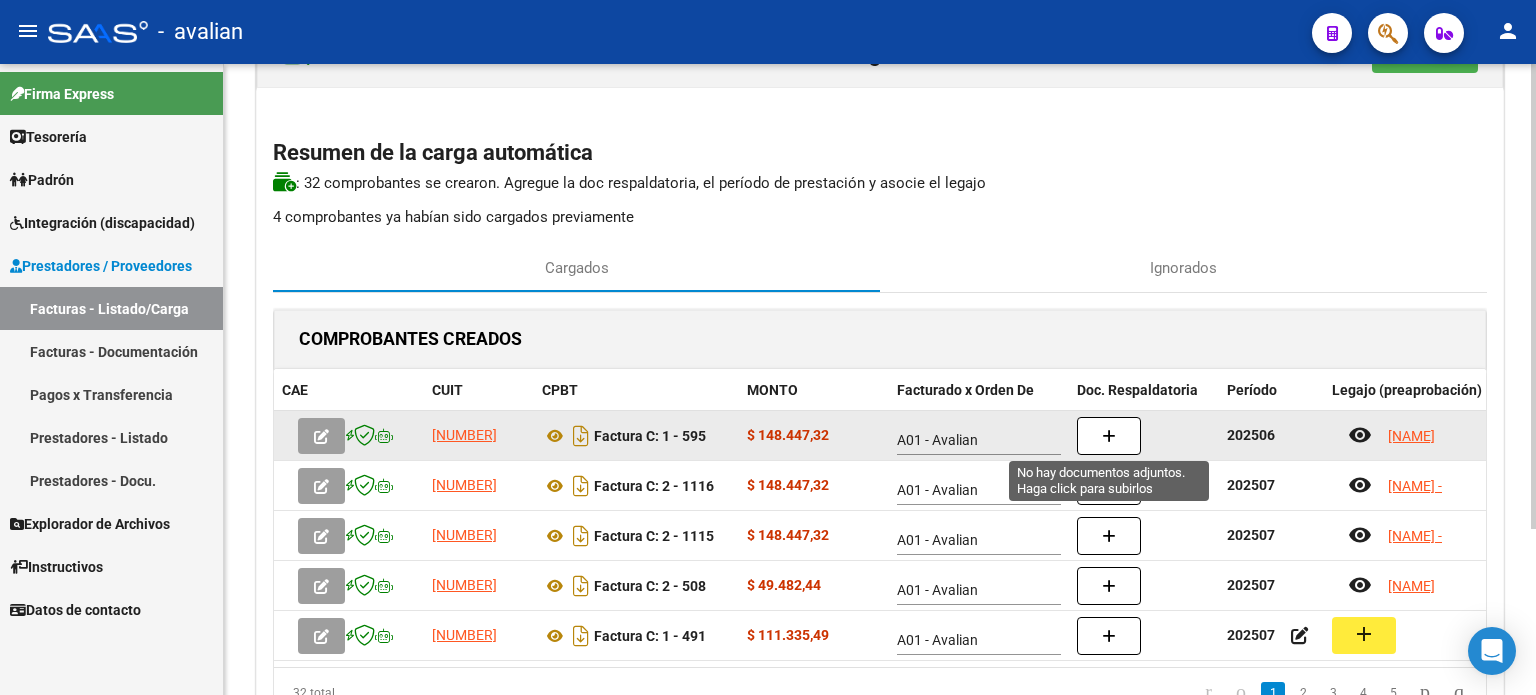 click 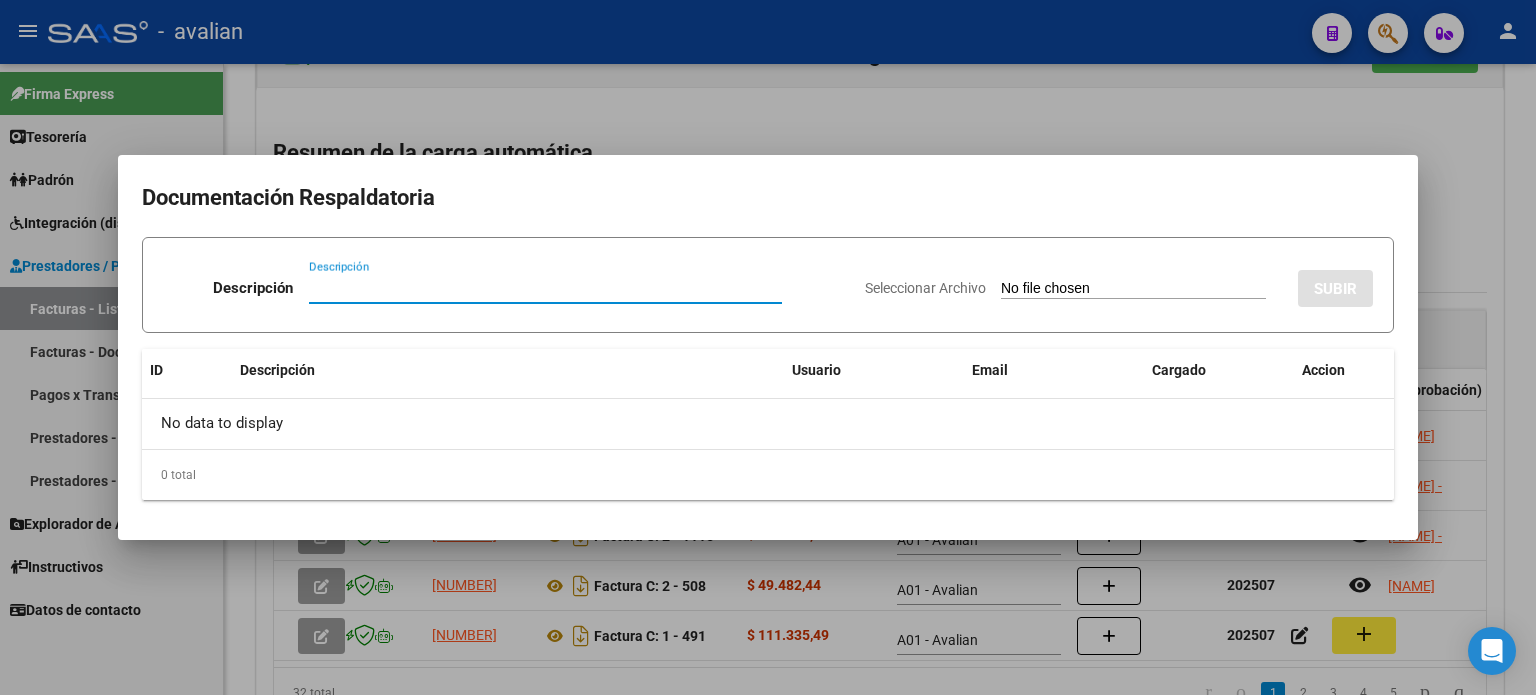 click on "Descripción" at bounding box center [545, 288] 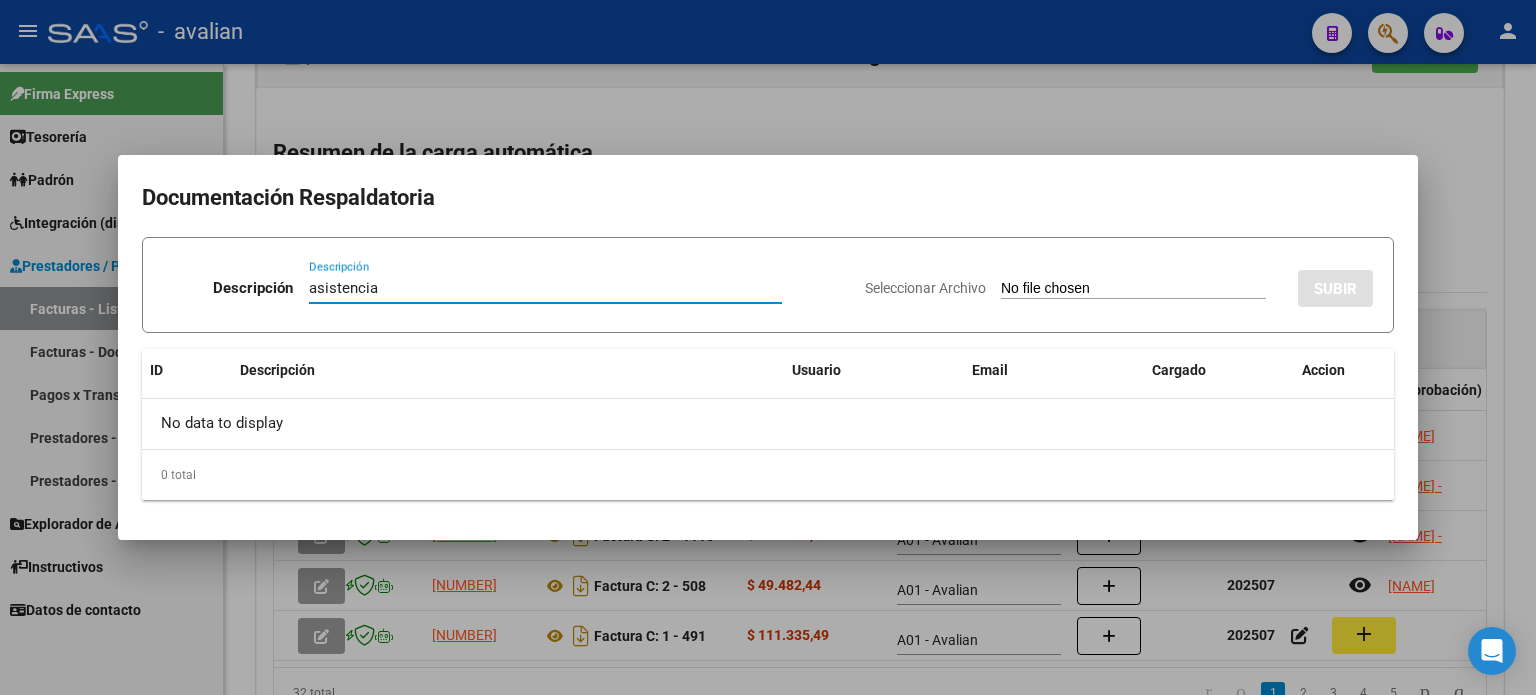 type on "asistencia" 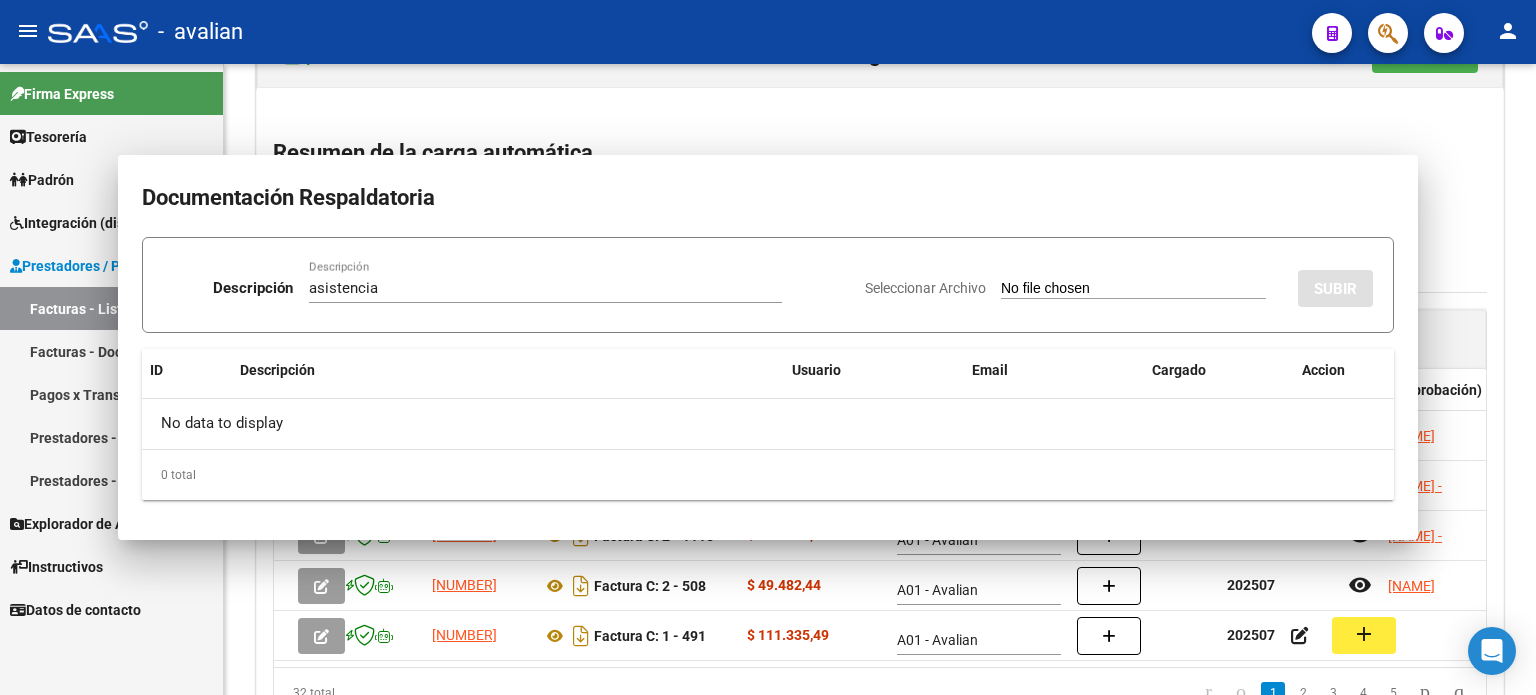 type 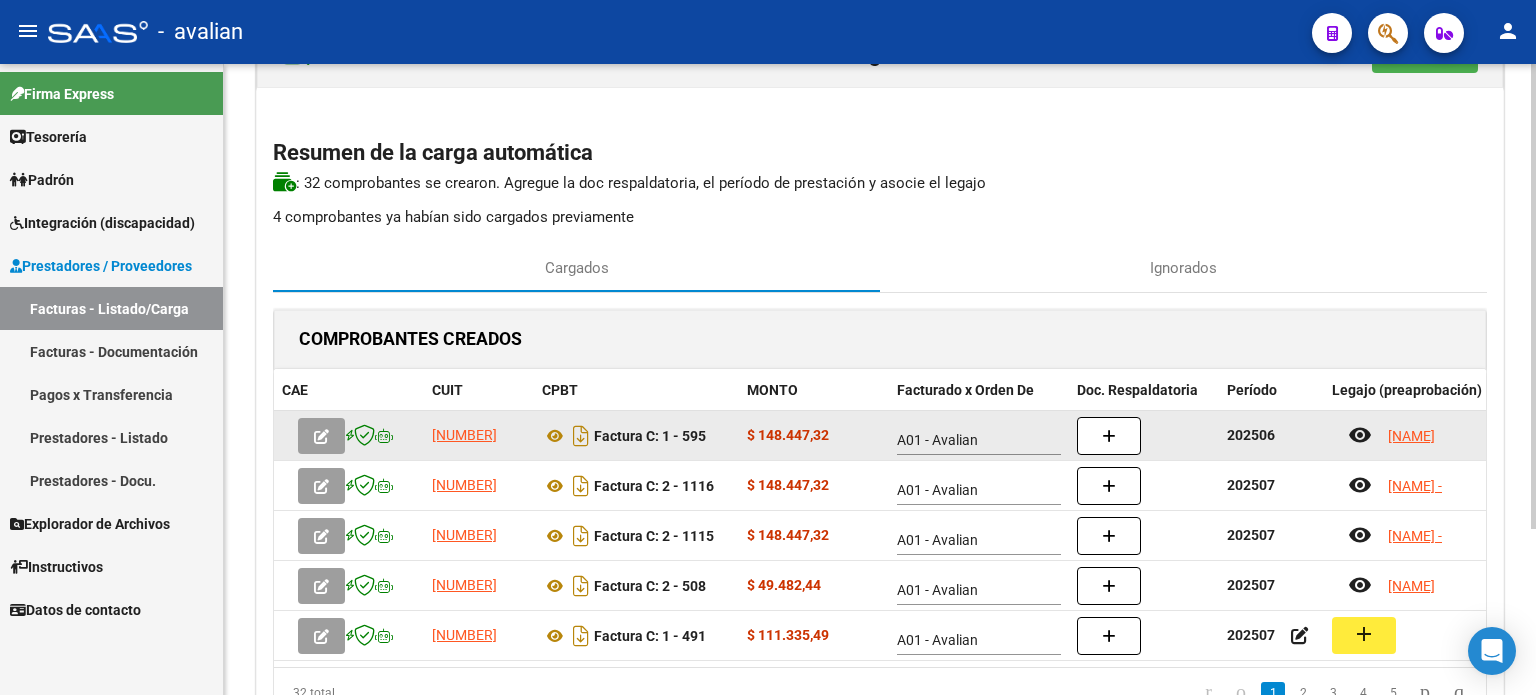 drag, startPoint x: 430, startPoint y: 443, endPoint x: 524, endPoint y: 443, distance: 94 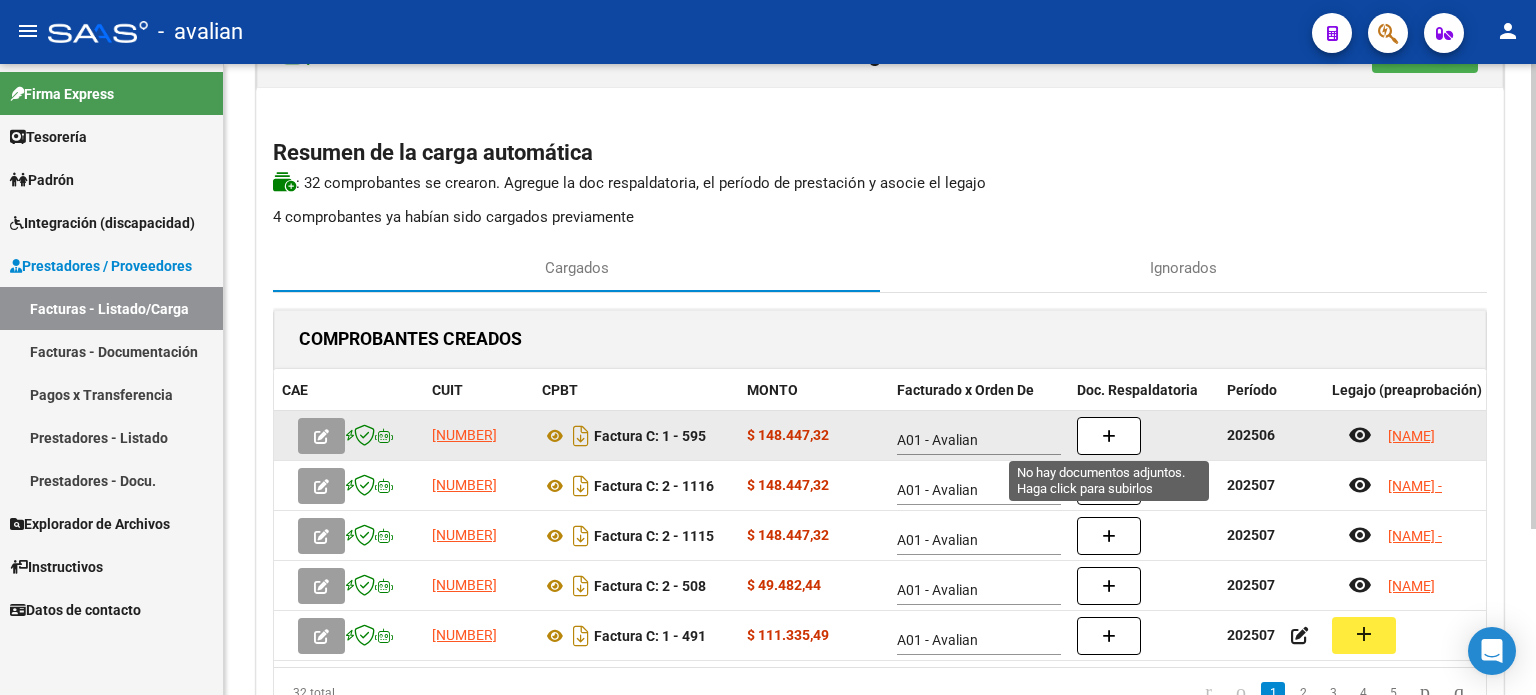 click 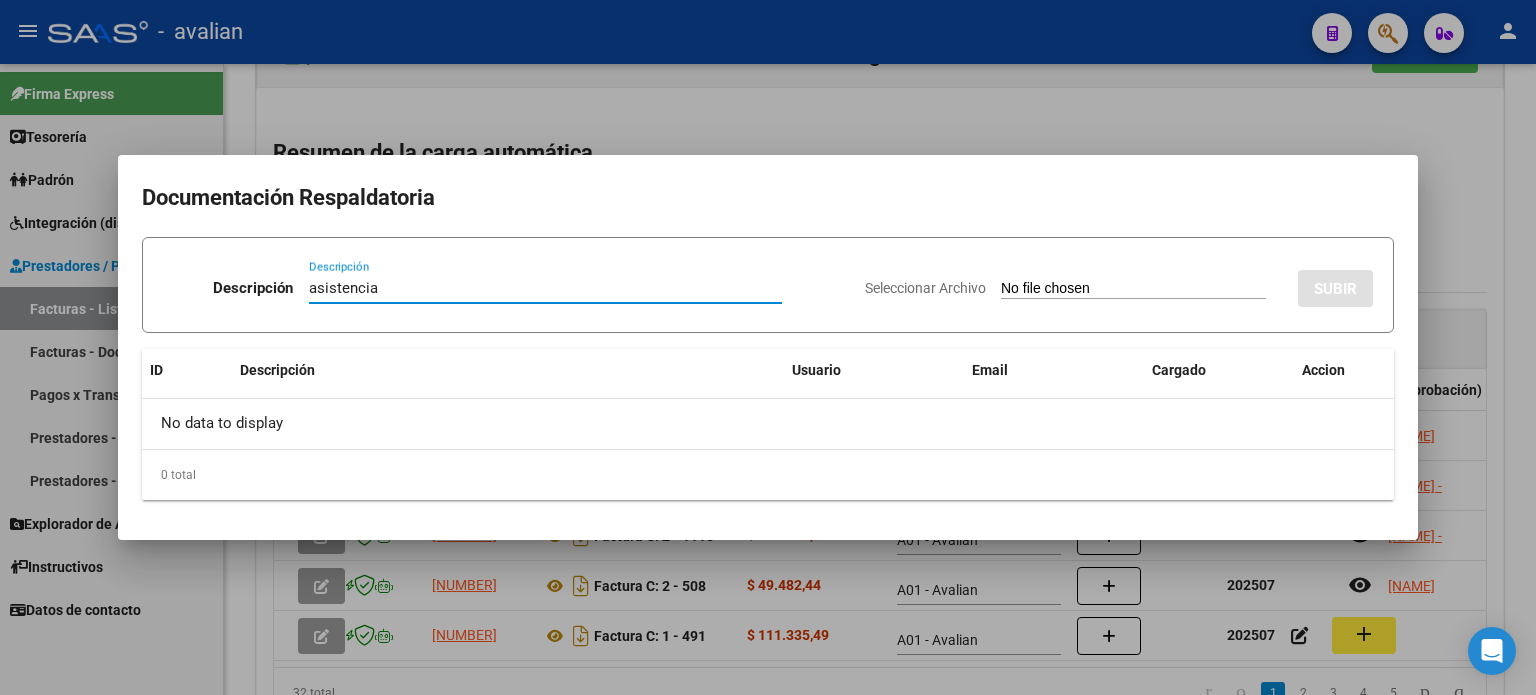 type on "asistencia" 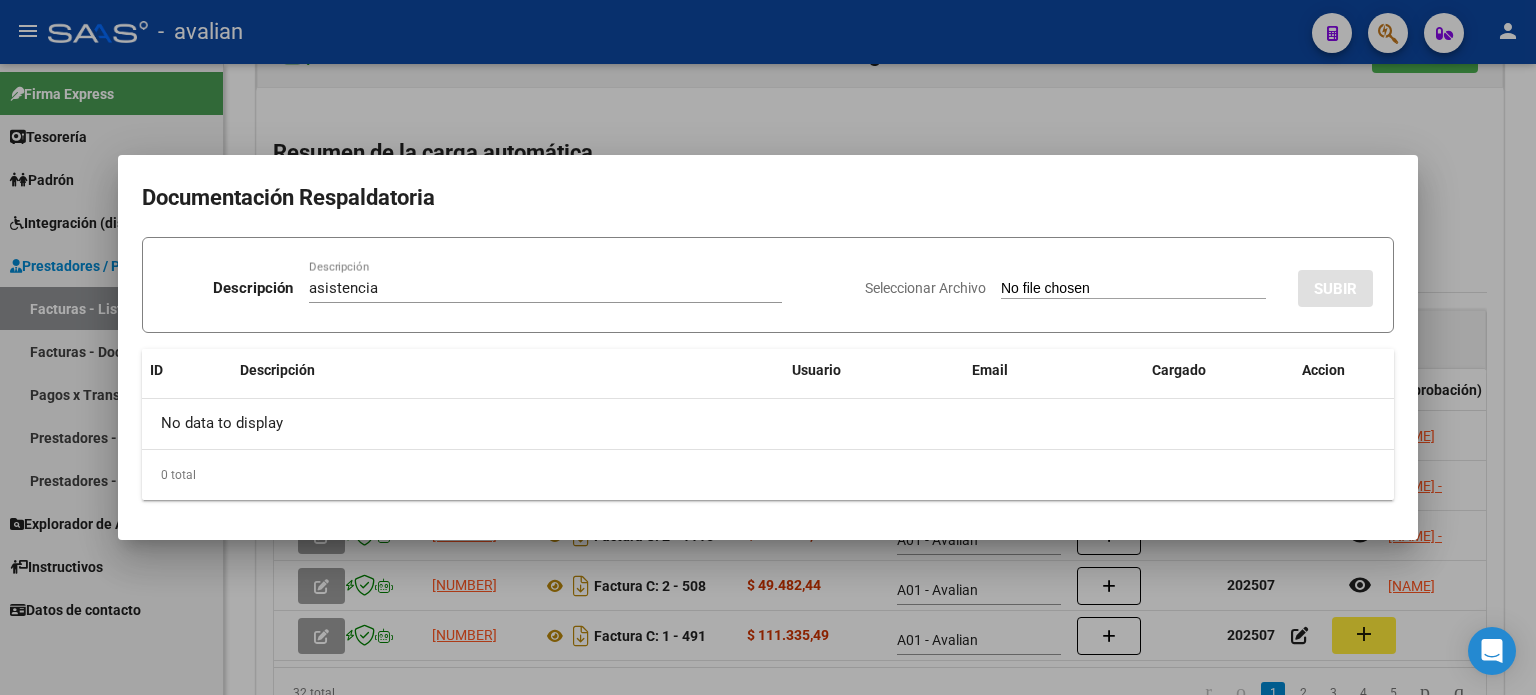 click on "Seleccionar Archivo" at bounding box center [1133, 289] 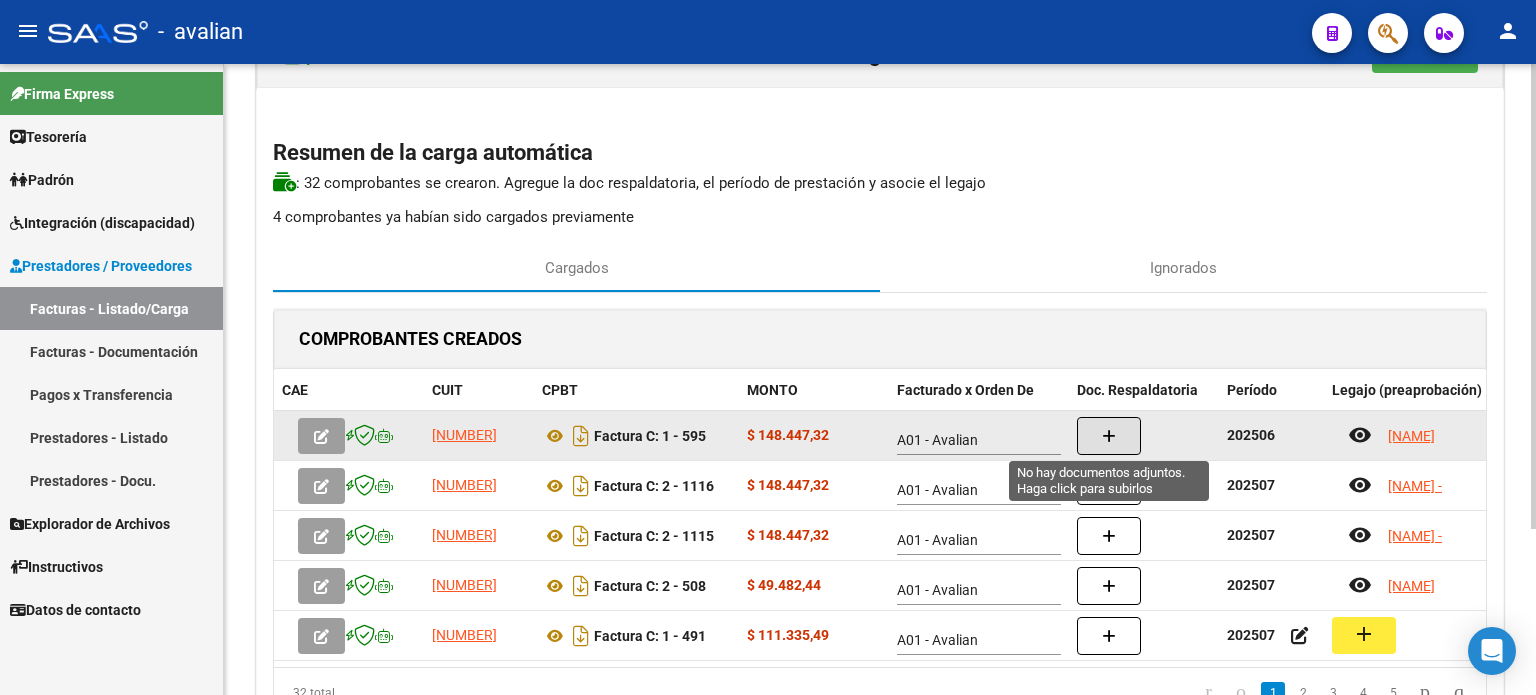 click 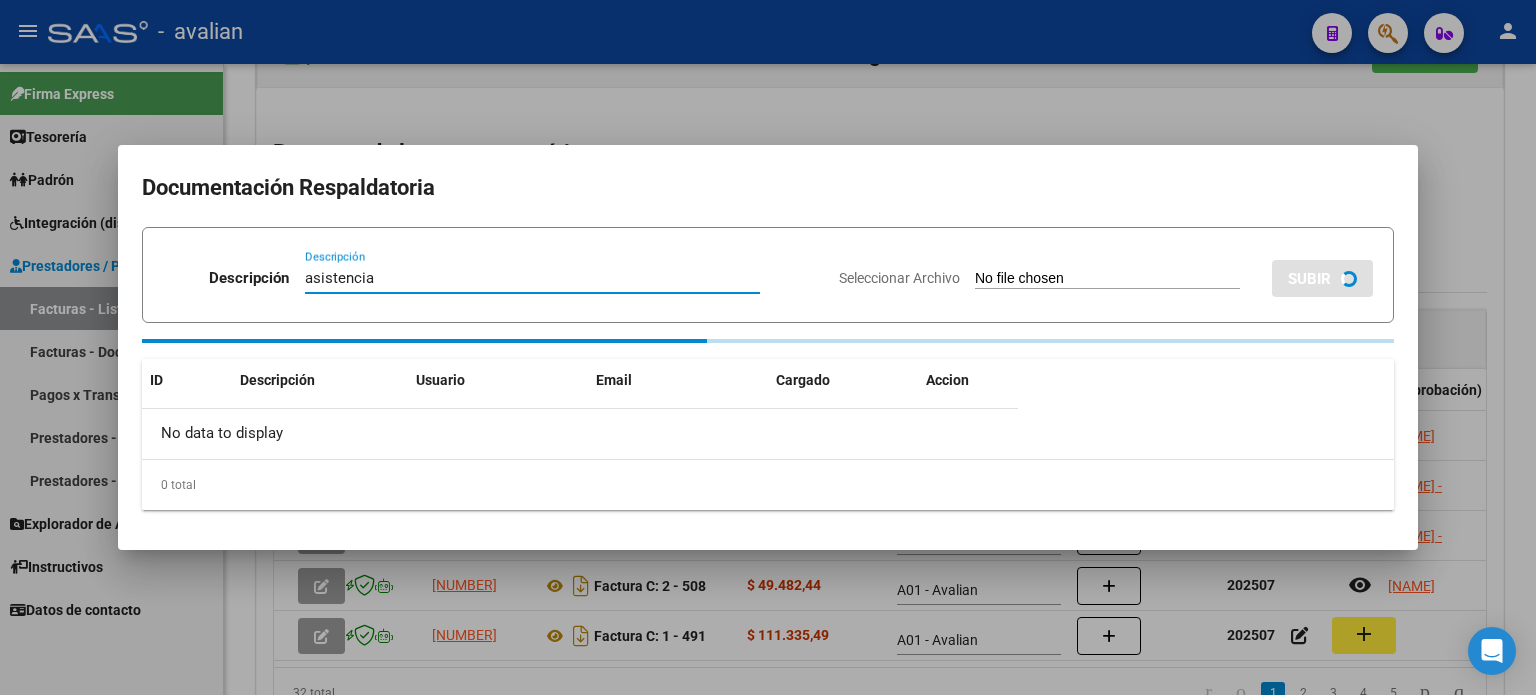 type on "asistencia" 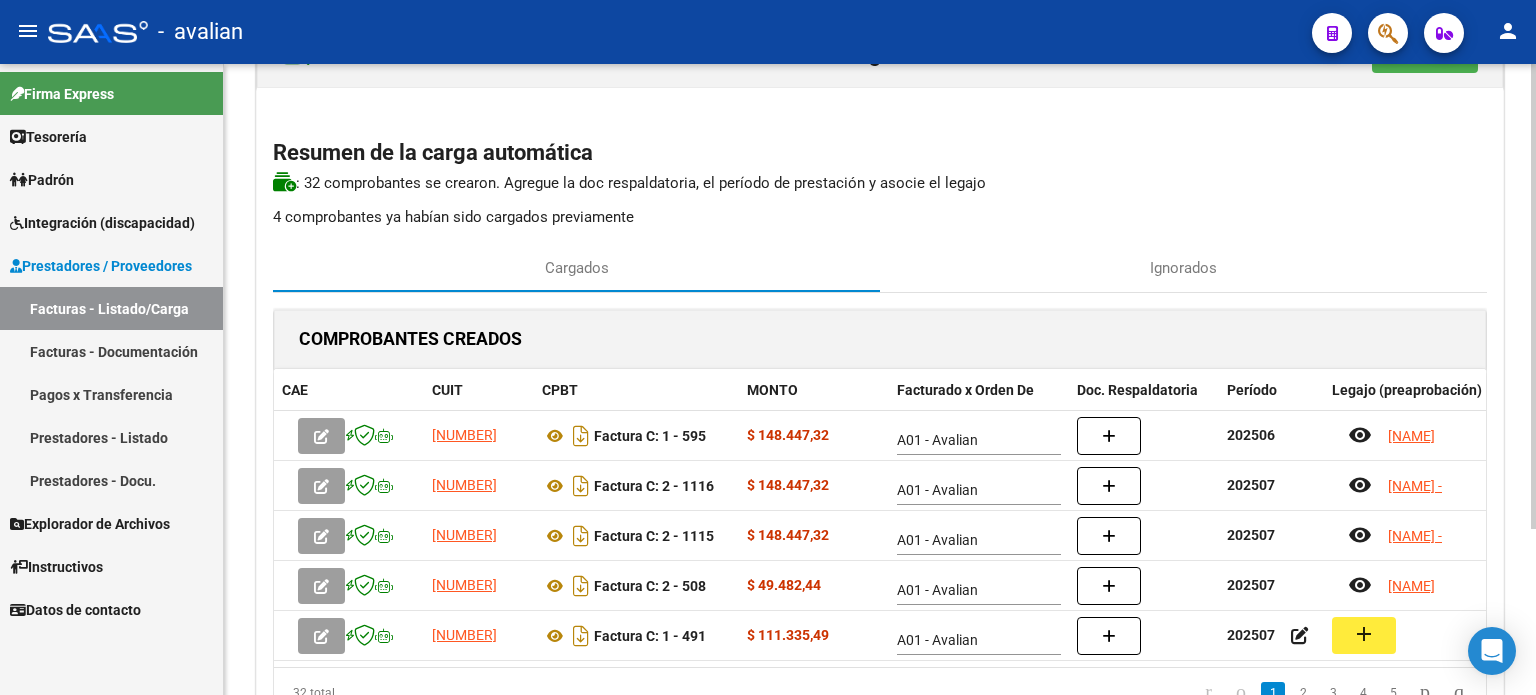 click on "4 comprobantes ya habían sido cargados previamente" 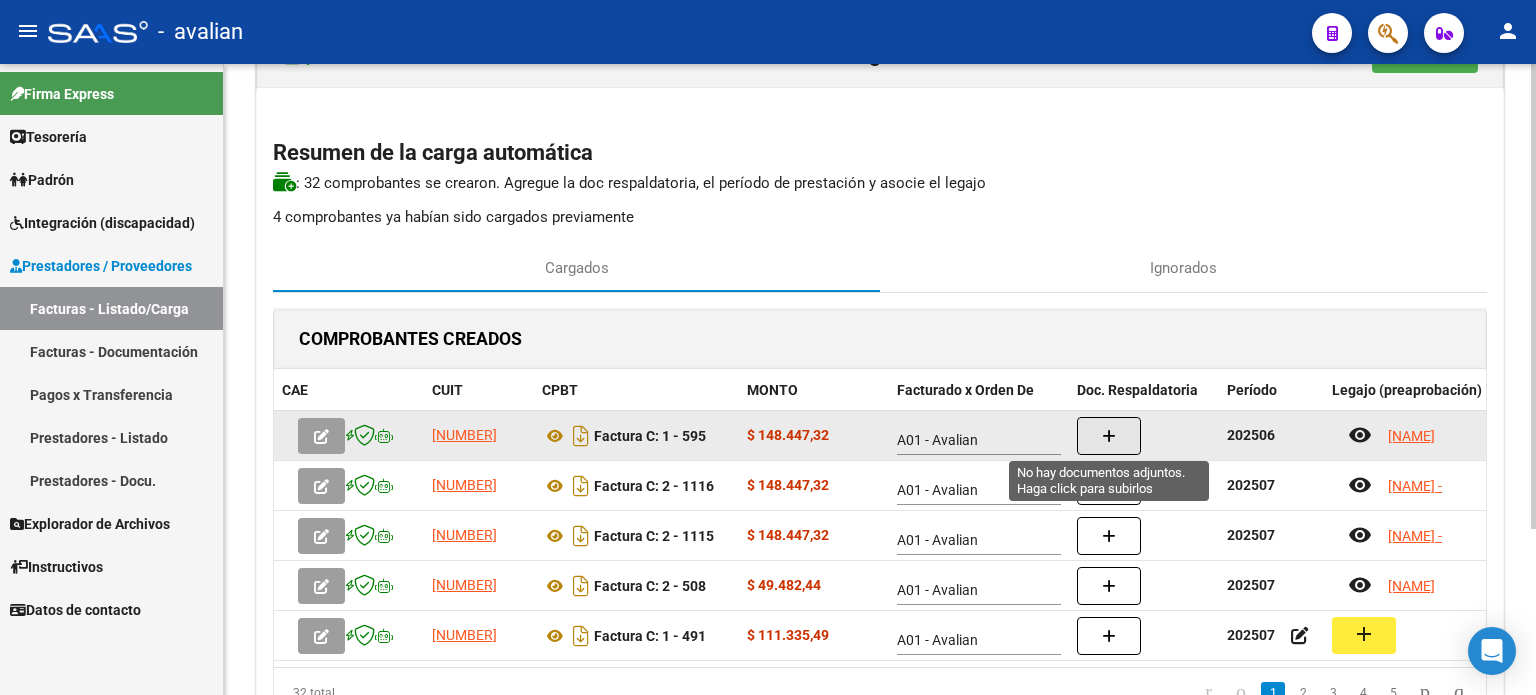 click 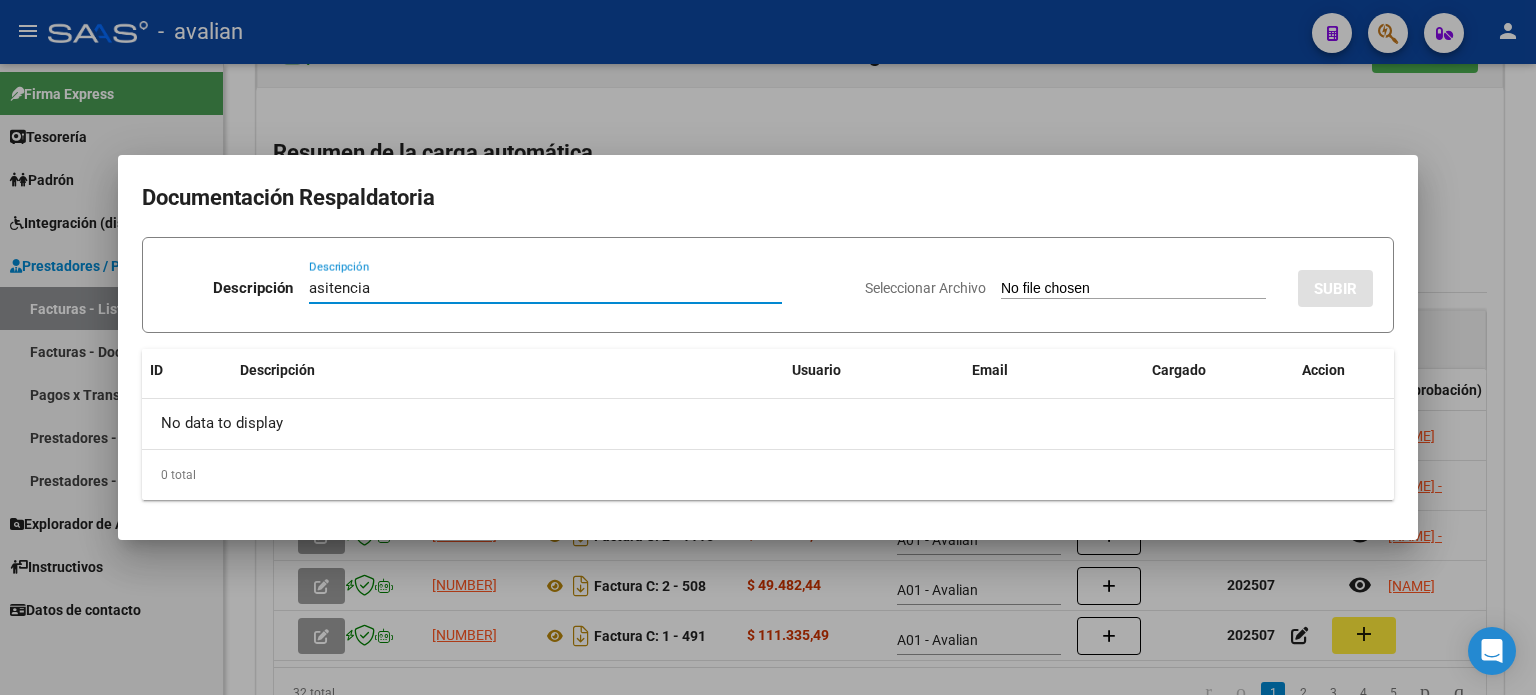 type on "asitencia" 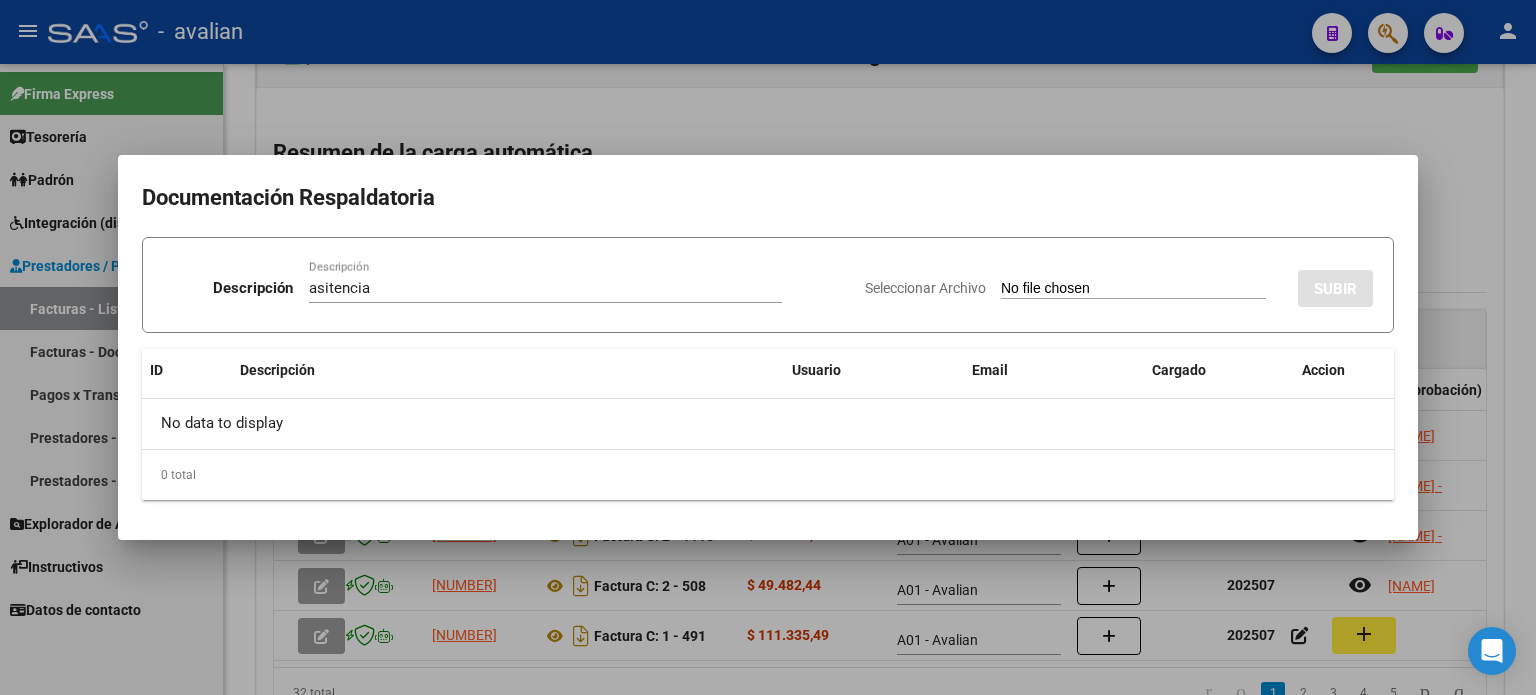 type on "C:\fakepath\27375706283_011_1_595_Planilla.pdf" 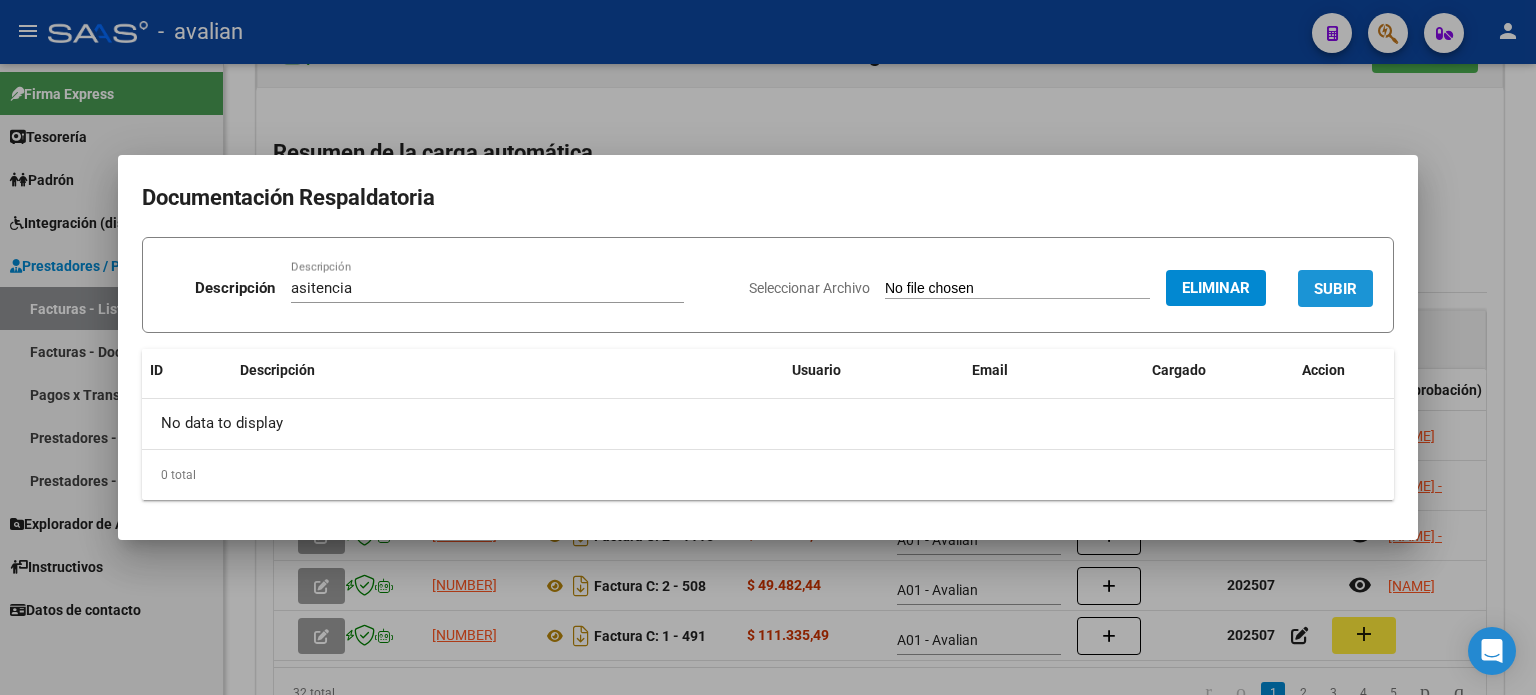 click on "SUBIR" at bounding box center [1335, 289] 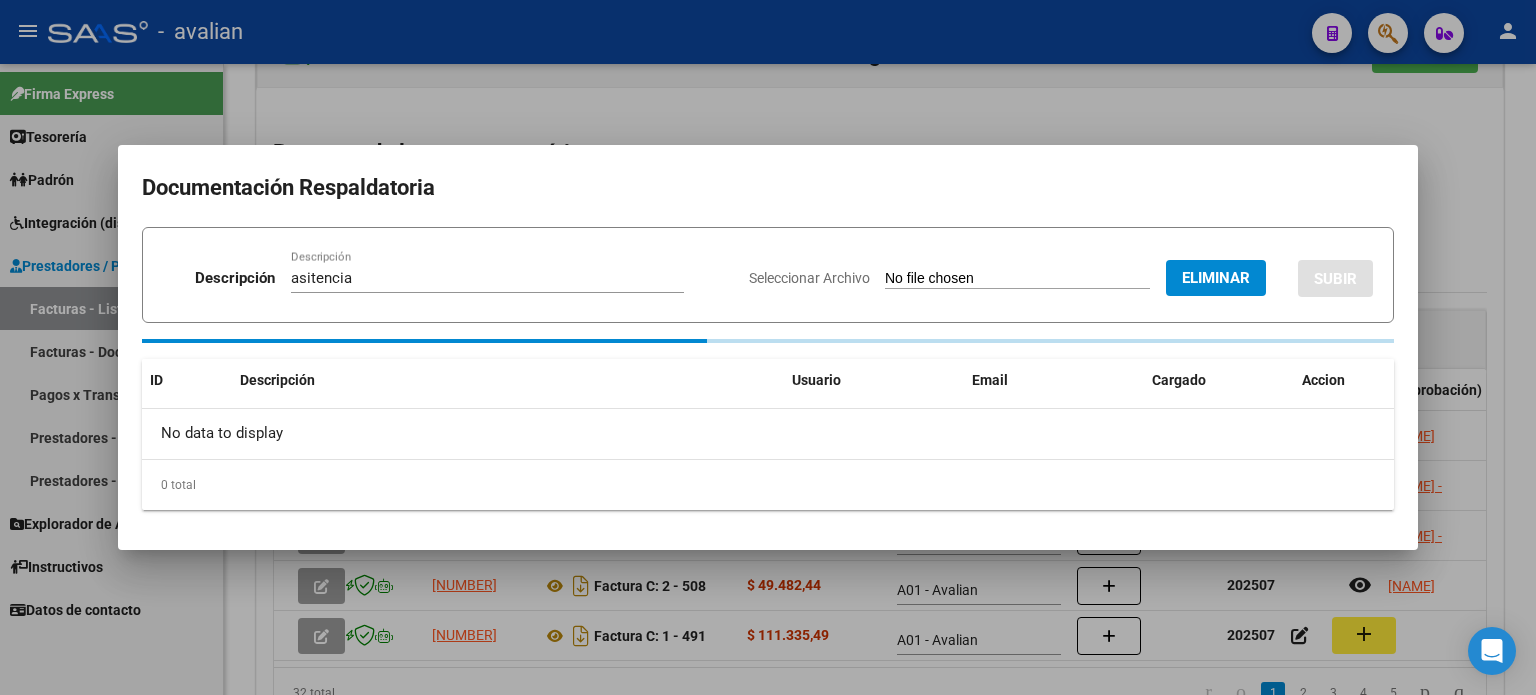 type 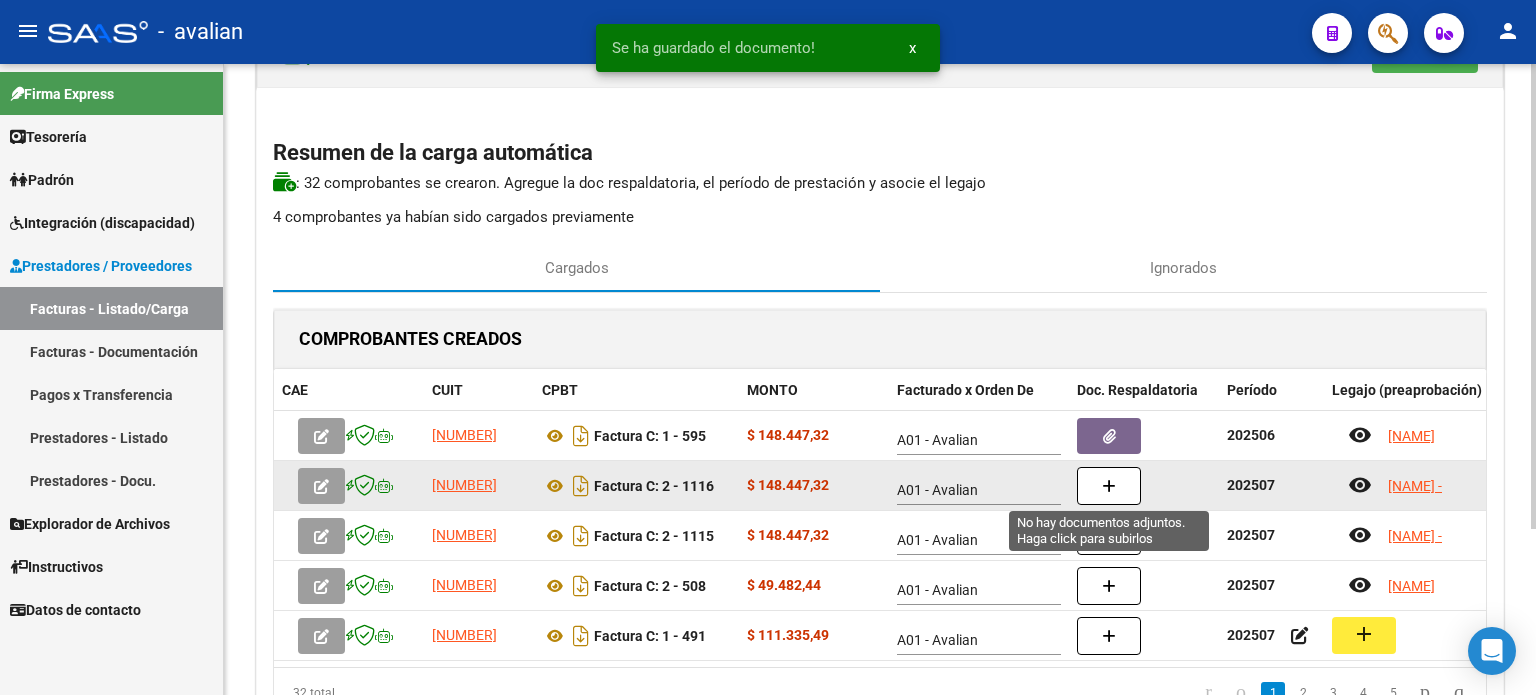 click 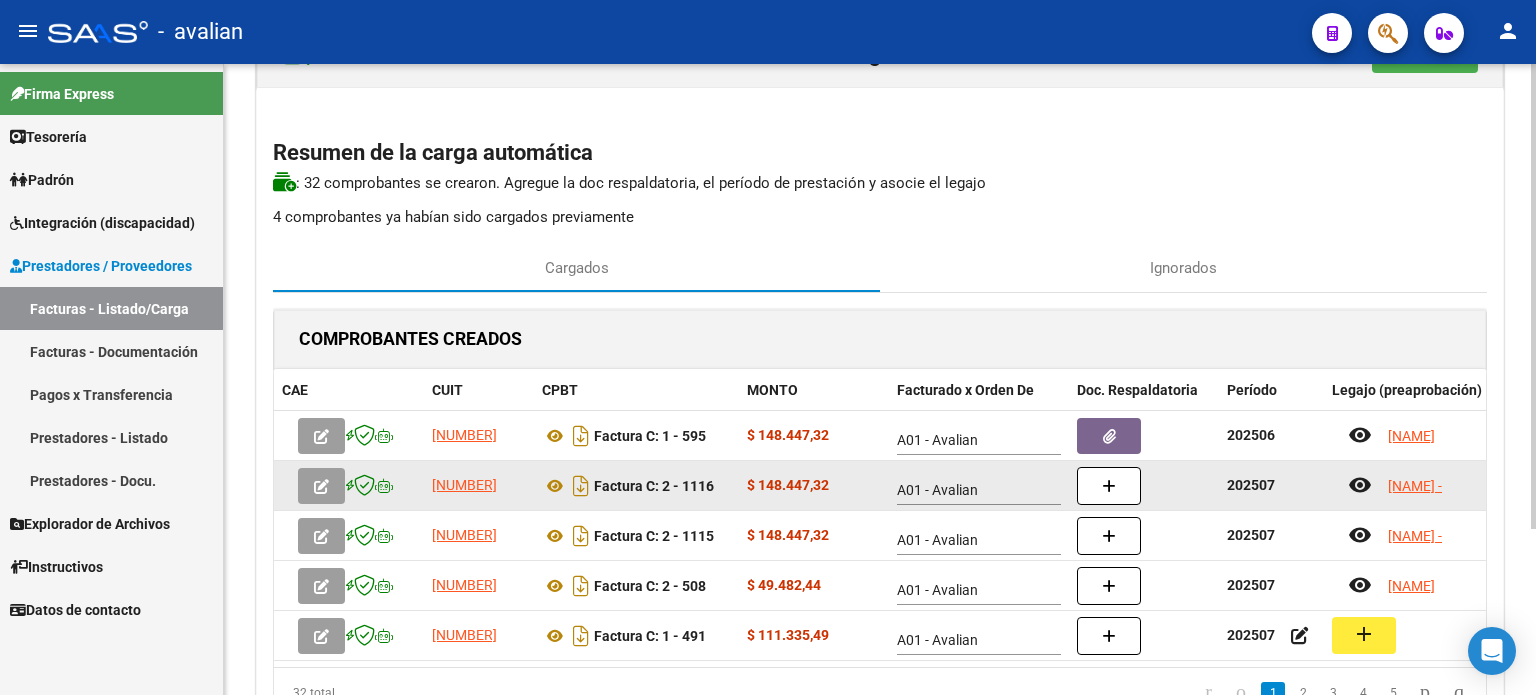 drag, startPoint x: 440, startPoint y: 487, endPoint x: 518, endPoint y: 484, distance: 78.05767 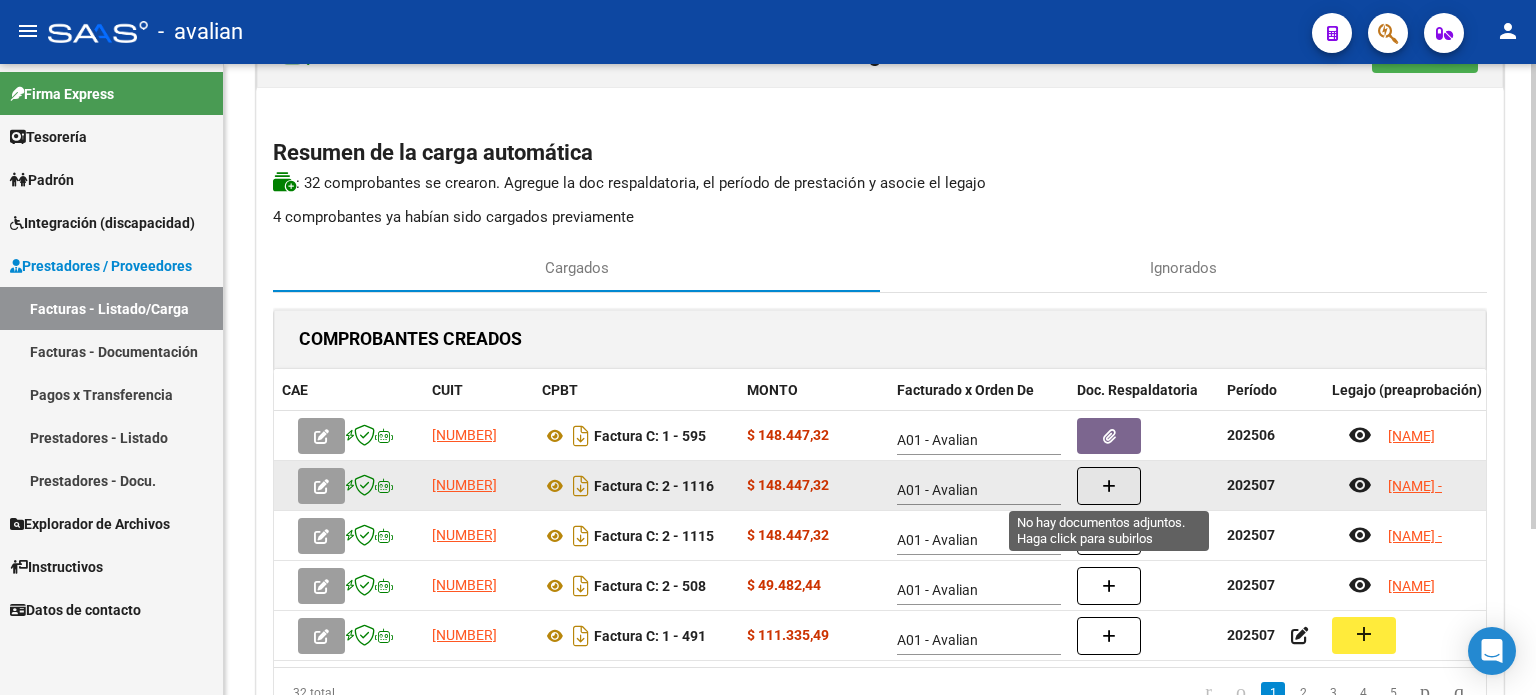 click 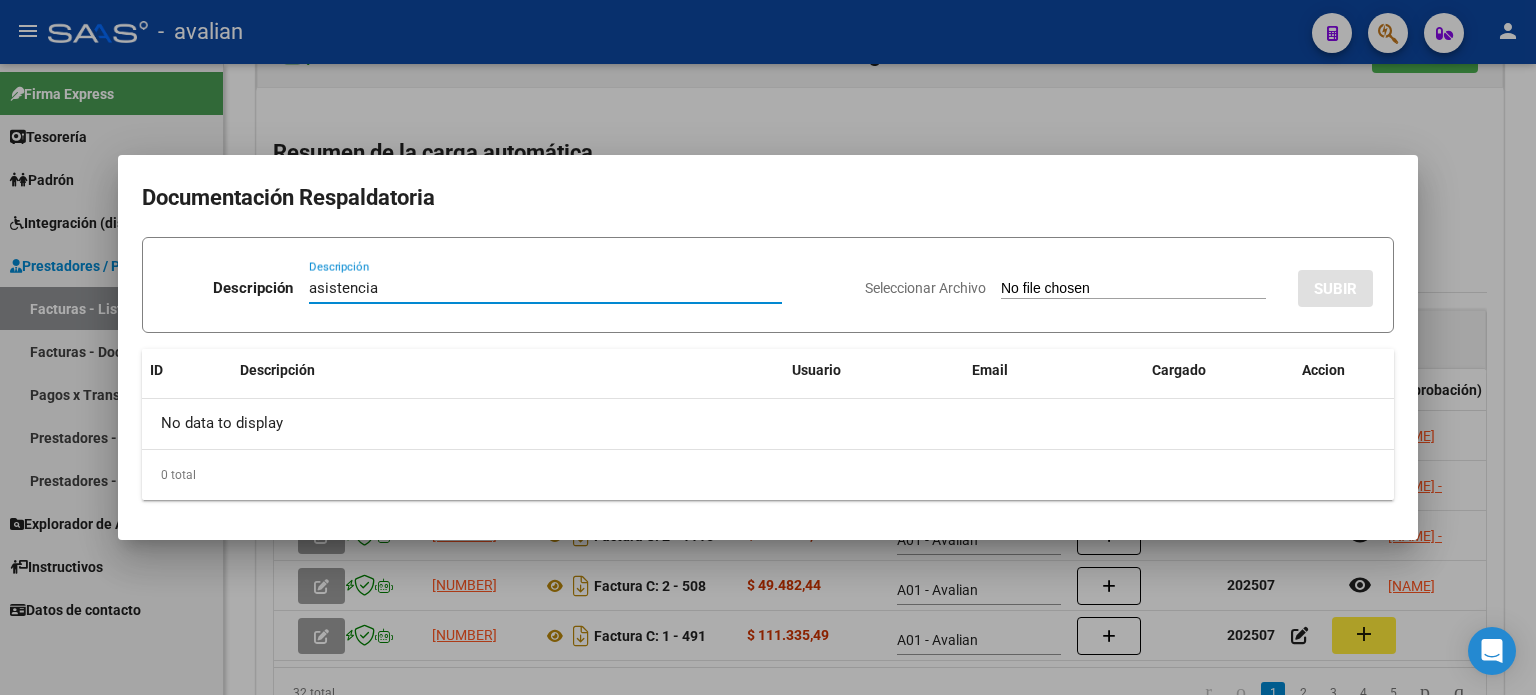 type on "asistencia" 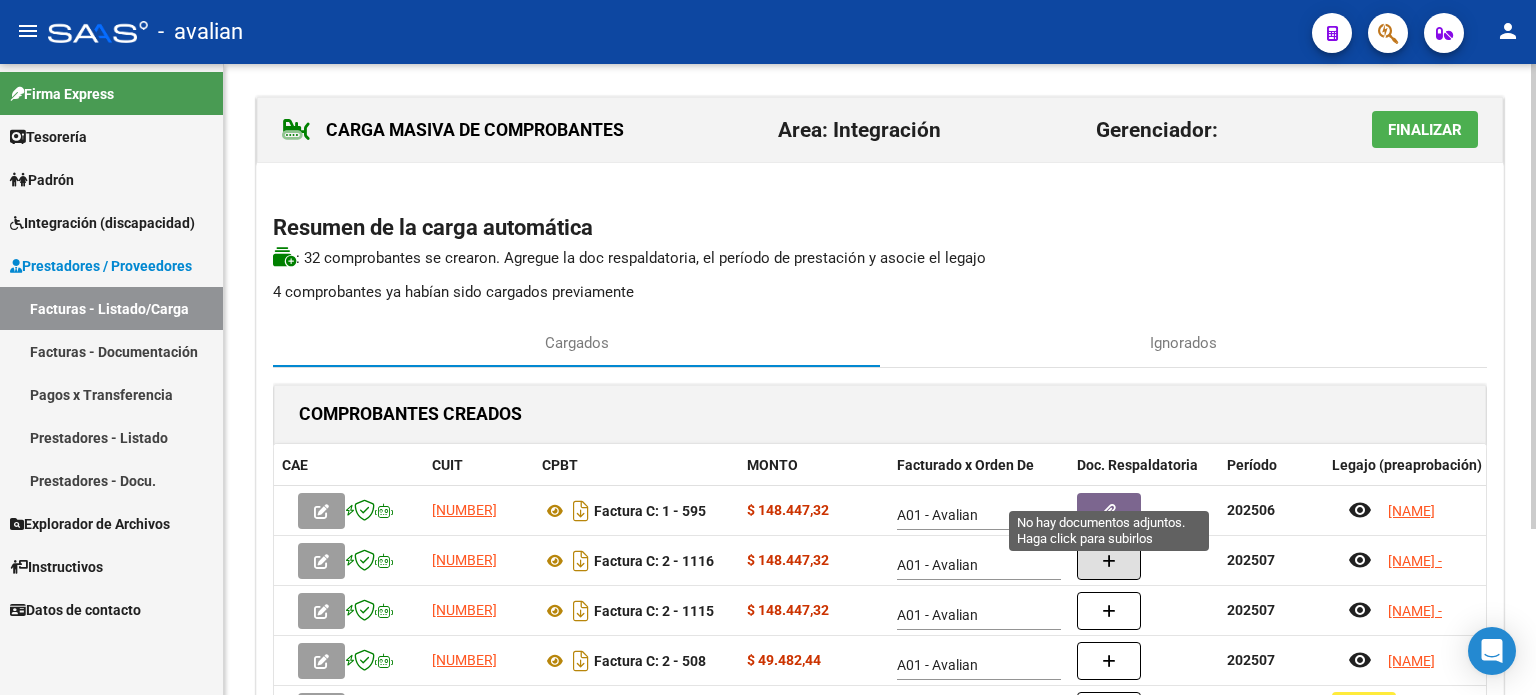 scroll, scrollTop: 0, scrollLeft: 0, axis: both 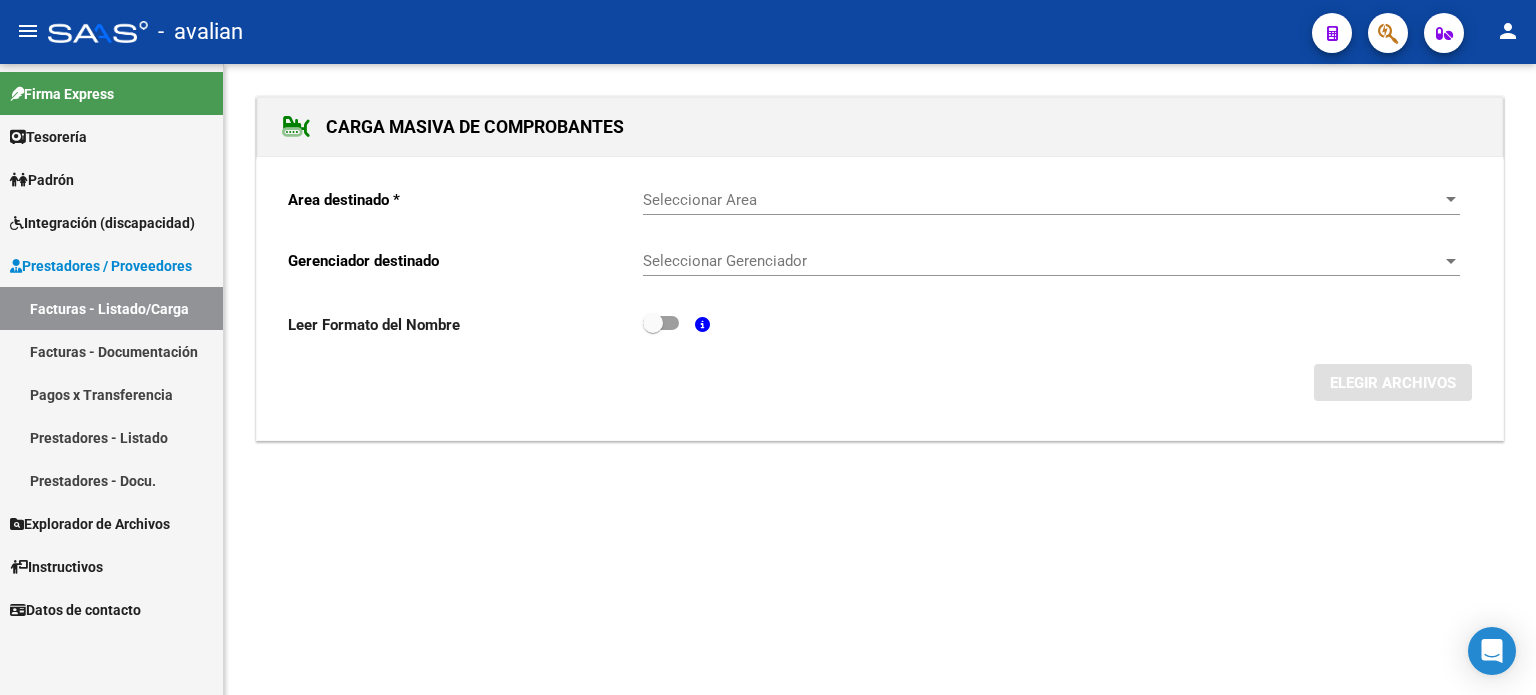 click on "Seleccionar Area" at bounding box center (1042, 200) 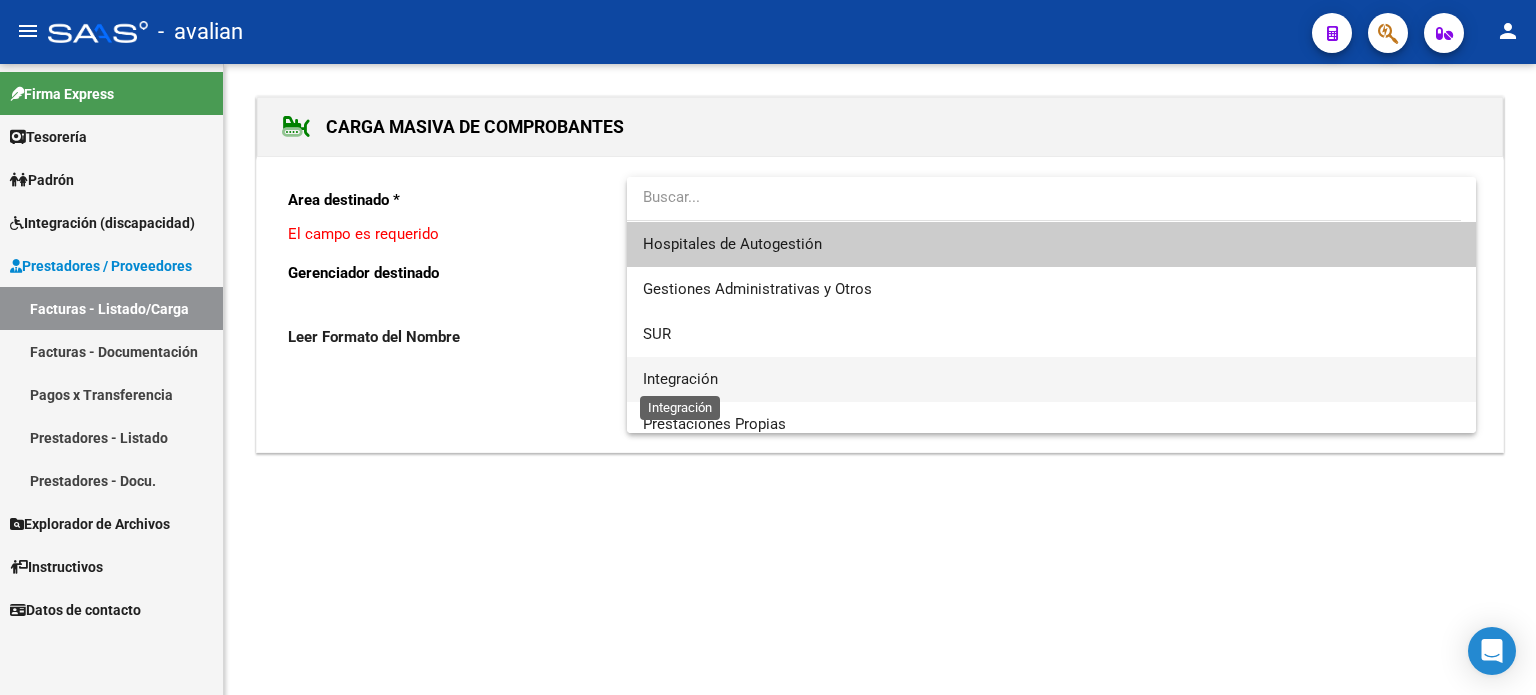 click on "Integración" at bounding box center (680, 379) 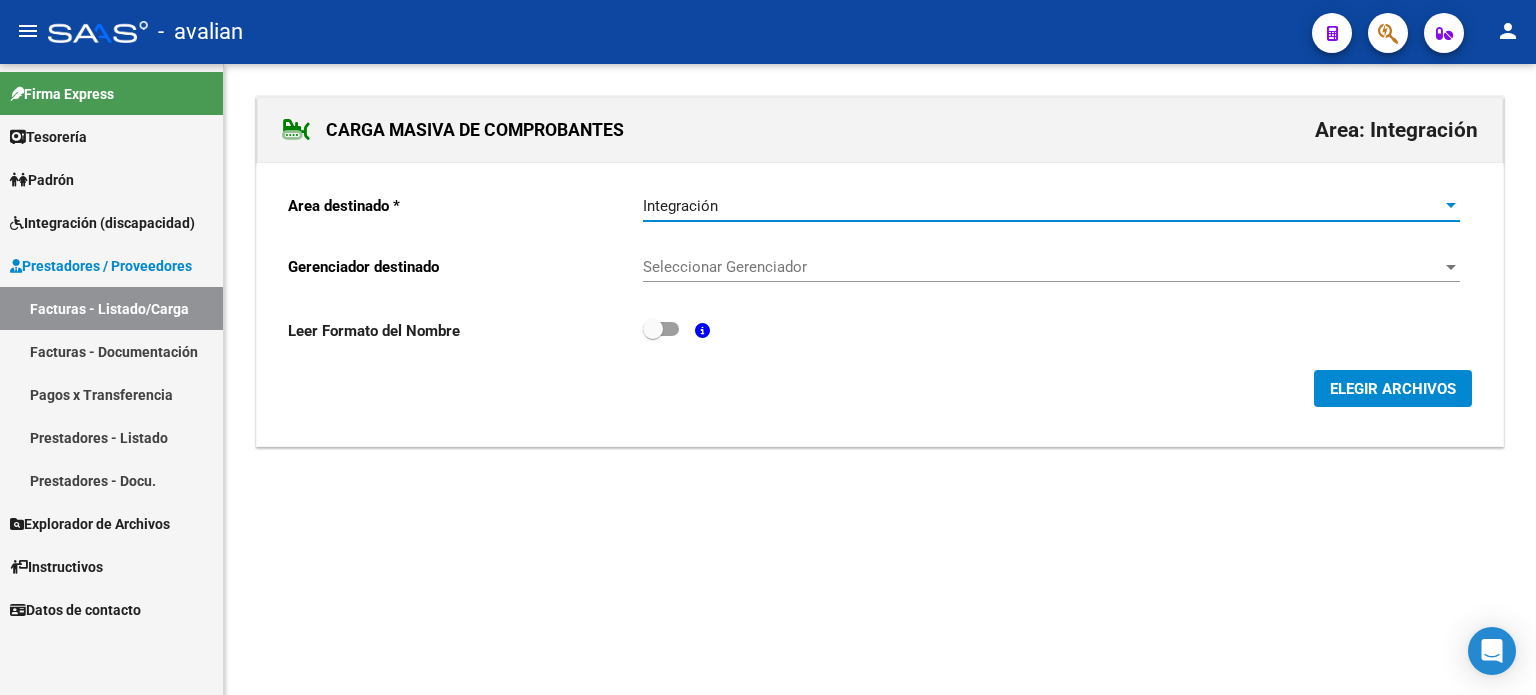 click on "Seleccionar Gerenciador Seleccionar Gerenciador" 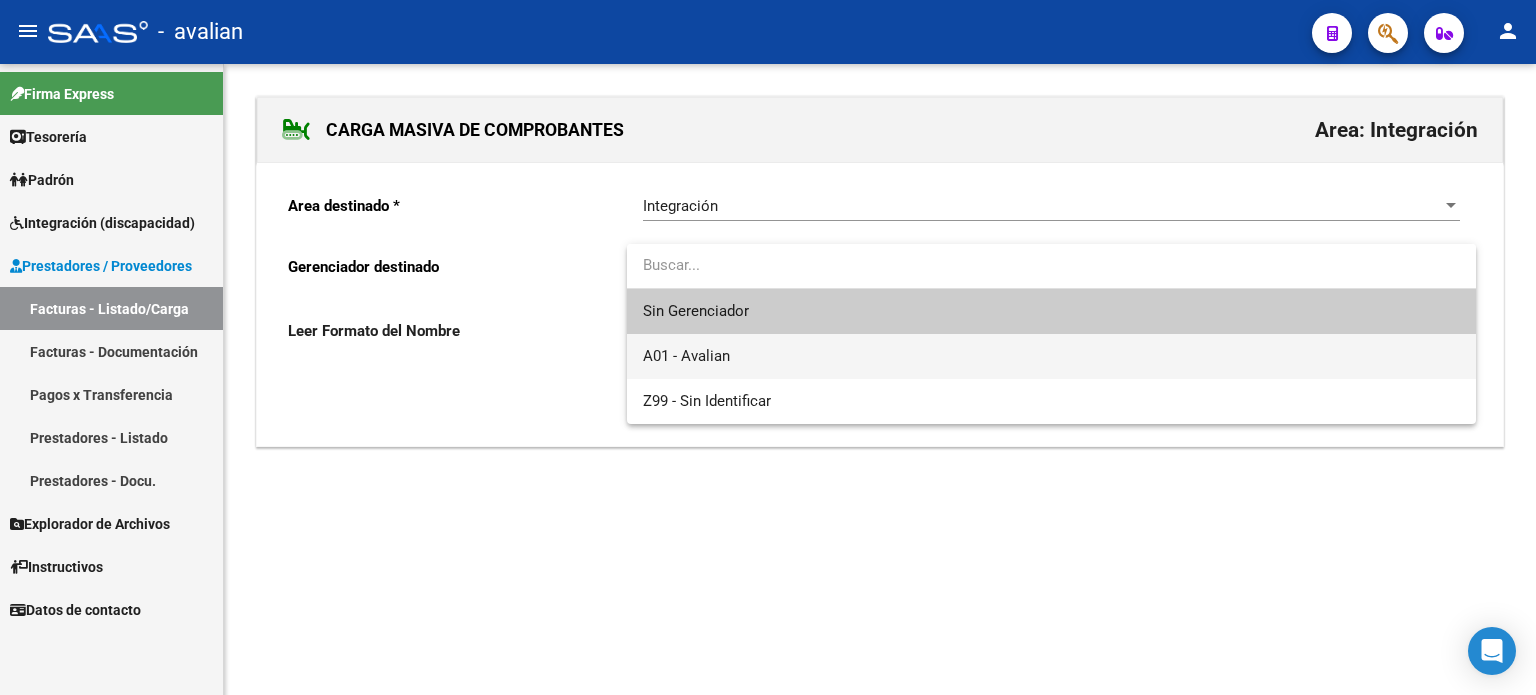 click on "A01 - Avalian" at bounding box center [1051, 356] 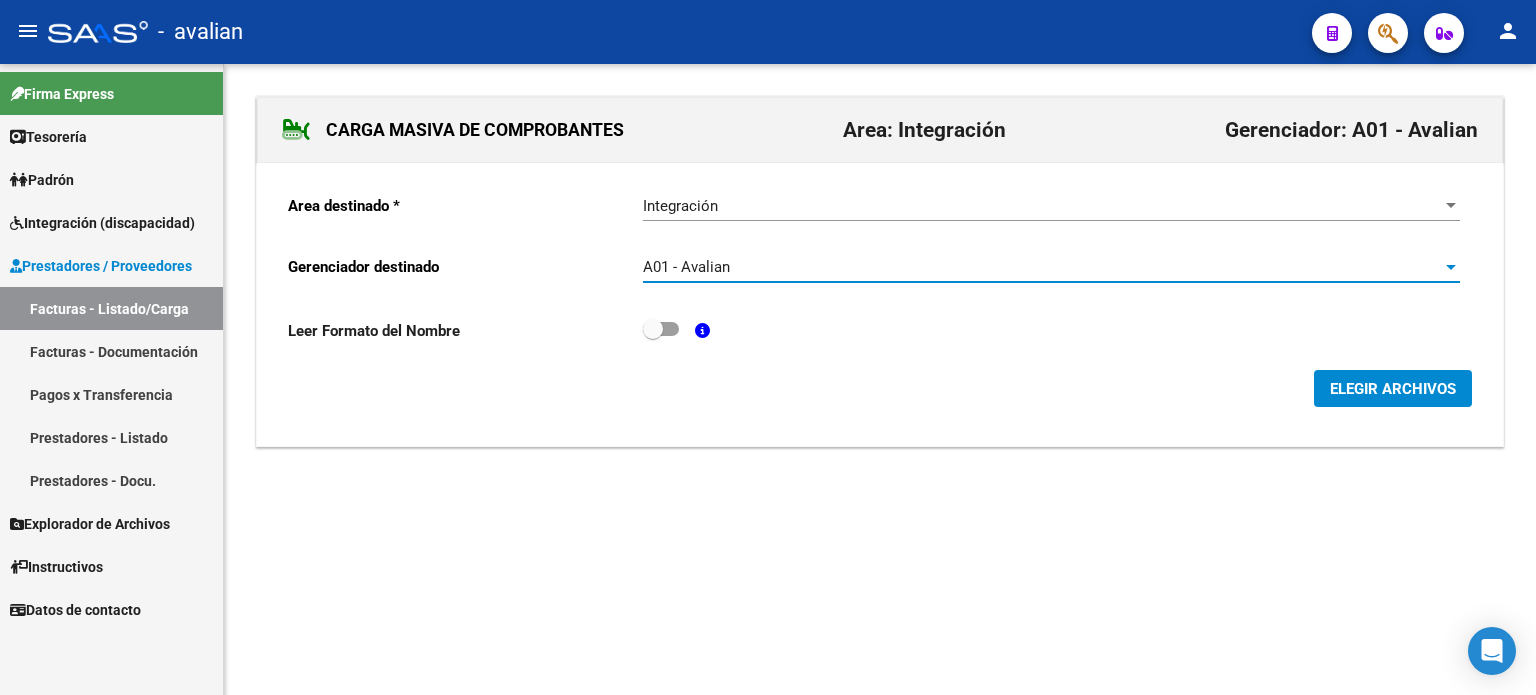 click at bounding box center (661, 329) 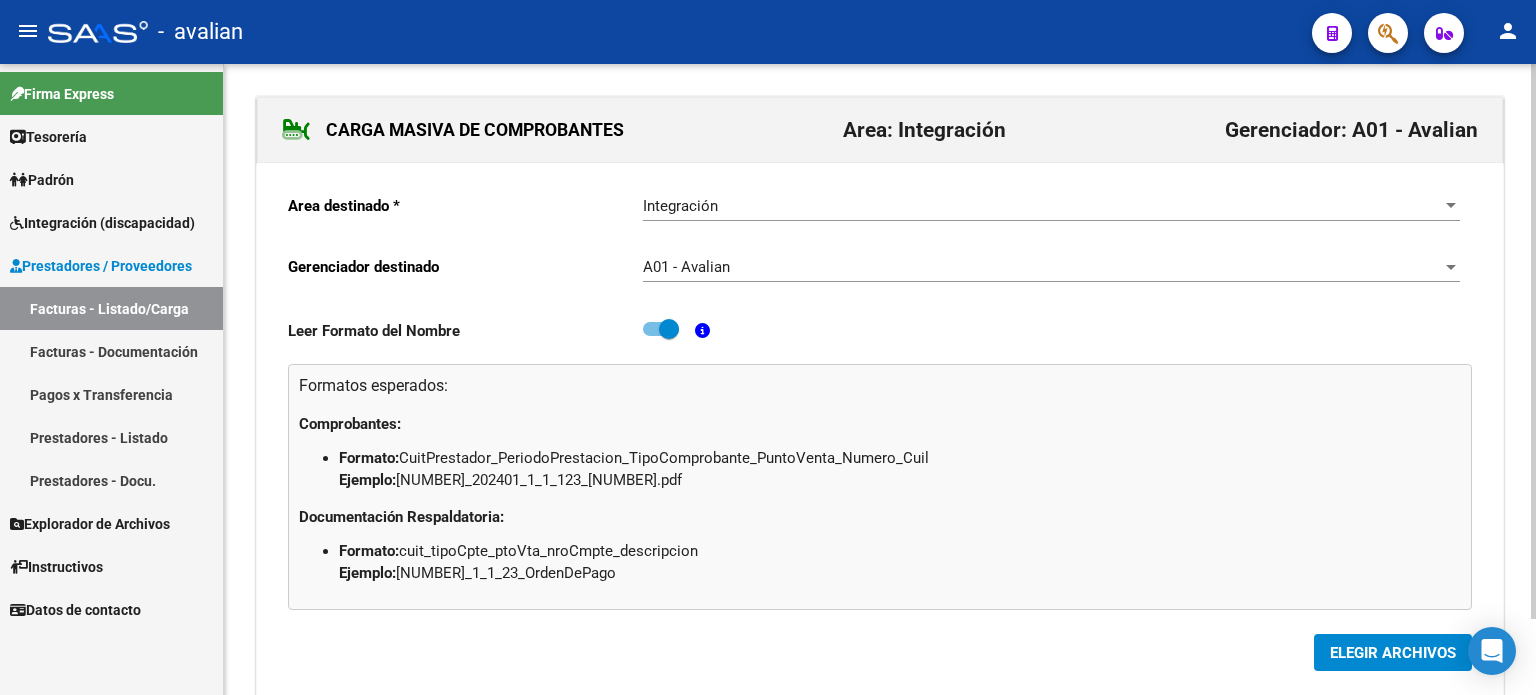 click on "ELEGIR ARCHIVOS" 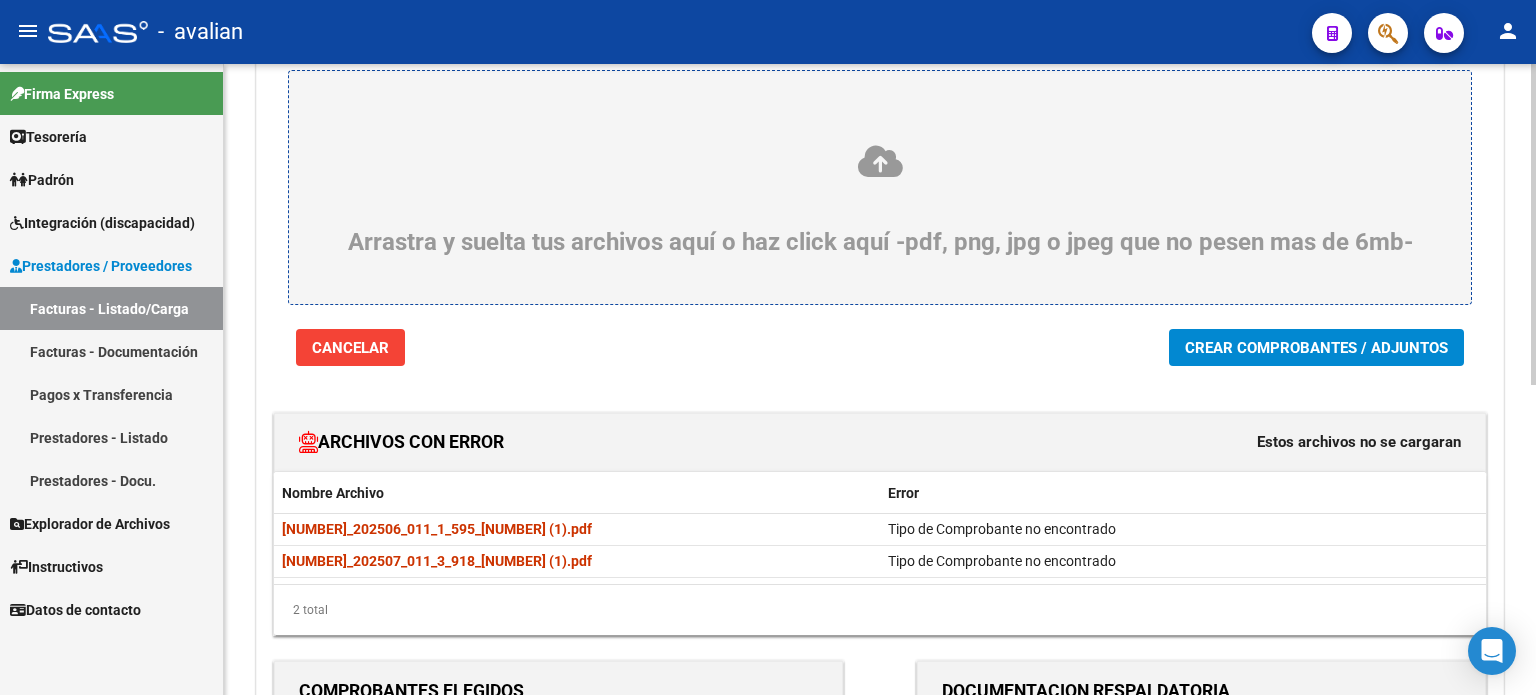 scroll, scrollTop: 133, scrollLeft: 0, axis: vertical 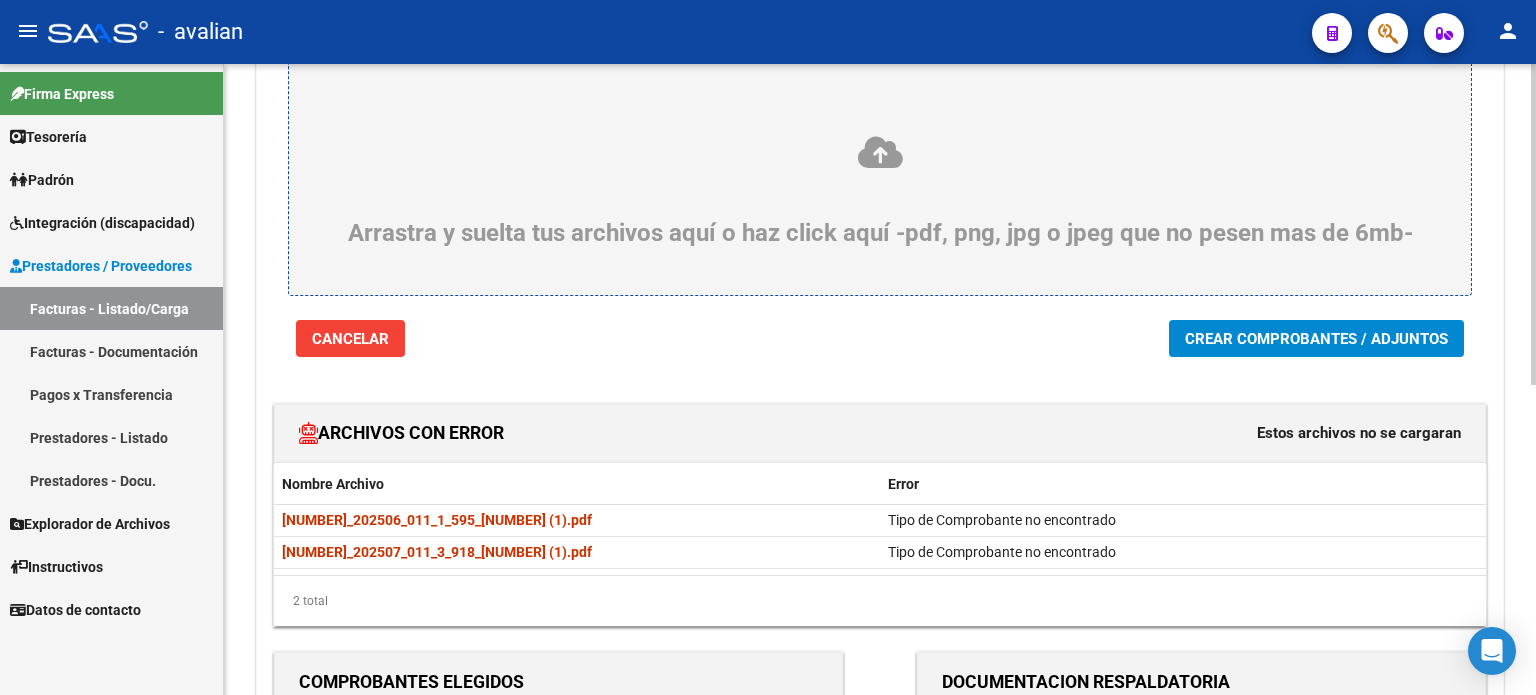 click on "Crear Comprobantes / Adjuntos" 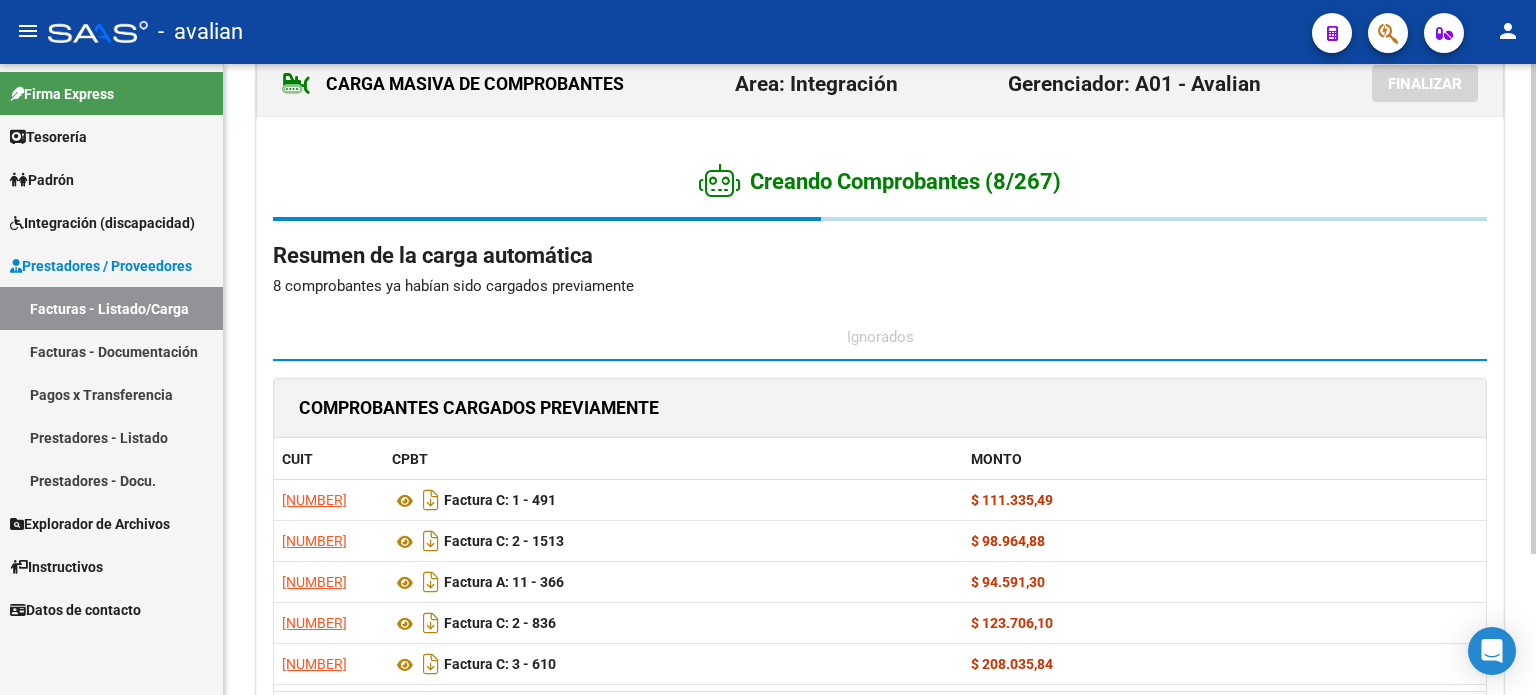 scroll, scrollTop: 0, scrollLeft: 0, axis: both 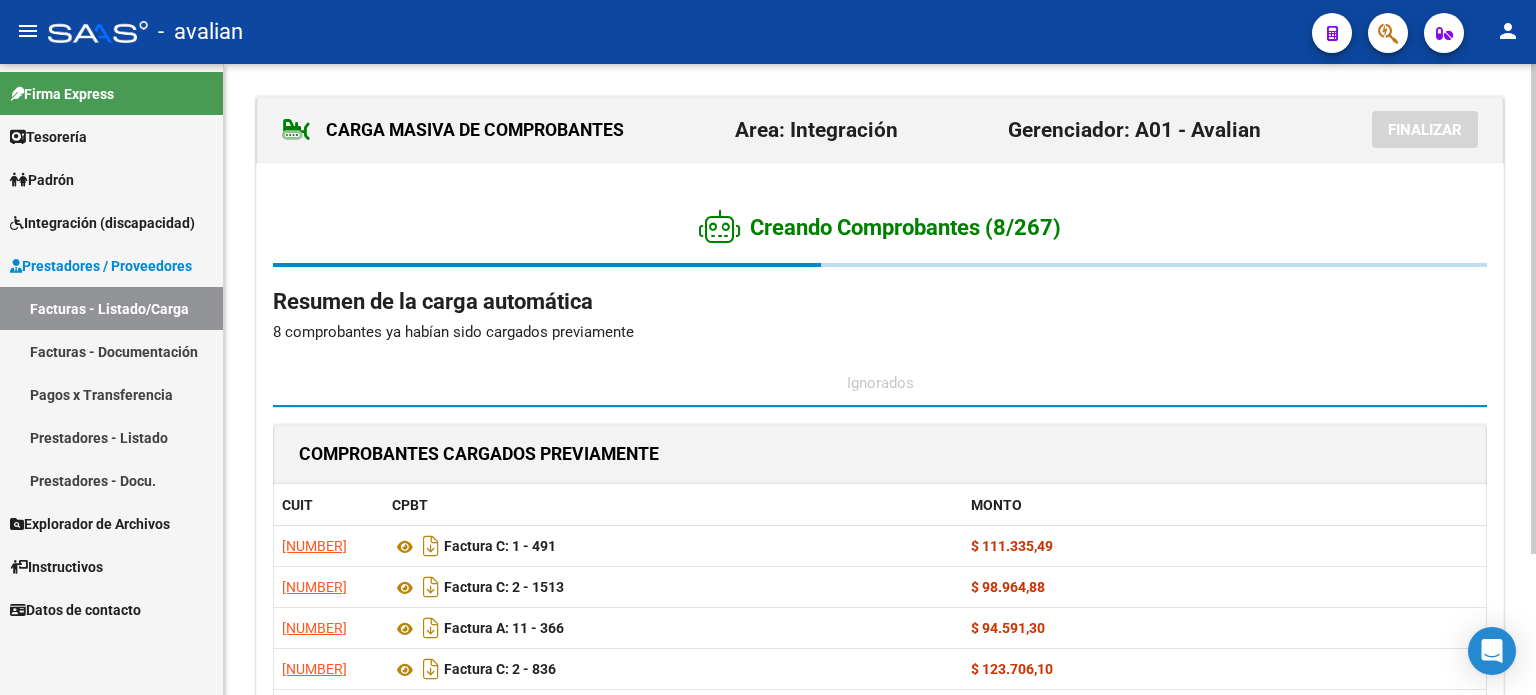 click on "Facturas - Listado/Carga" at bounding box center (111, 308) 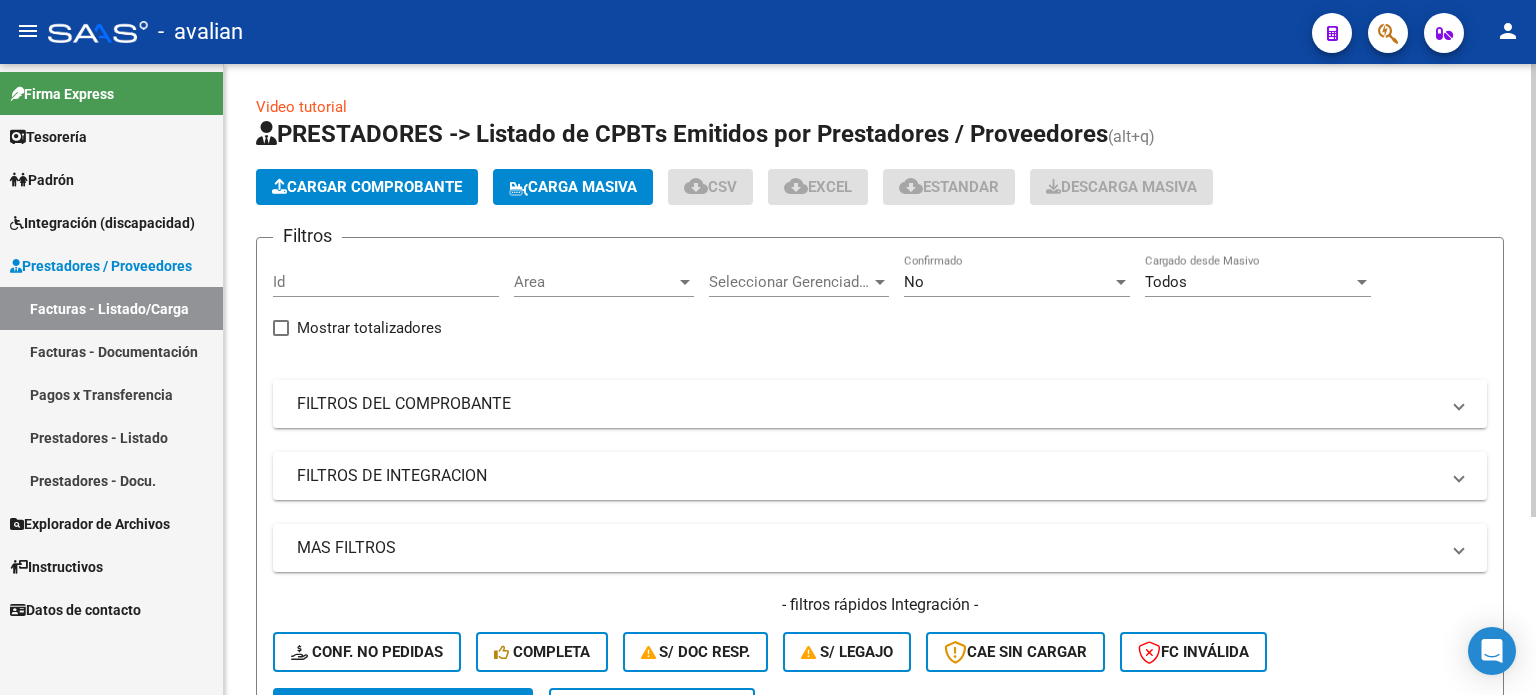 scroll, scrollTop: 246, scrollLeft: 0, axis: vertical 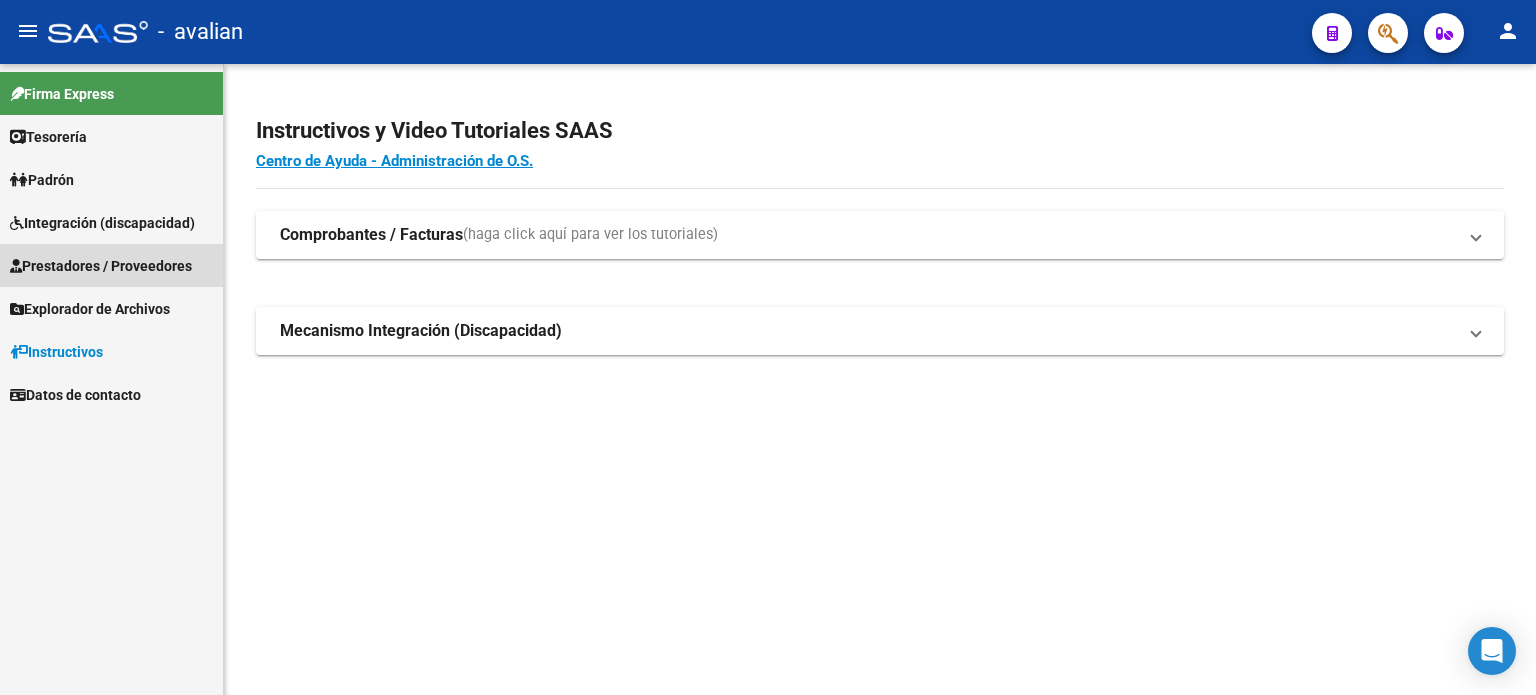 click on "Prestadores / Proveedores" at bounding box center [101, 266] 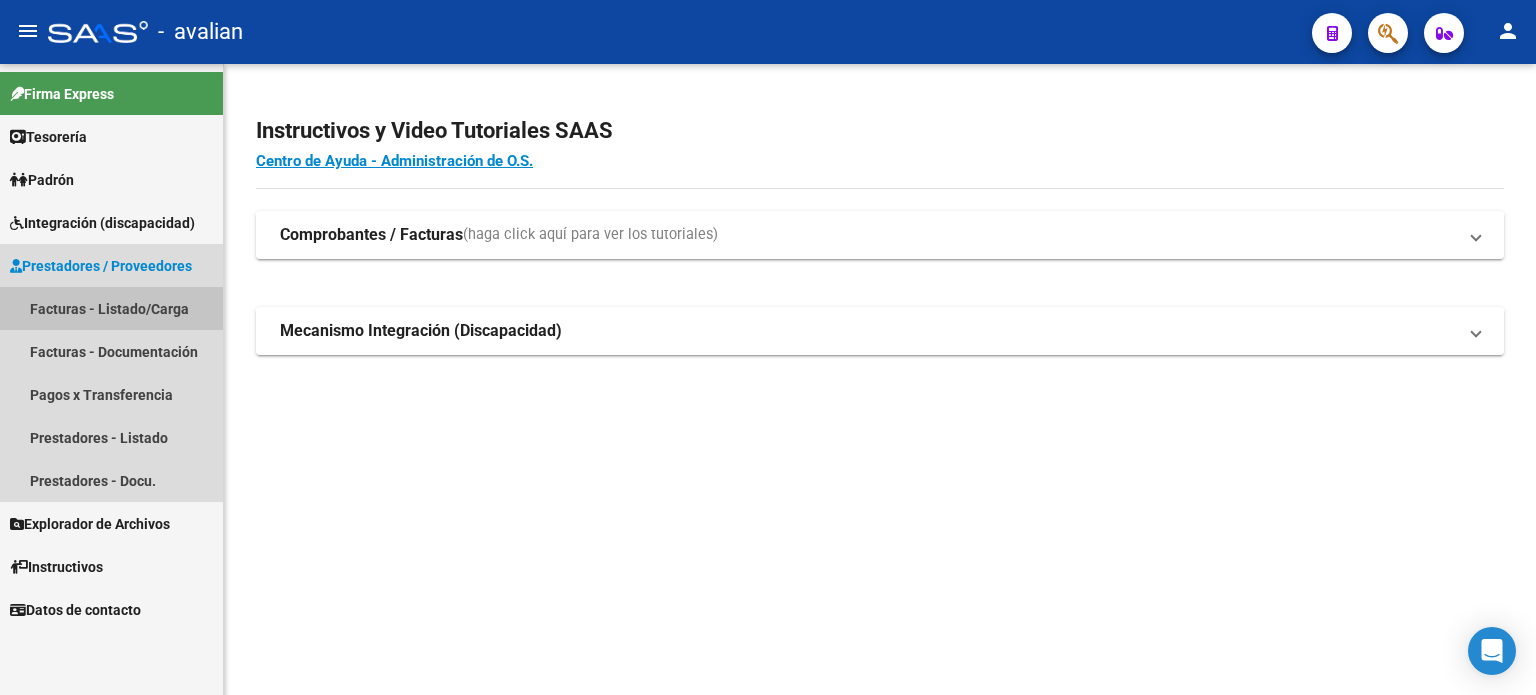 click on "Facturas - Listado/Carga" at bounding box center (111, 308) 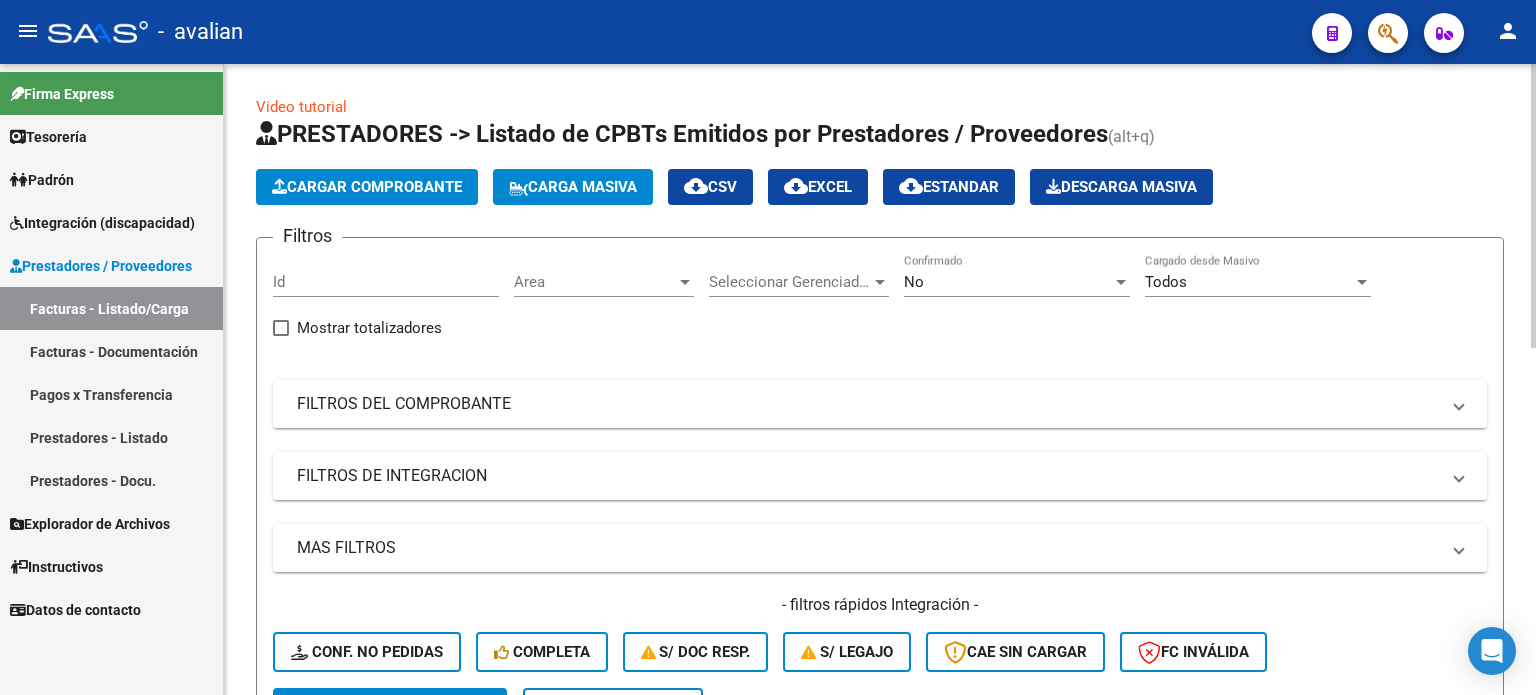 click on "Carga Masiva" 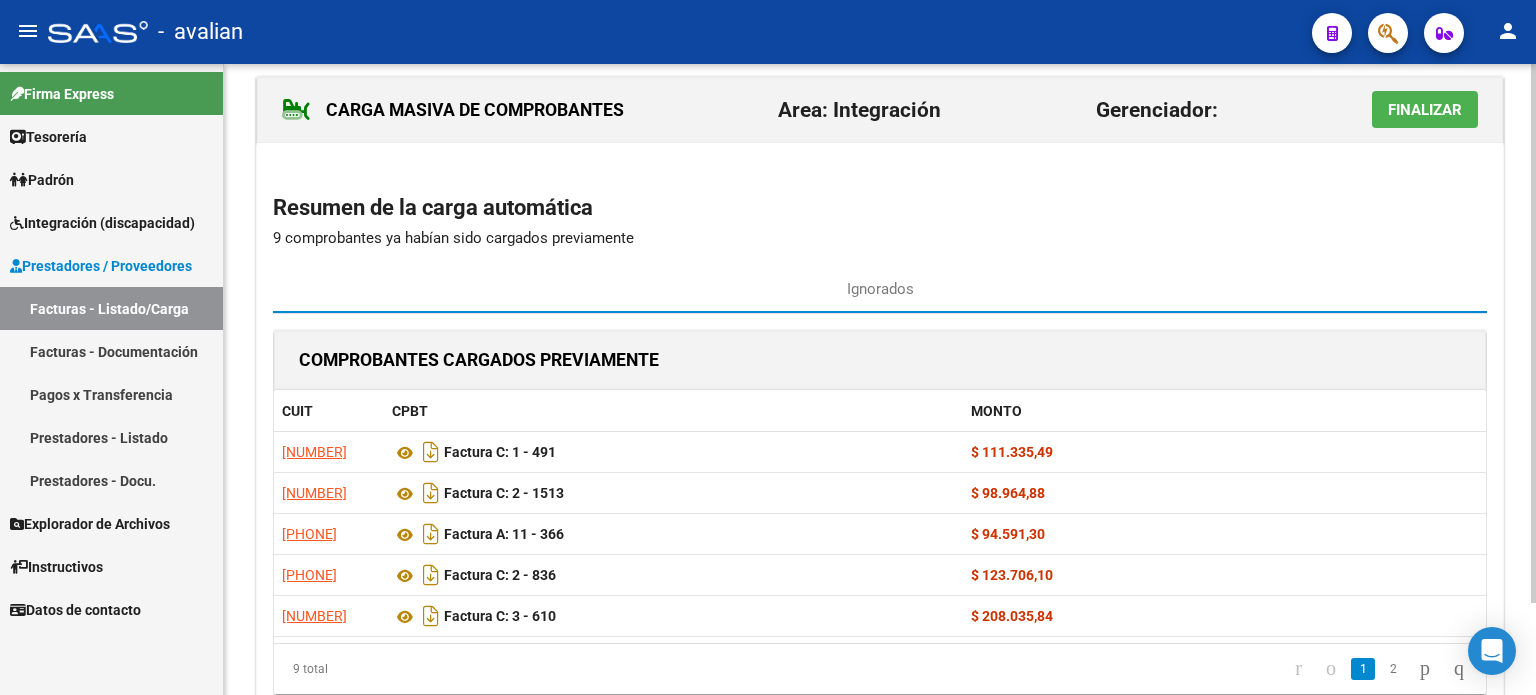 scroll, scrollTop: 0, scrollLeft: 0, axis: both 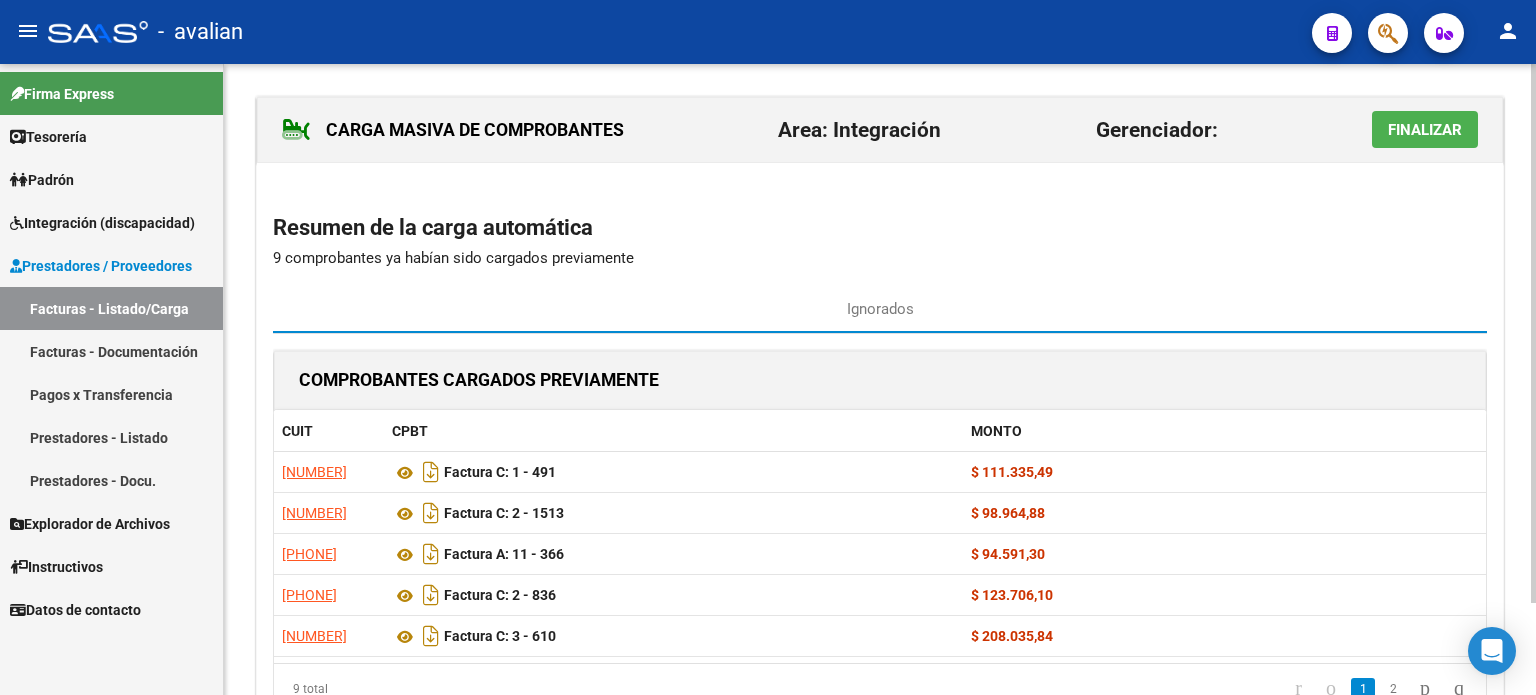 click on "Finalizar" 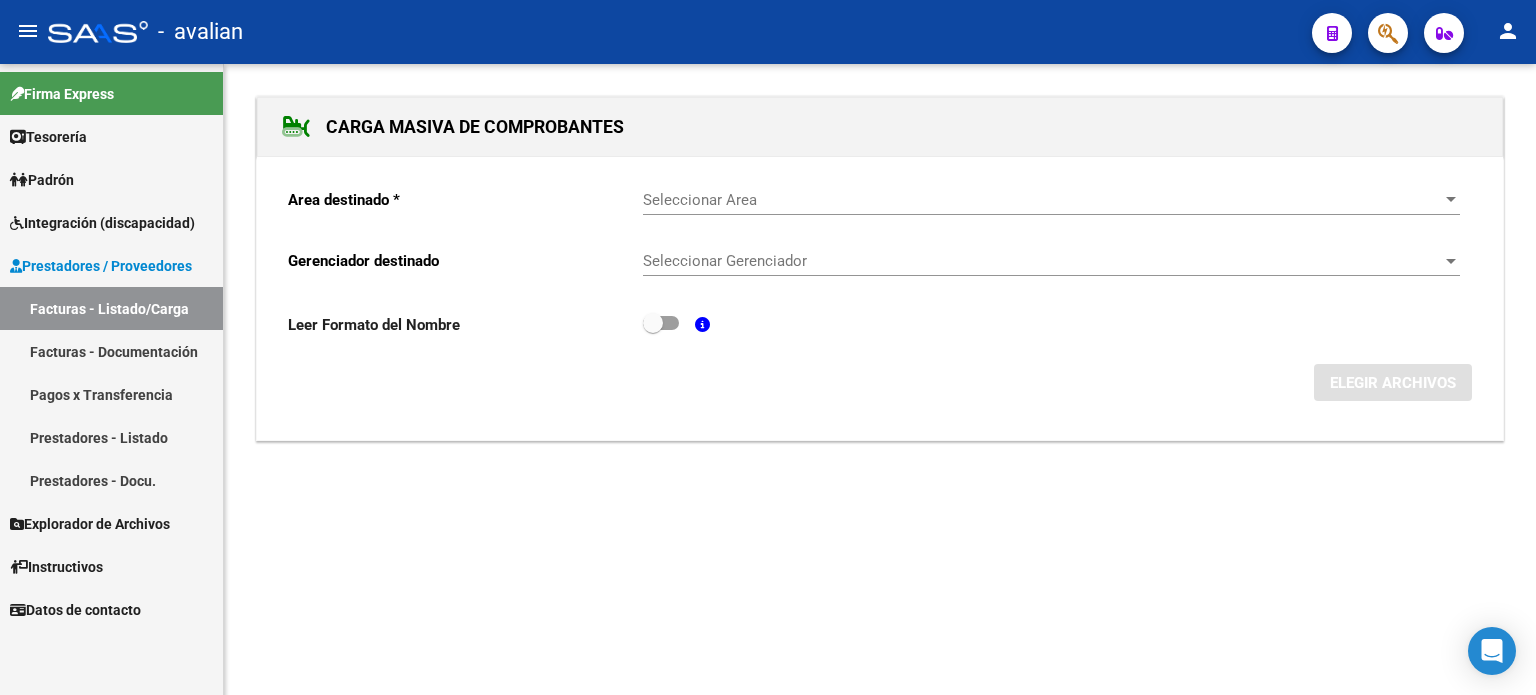 click on "Seleccionar Area" at bounding box center (1042, 200) 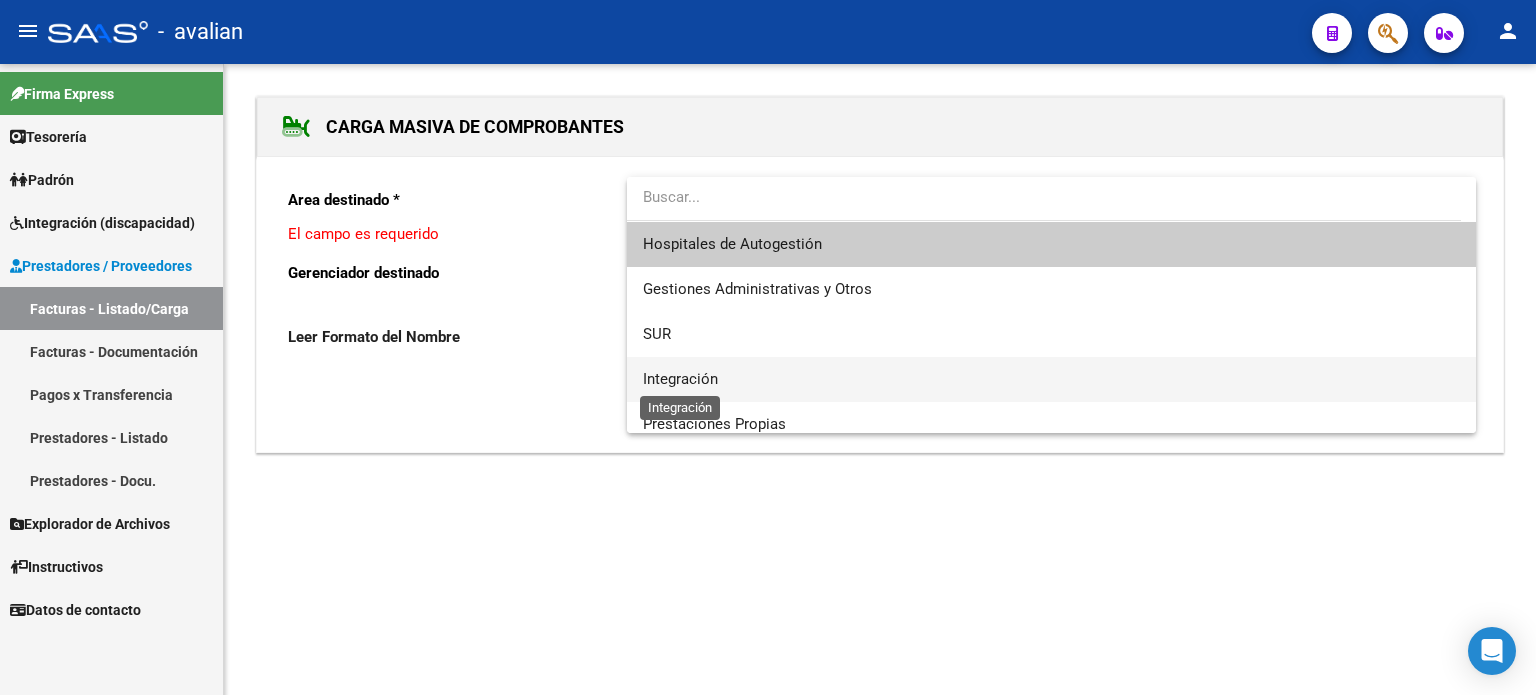 click on "Integración" at bounding box center (680, 379) 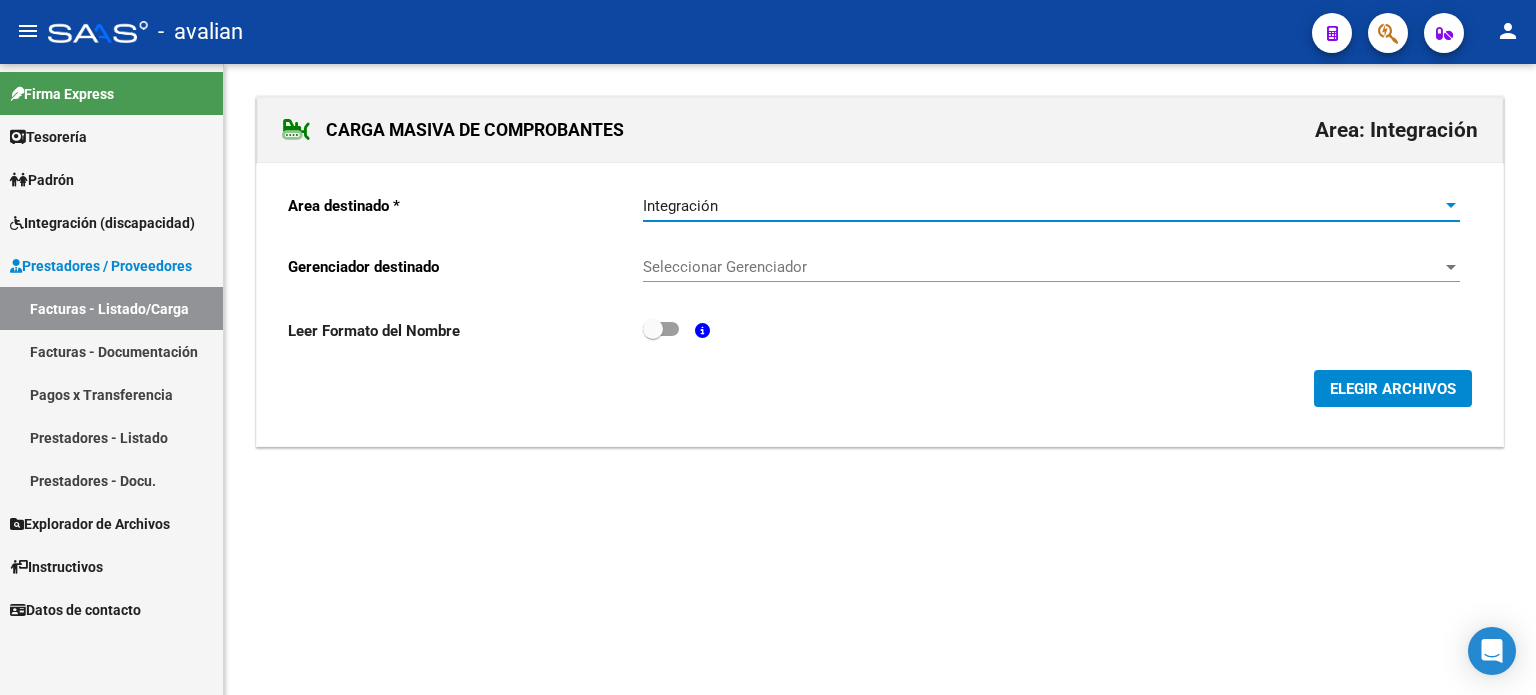 click on "Seleccionar Gerenciador" at bounding box center [1042, 267] 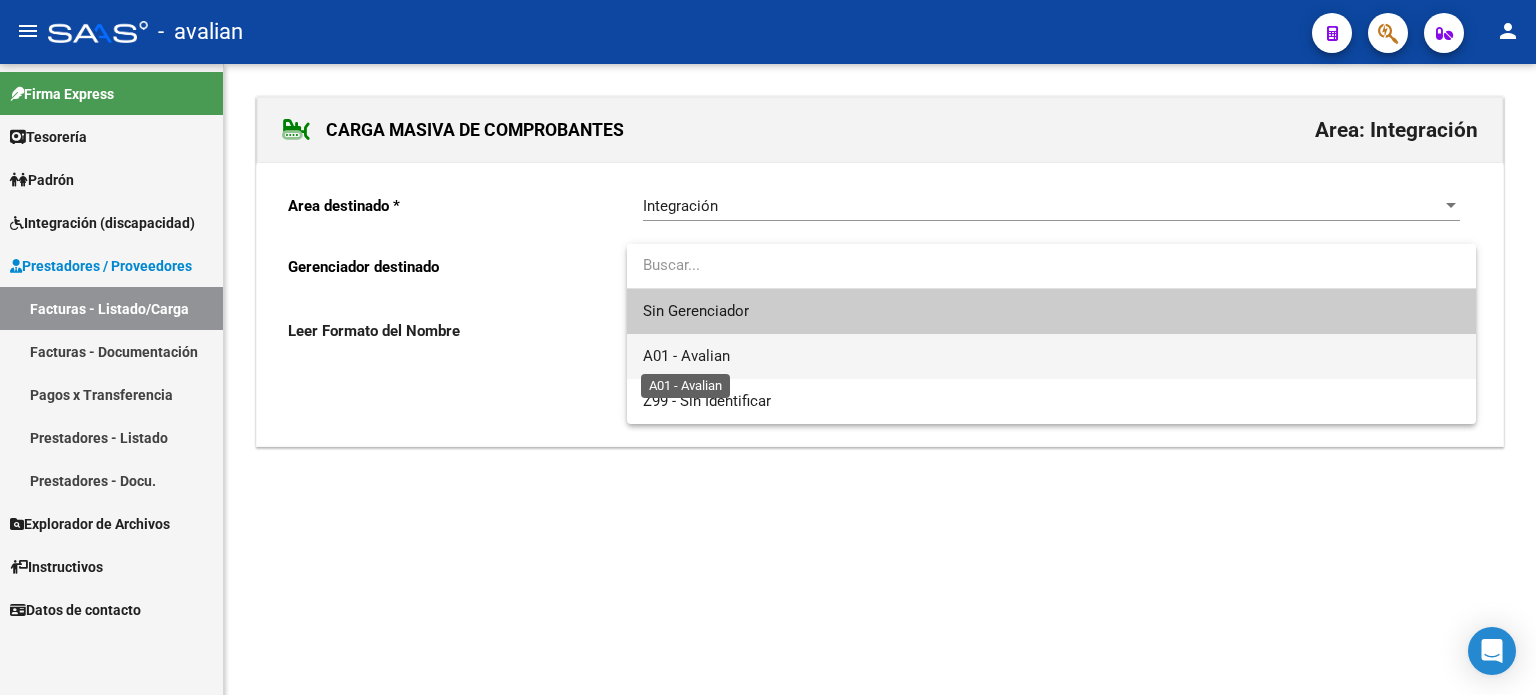 click on "A01 - Avalian" at bounding box center (686, 356) 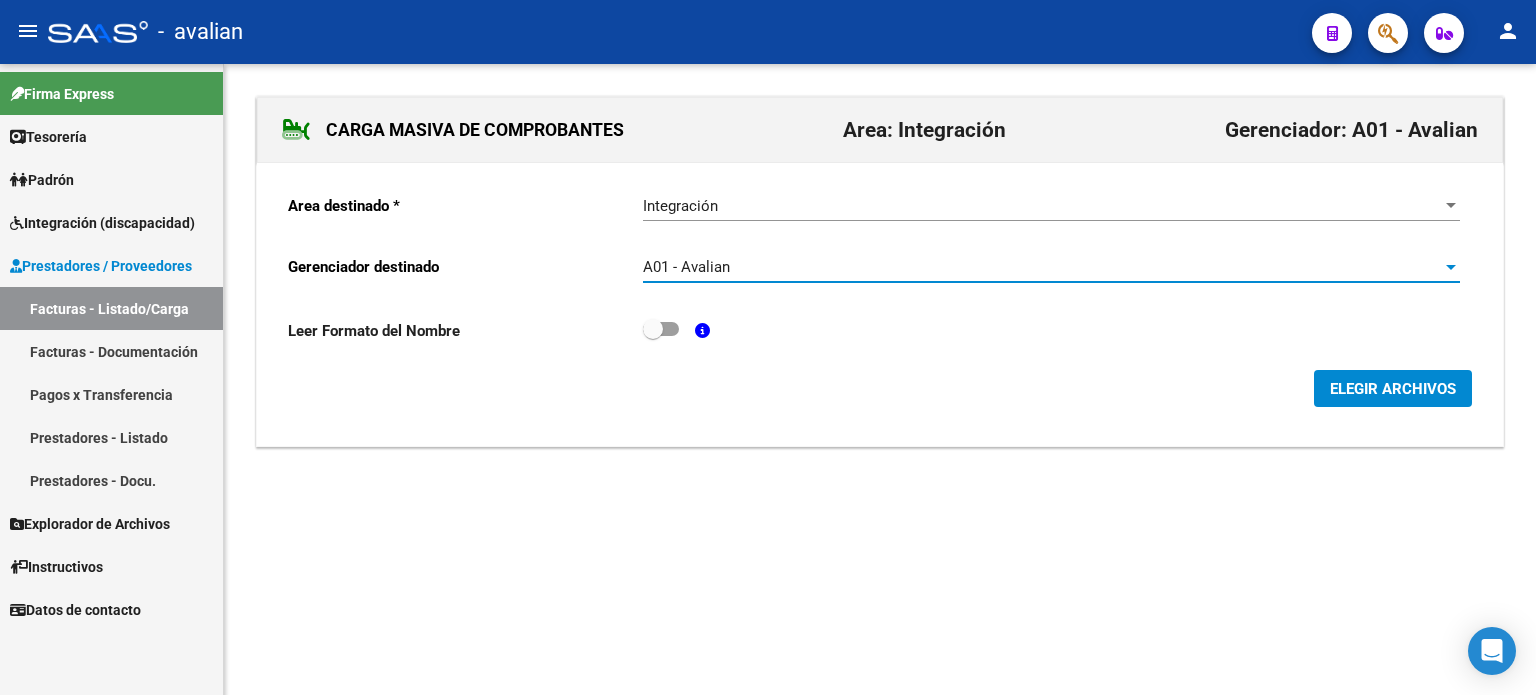 click at bounding box center [653, 329] 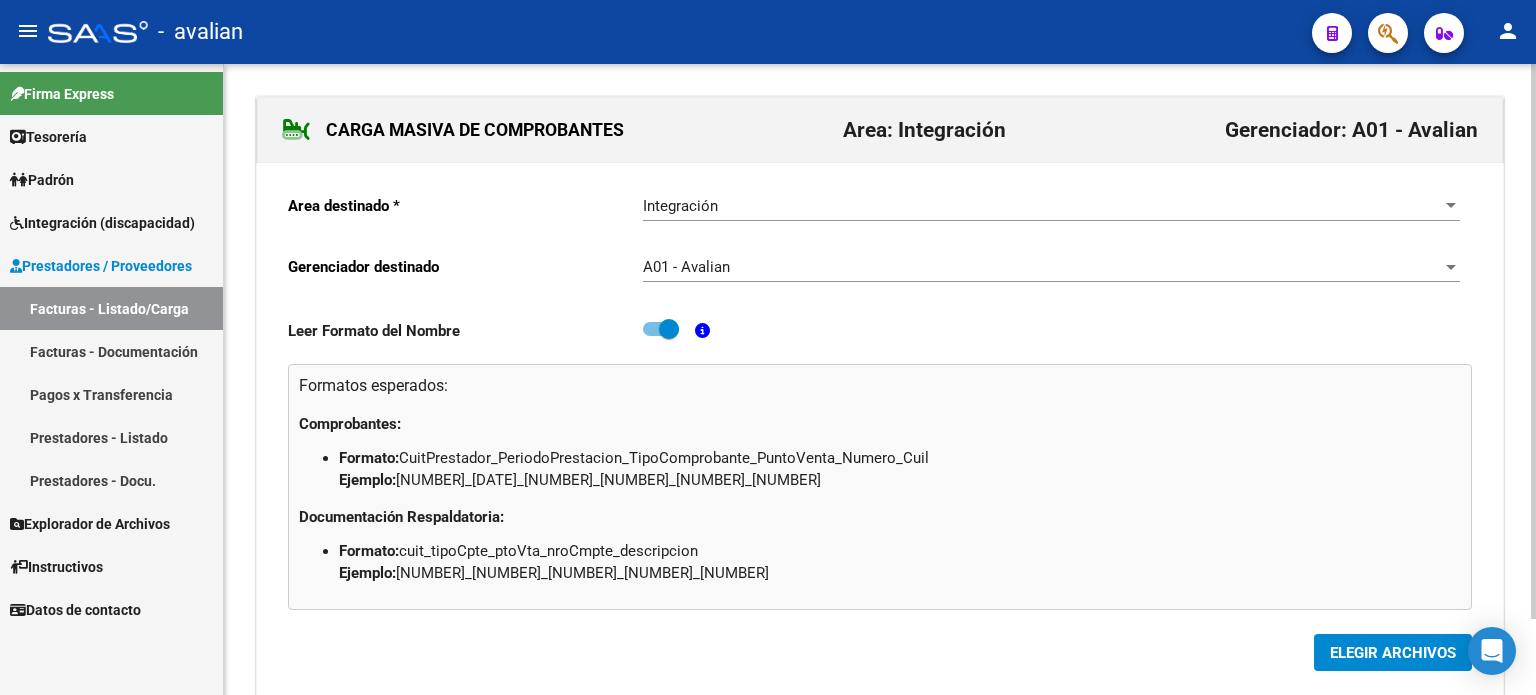 click on "ELEGIR ARCHIVOS" 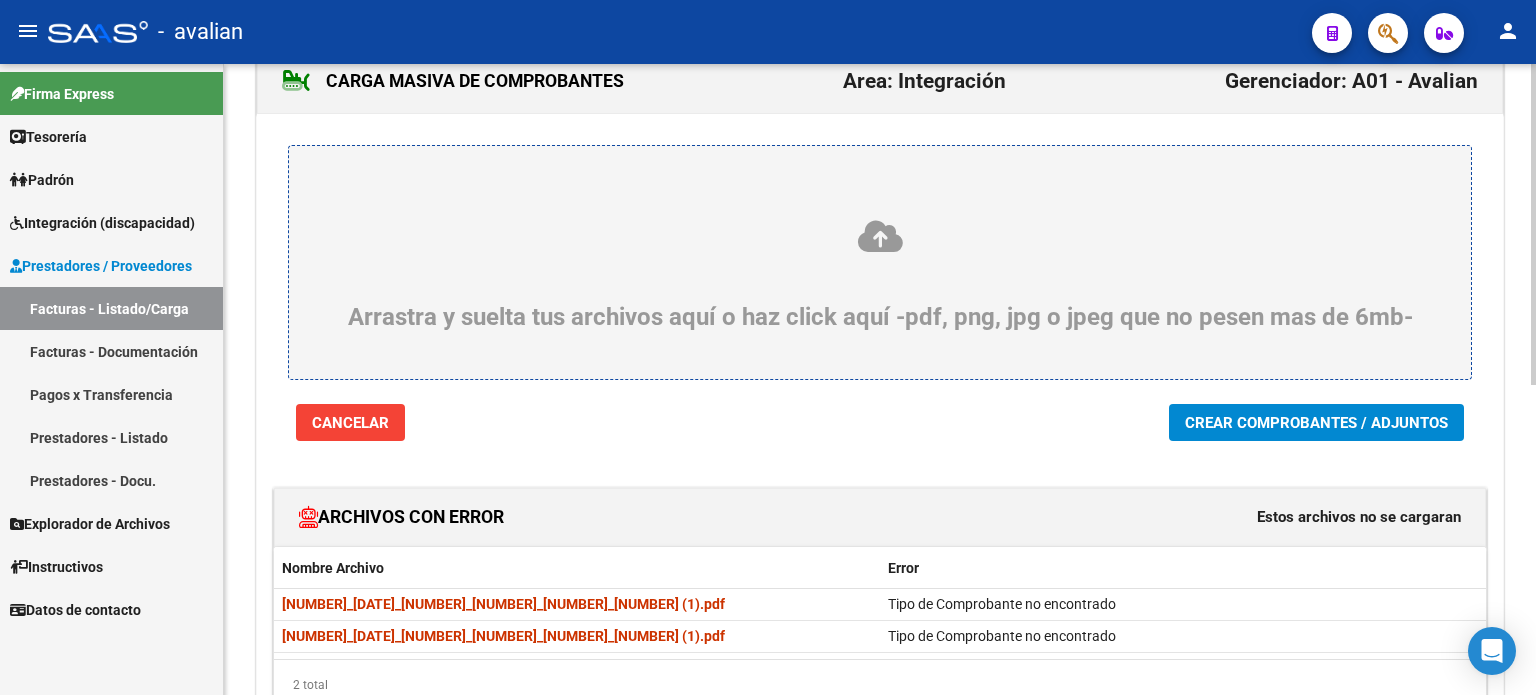 scroll, scrollTop: 133, scrollLeft: 0, axis: vertical 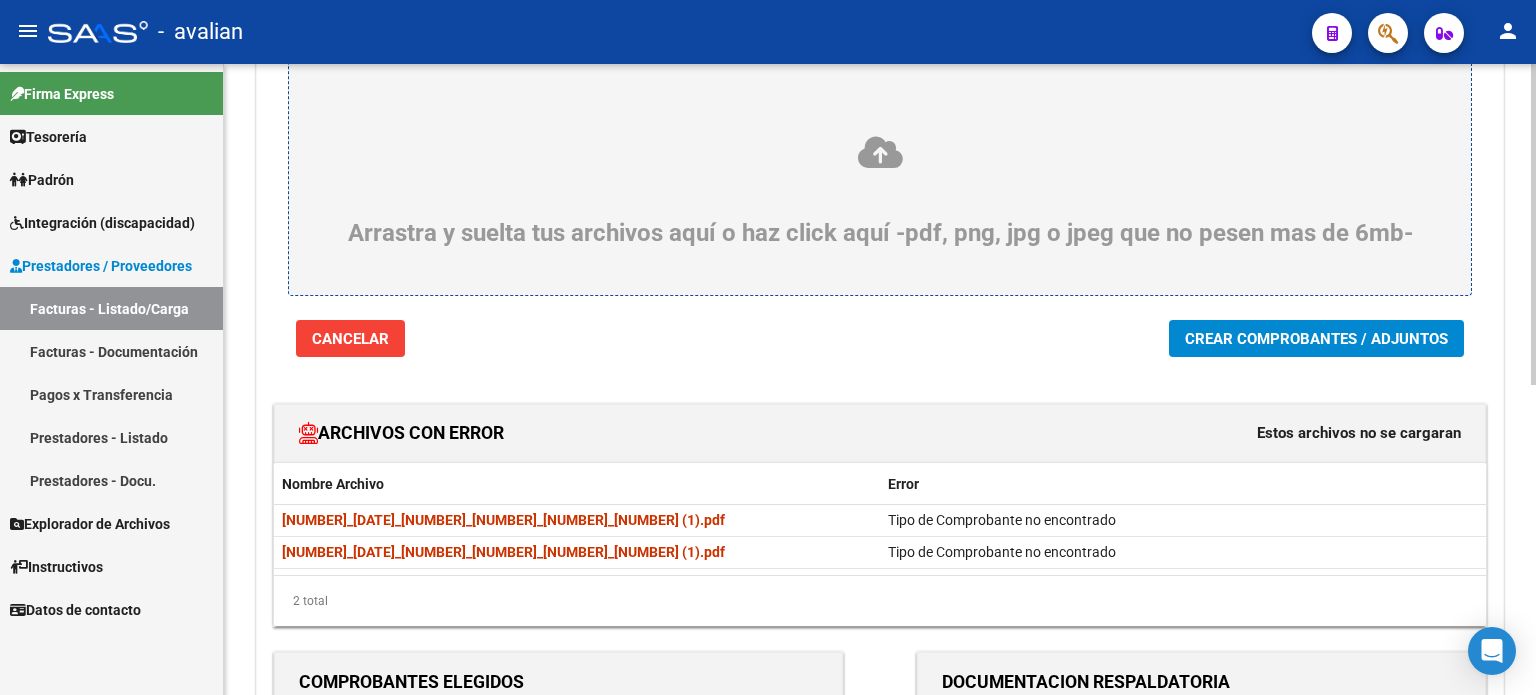 click on "Crear Comprobantes / Adjuntos" 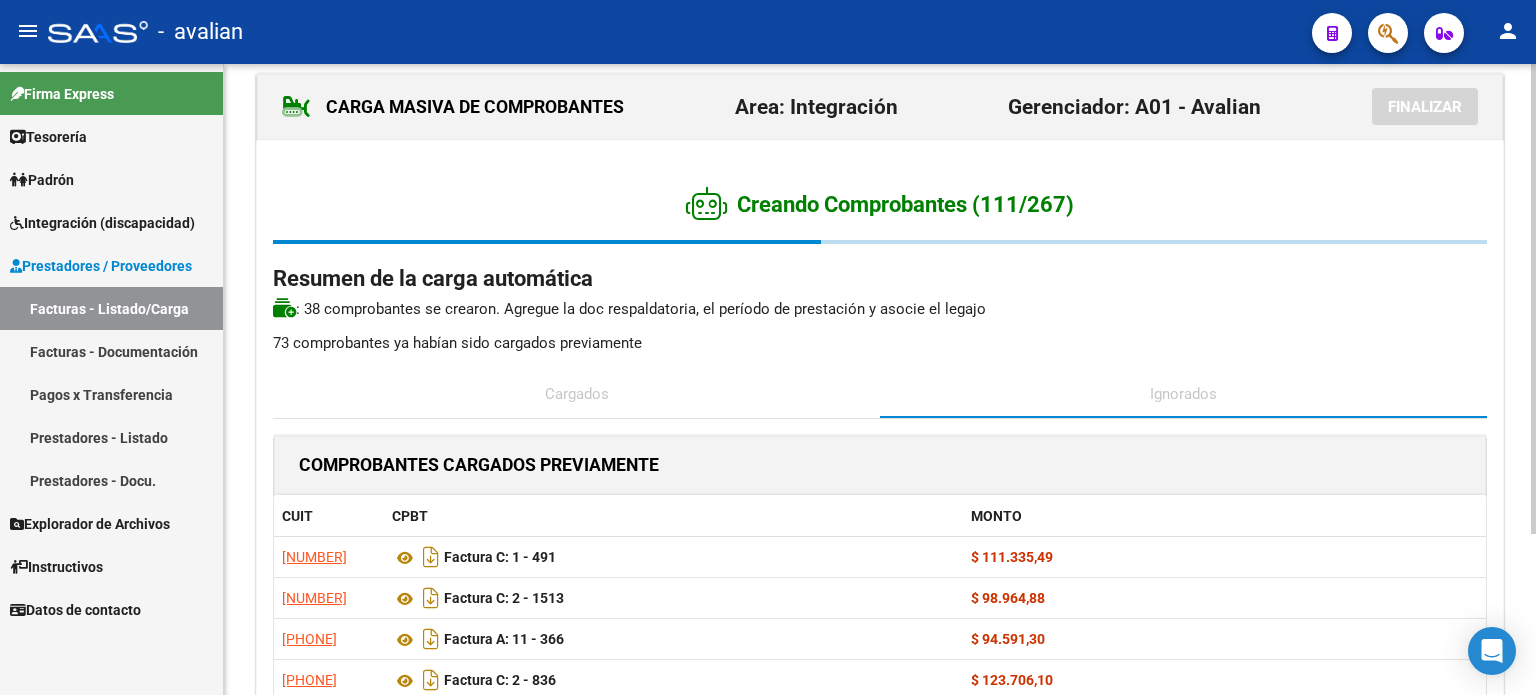scroll, scrollTop: 0, scrollLeft: 0, axis: both 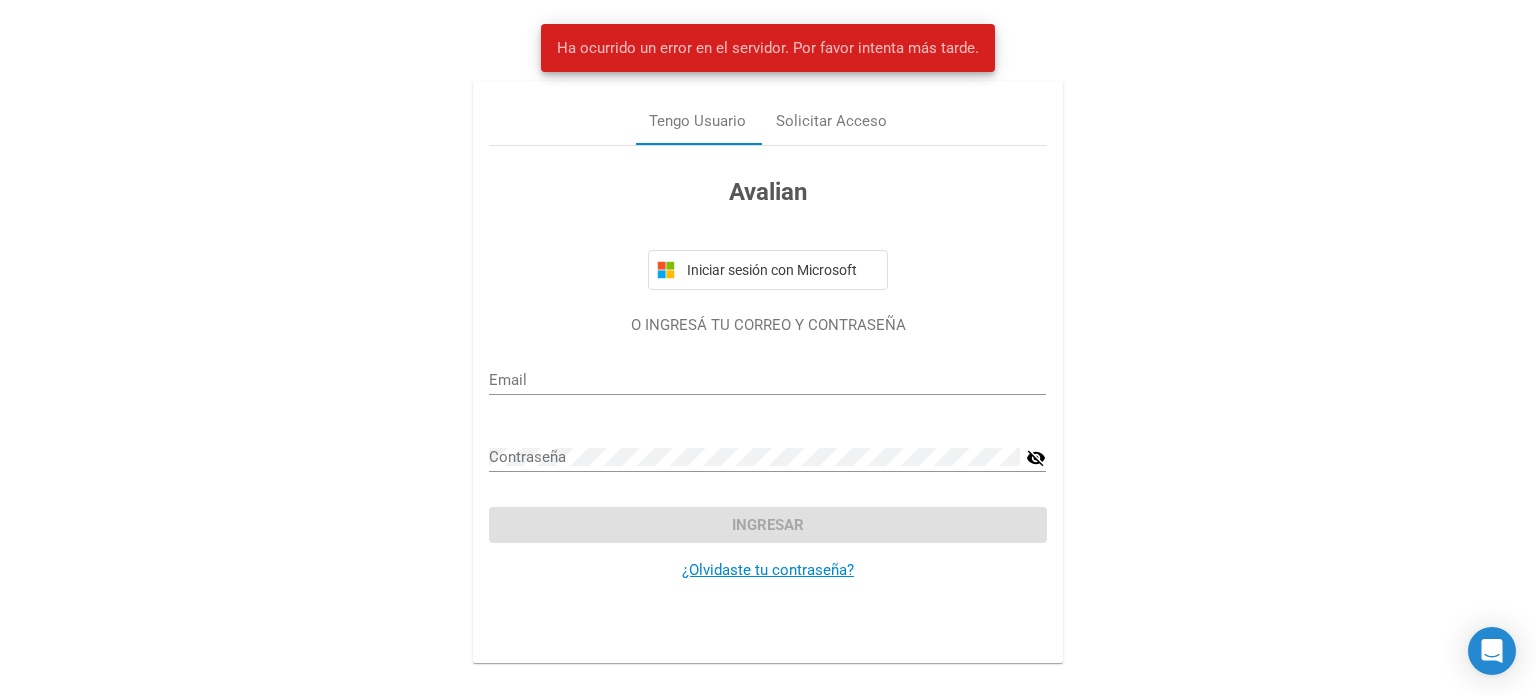 type on "miriarte@avalian.com" 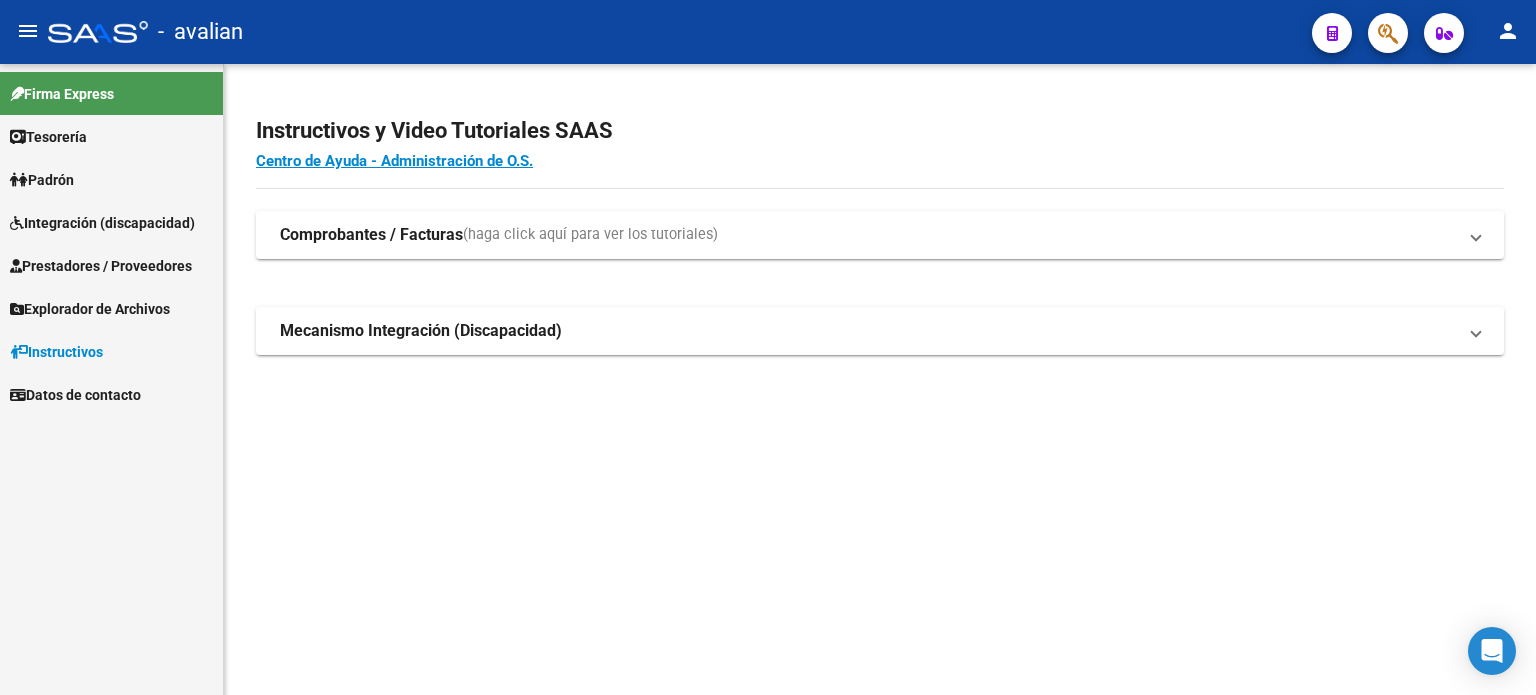 scroll, scrollTop: 0, scrollLeft: 0, axis: both 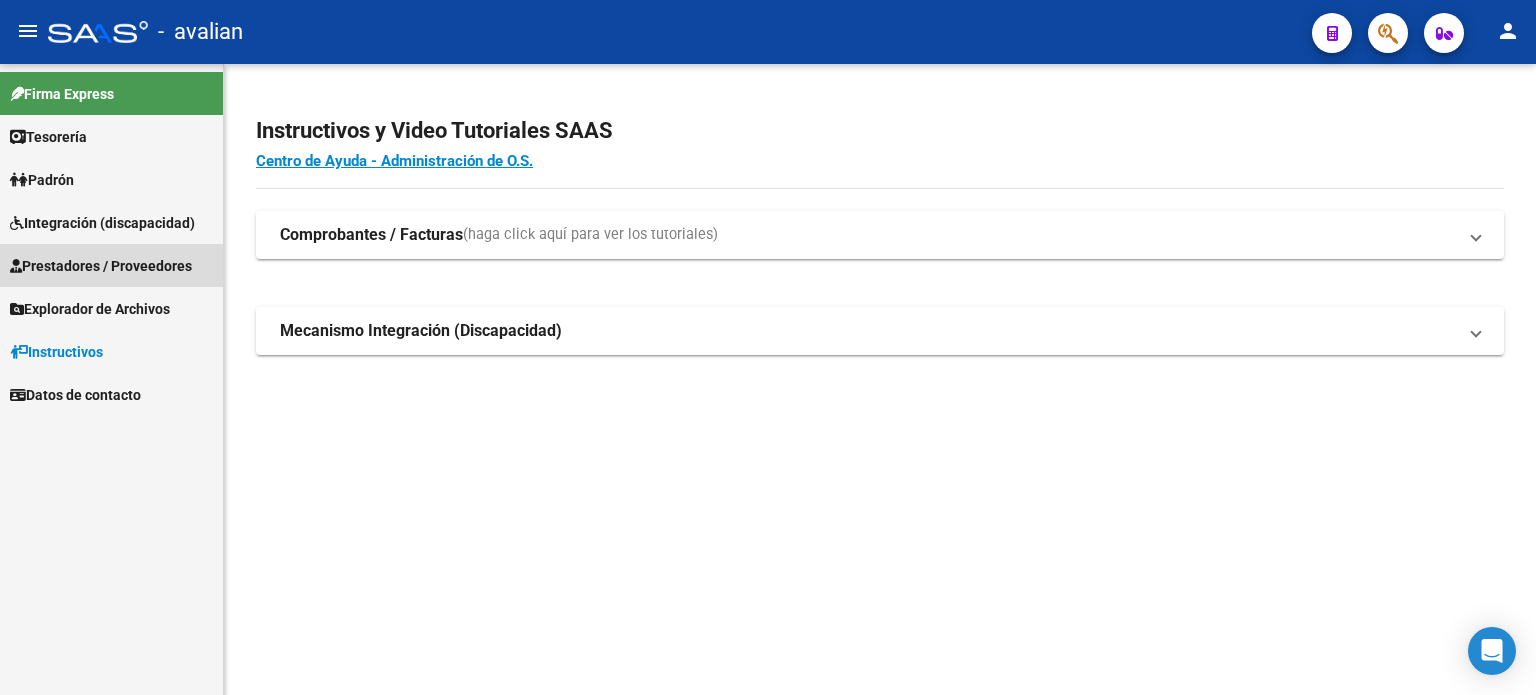 click on "Prestadores / Proveedores" at bounding box center (101, 266) 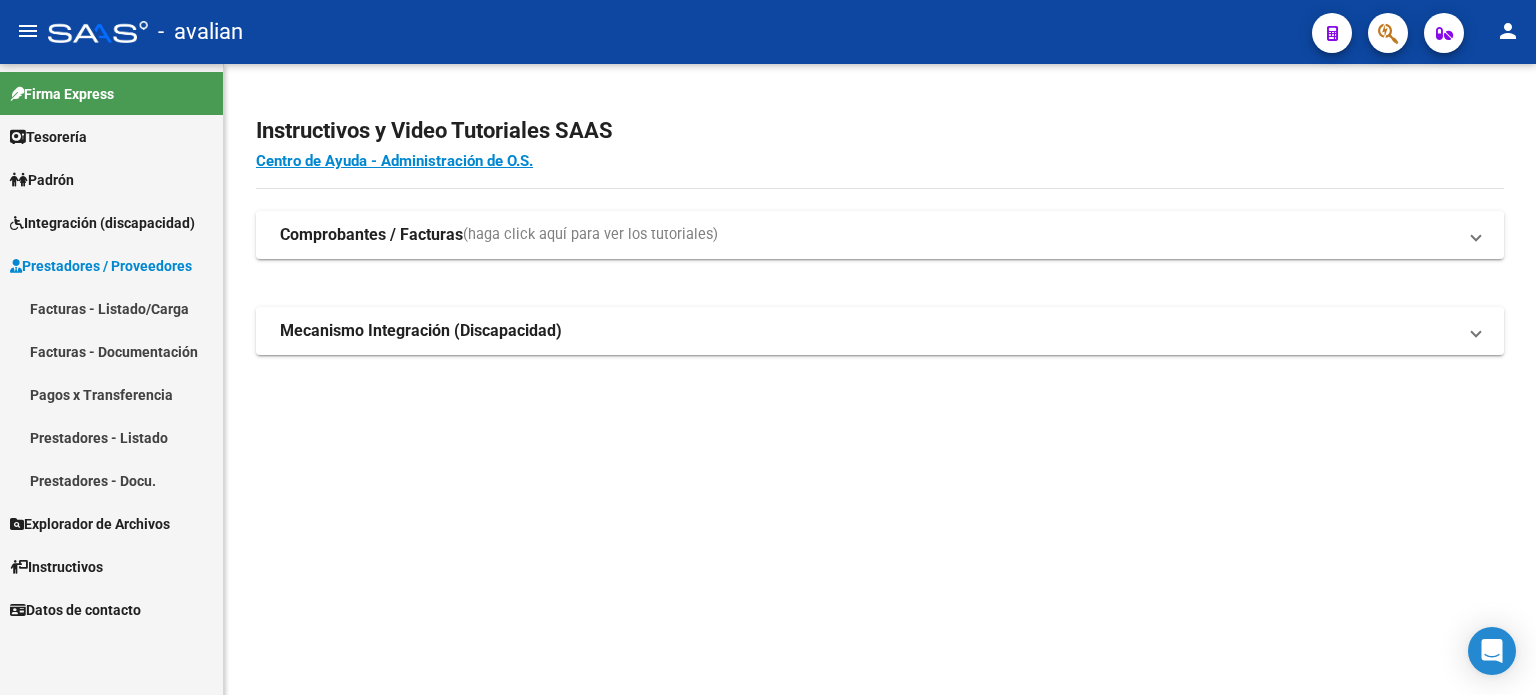 click on "Facturas - Listado/Carga" at bounding box center (111, 308) 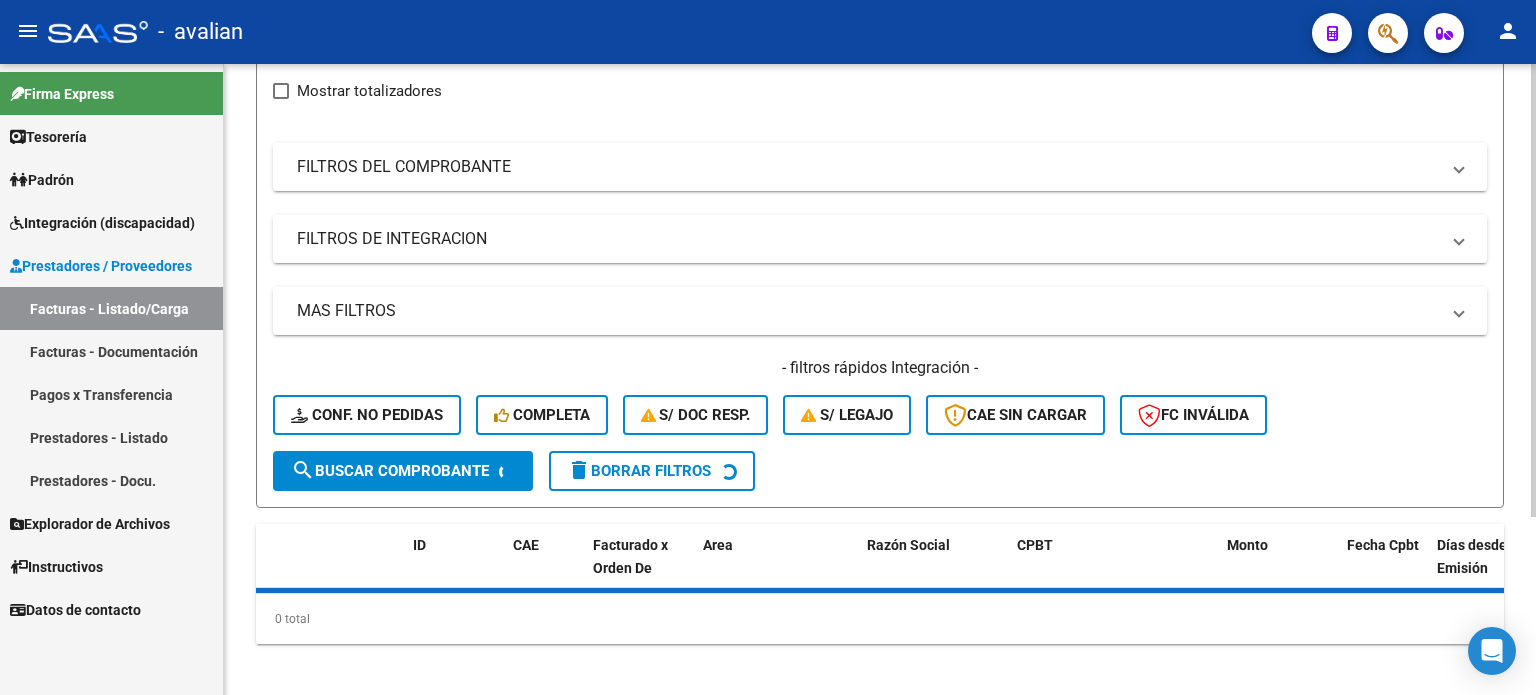 scroll, scrollTop: 246, scrollLeft: 0, axis: vertical 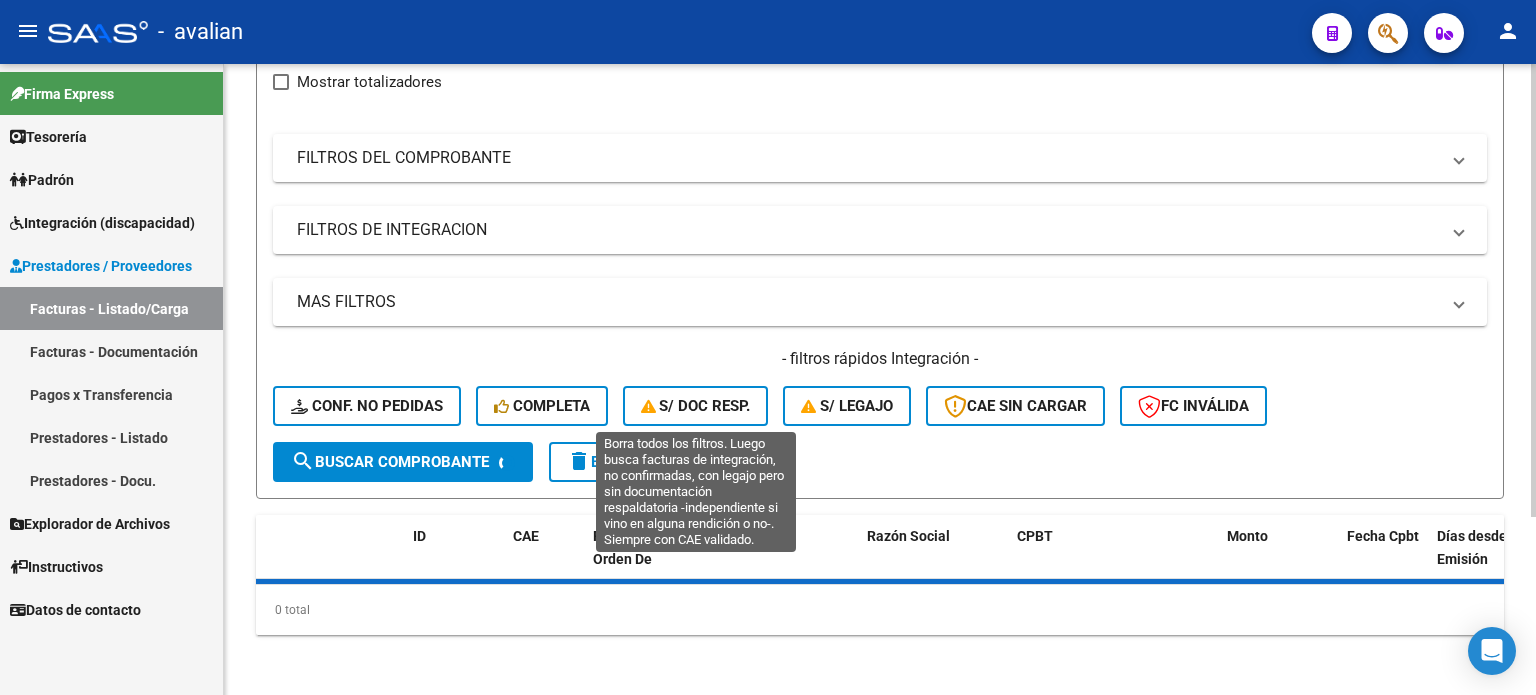 click on "S/ Doc Resp." 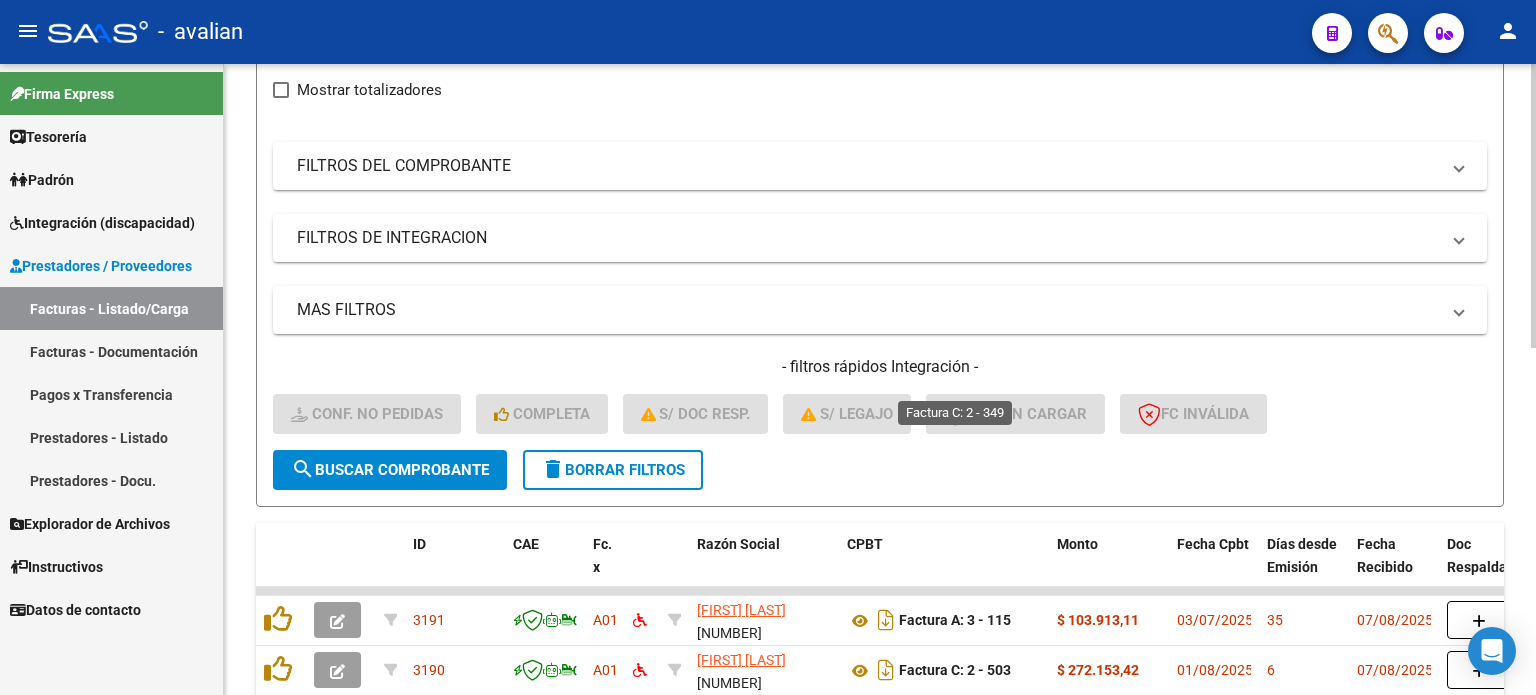 scroll, scrollTop: 237, scrollLeft: 0, axis: vertical 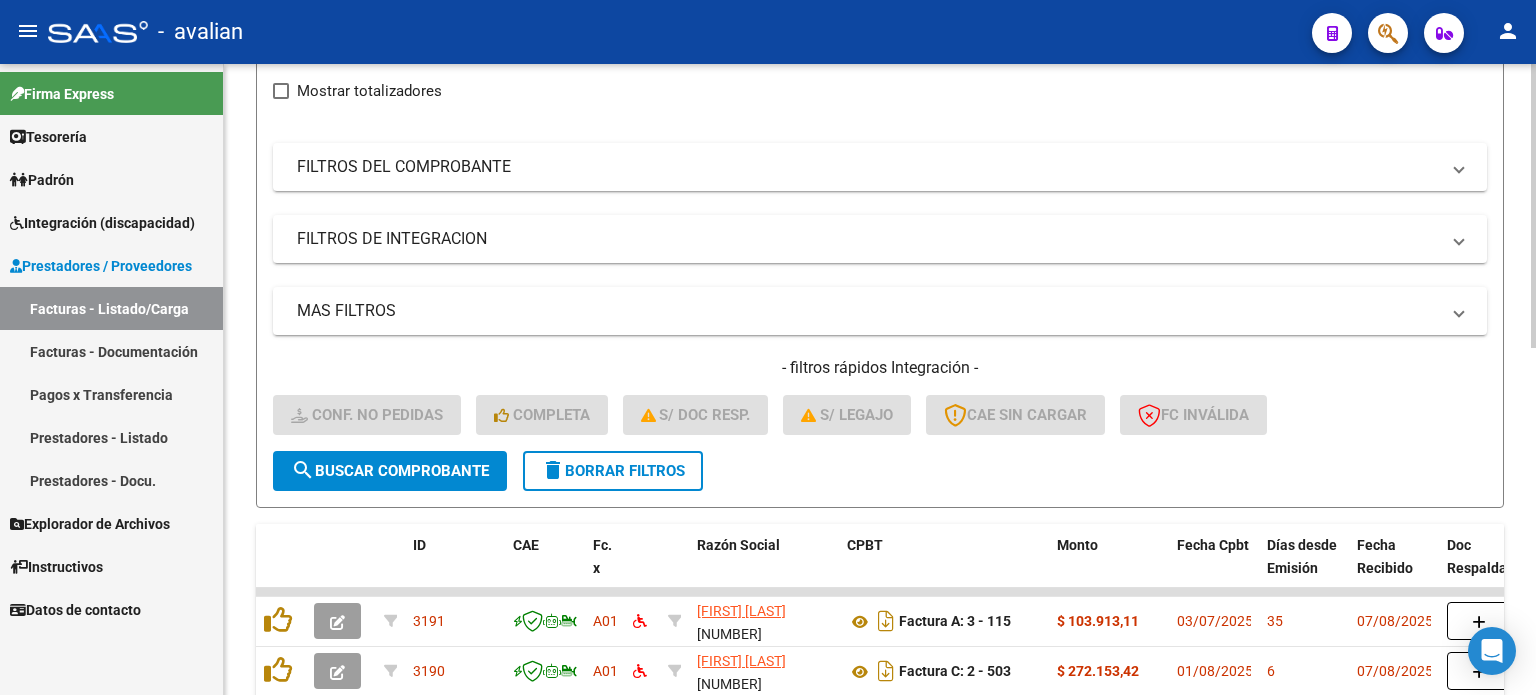 click on "delete  Borrar Filtros" 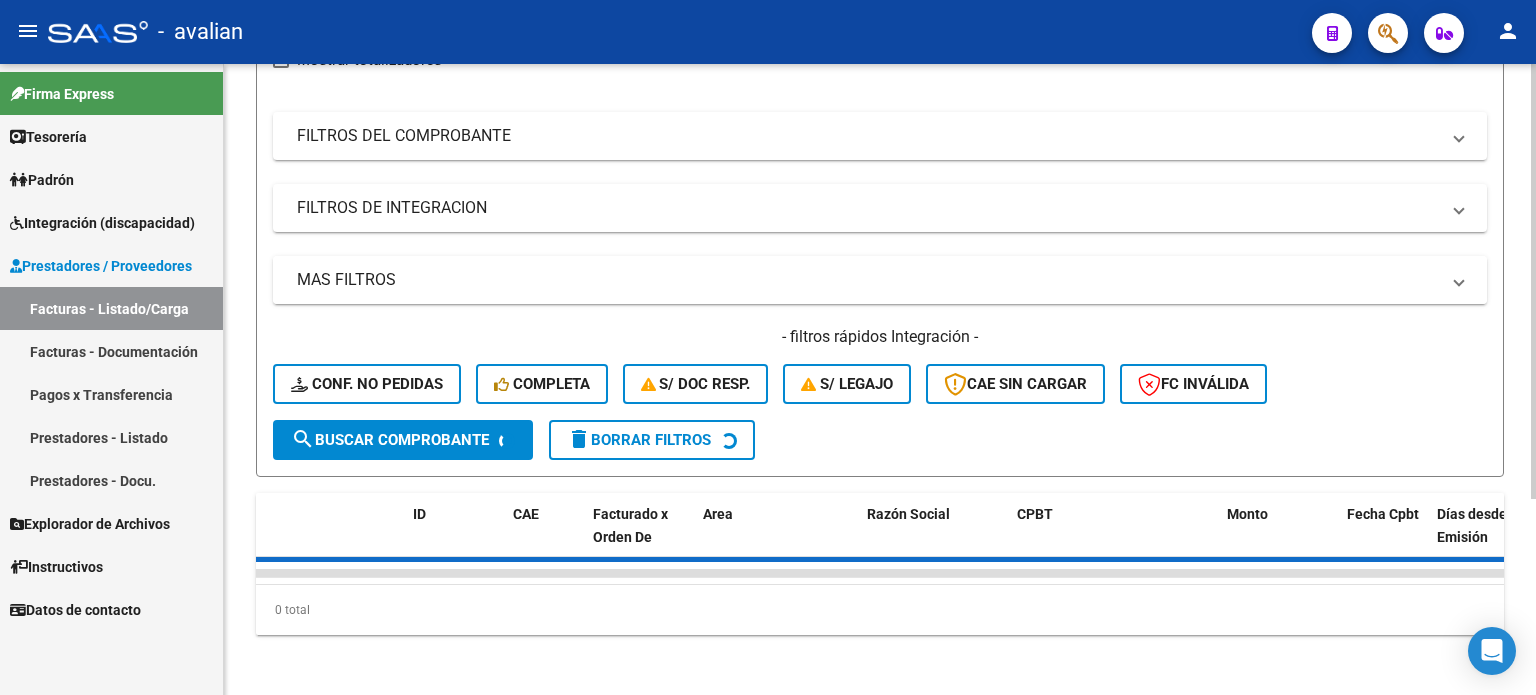 scroll, scrollTop: 284, scrollLeft: 0, axis: vertical 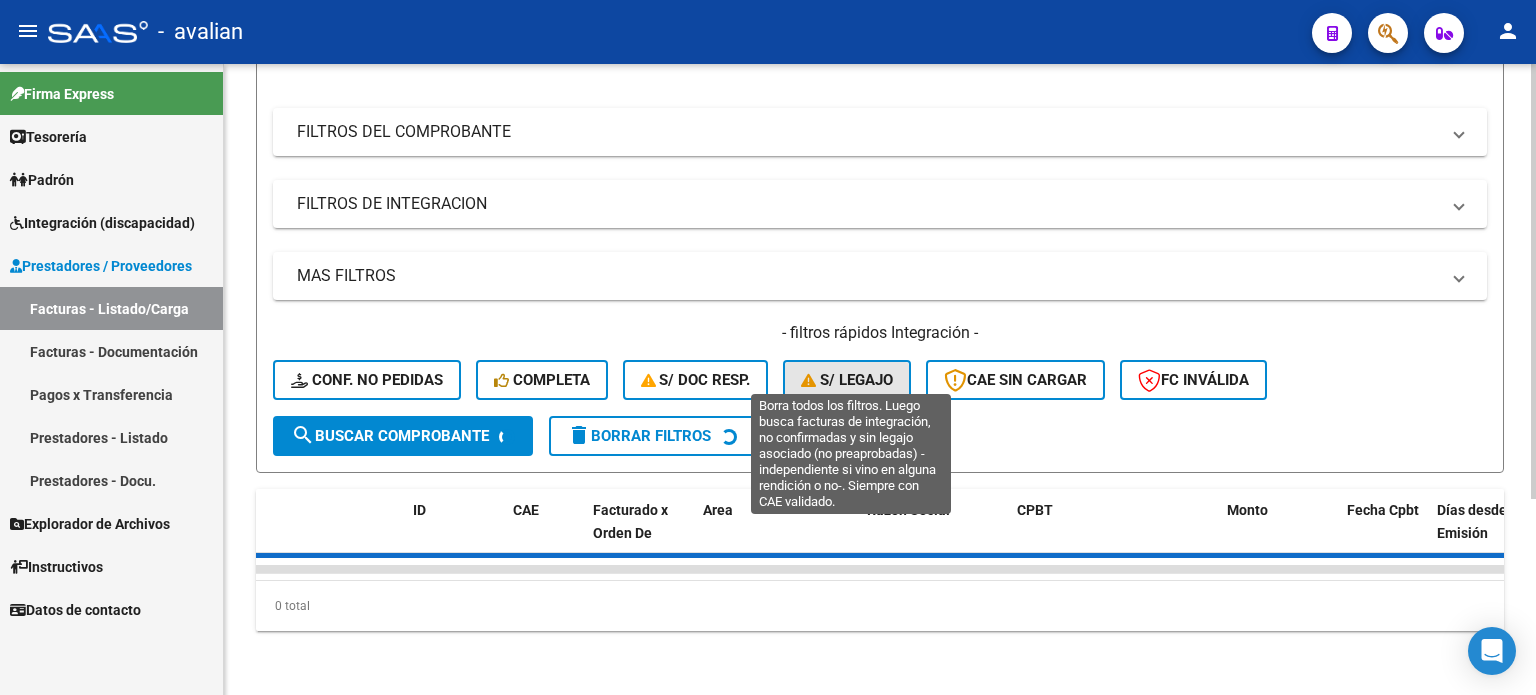 click on "S/ legajo" 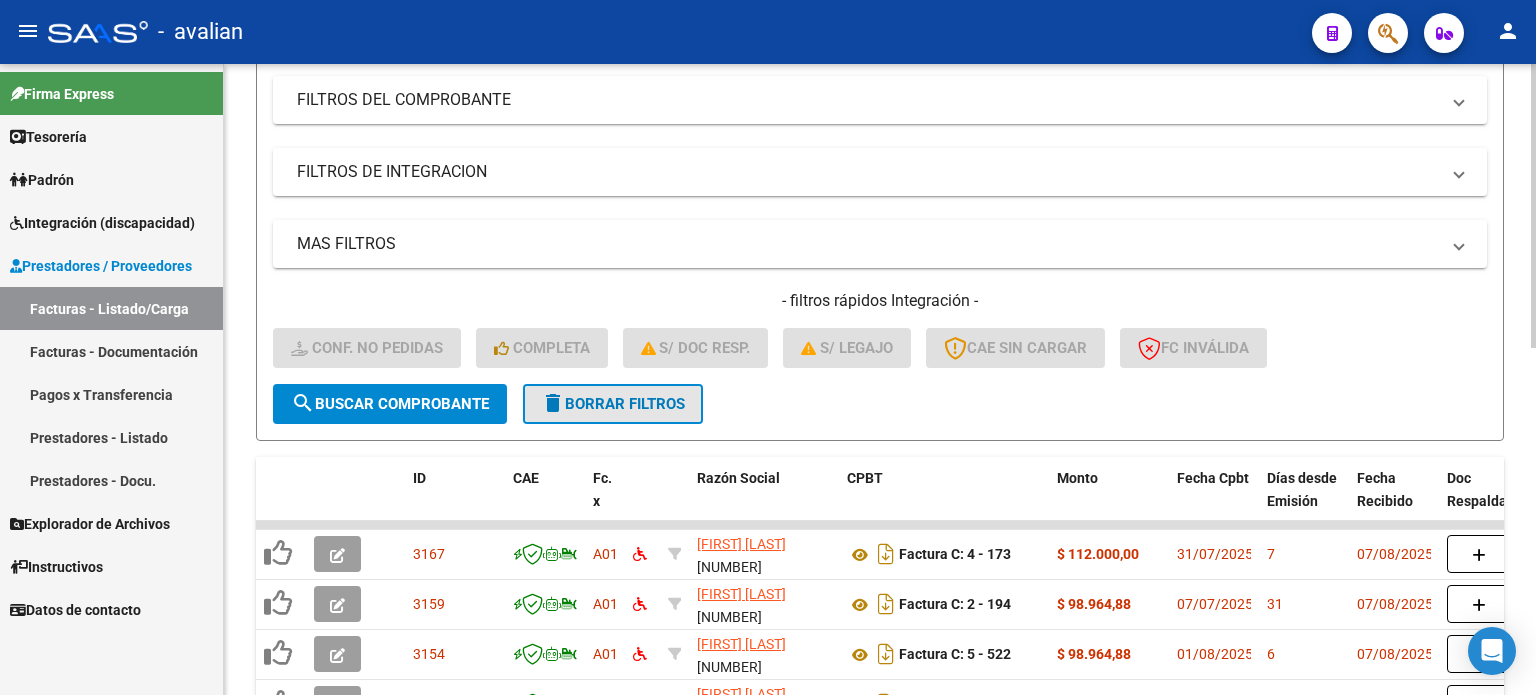 click on "delete  Borrar Filtros" 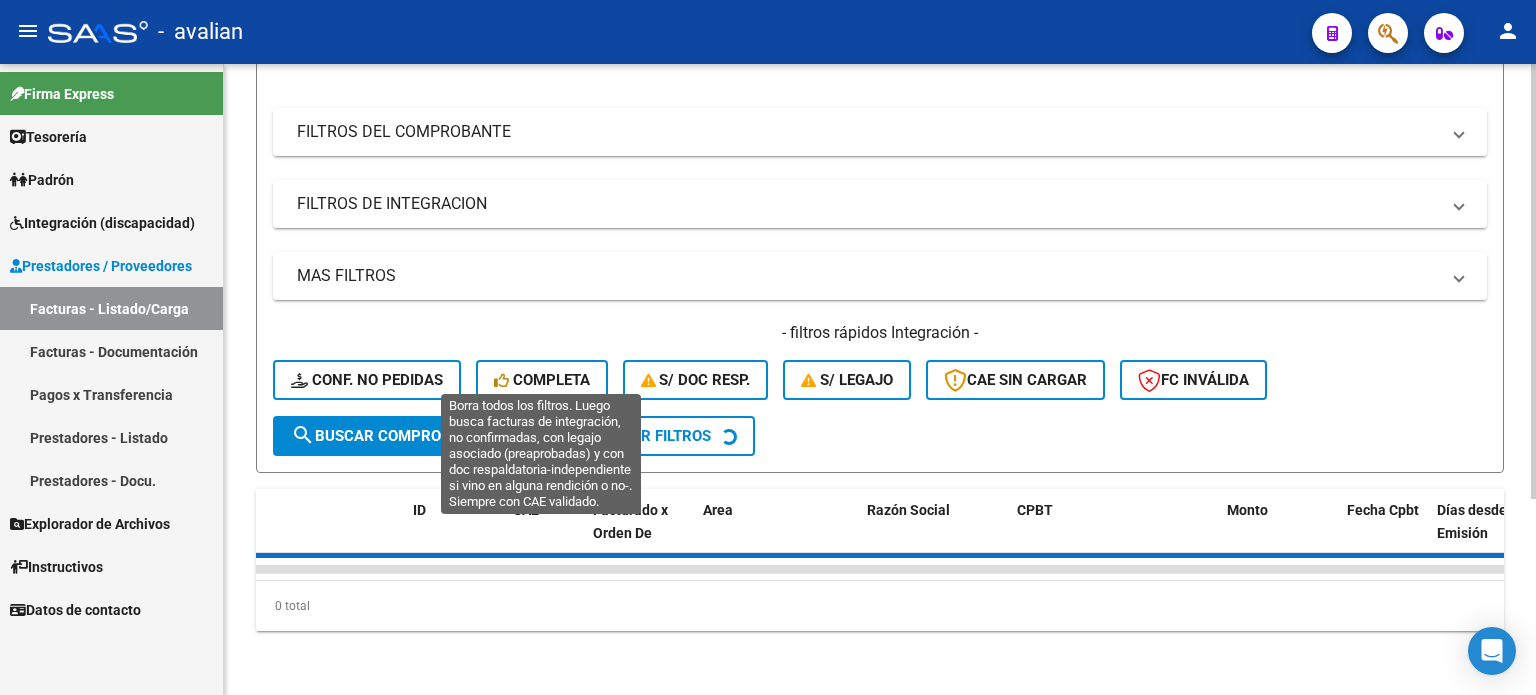 click on "Completa" 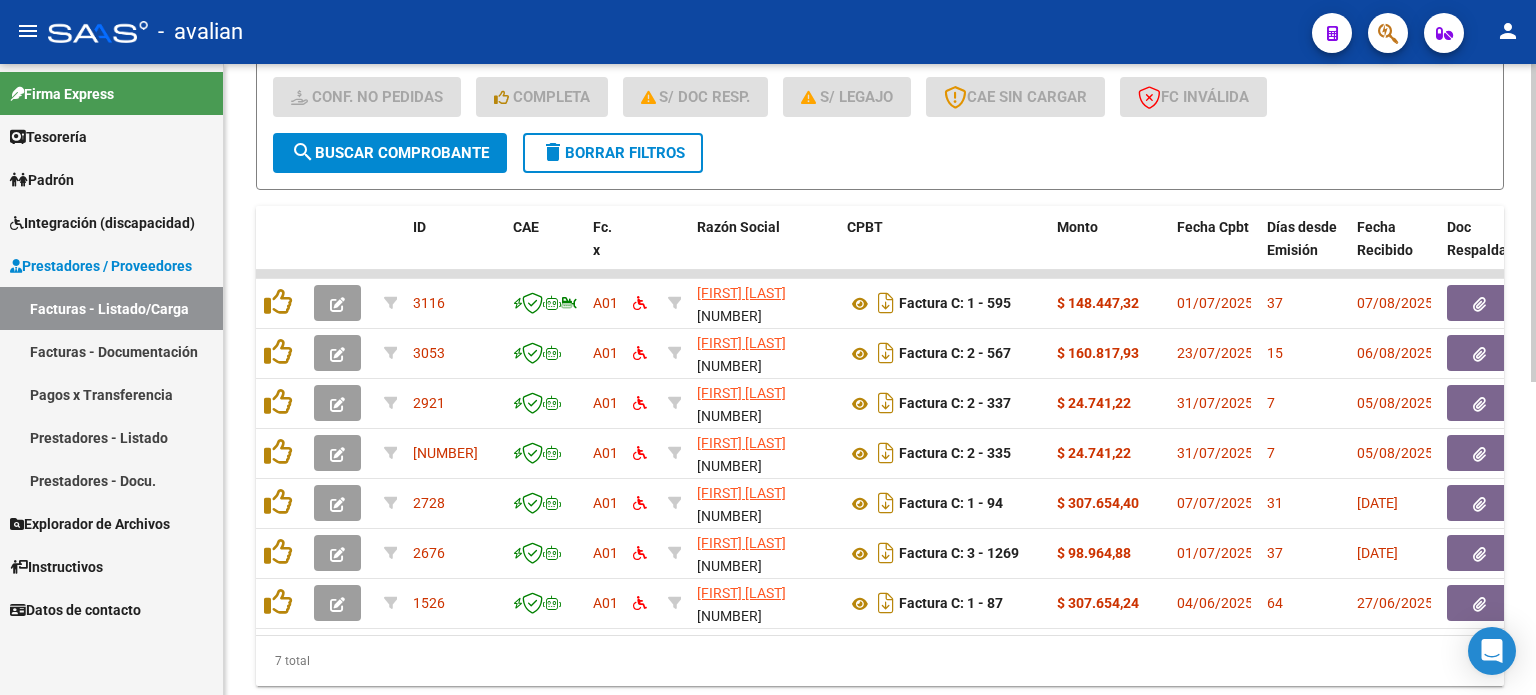 scroll, scrollTop: 621, scrollLeft: 0, axis: vertical 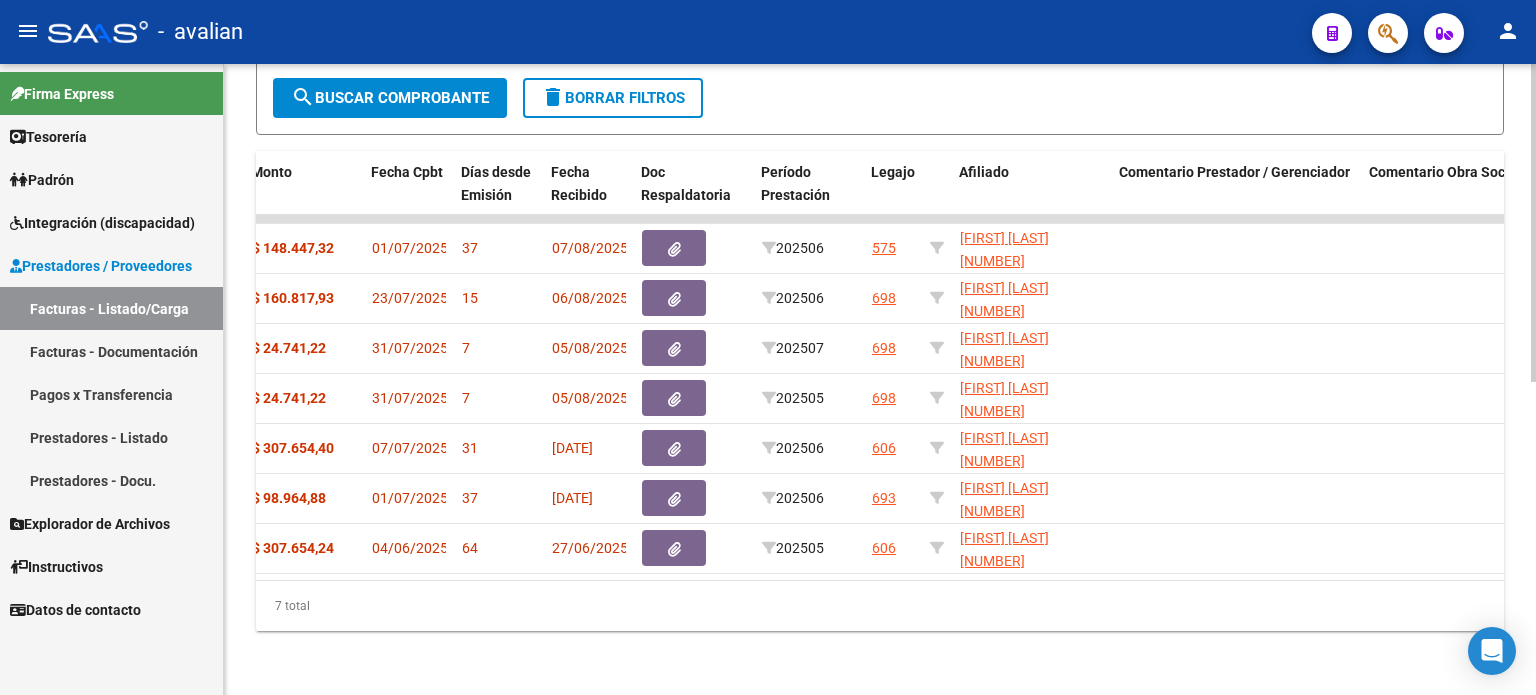 click on "delete  Borrar Filtros" 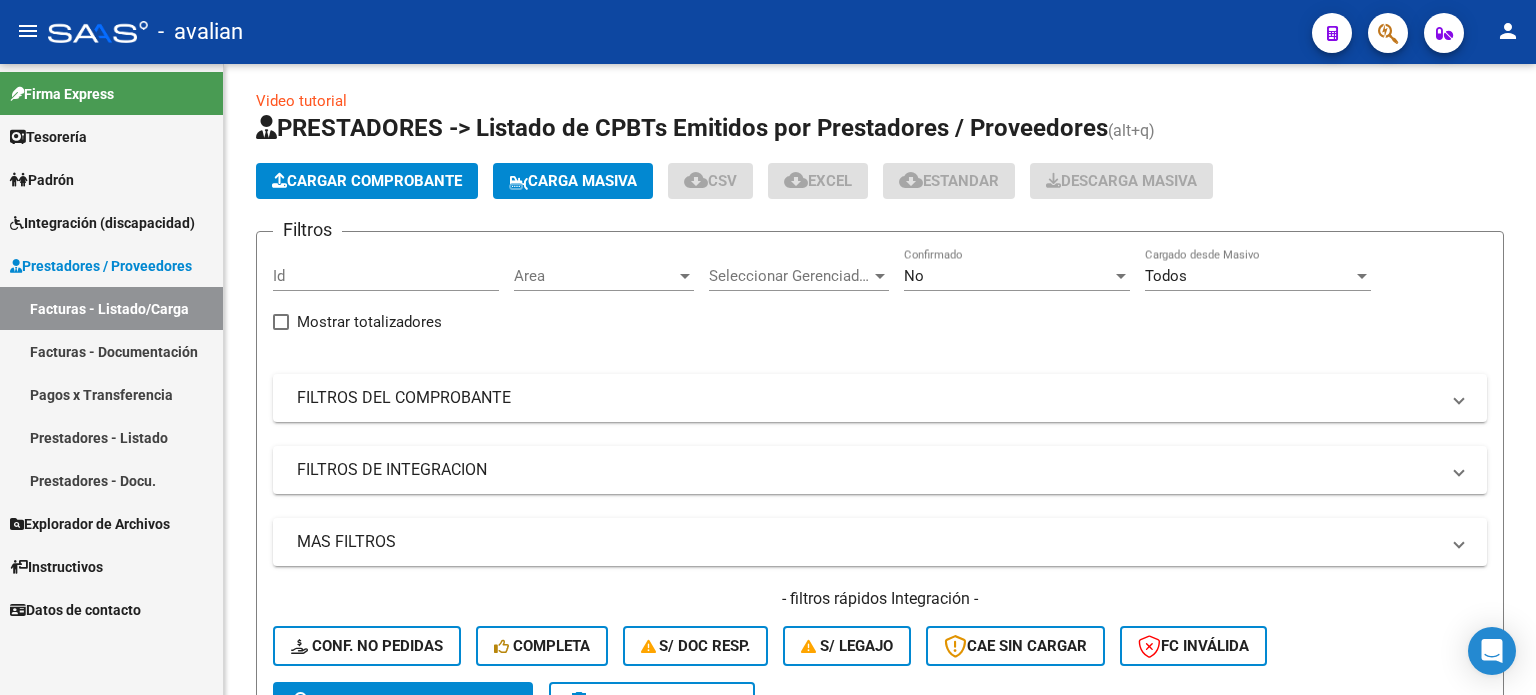 scroll, scrollTop: 0, scrollLeft: 0, axis: both 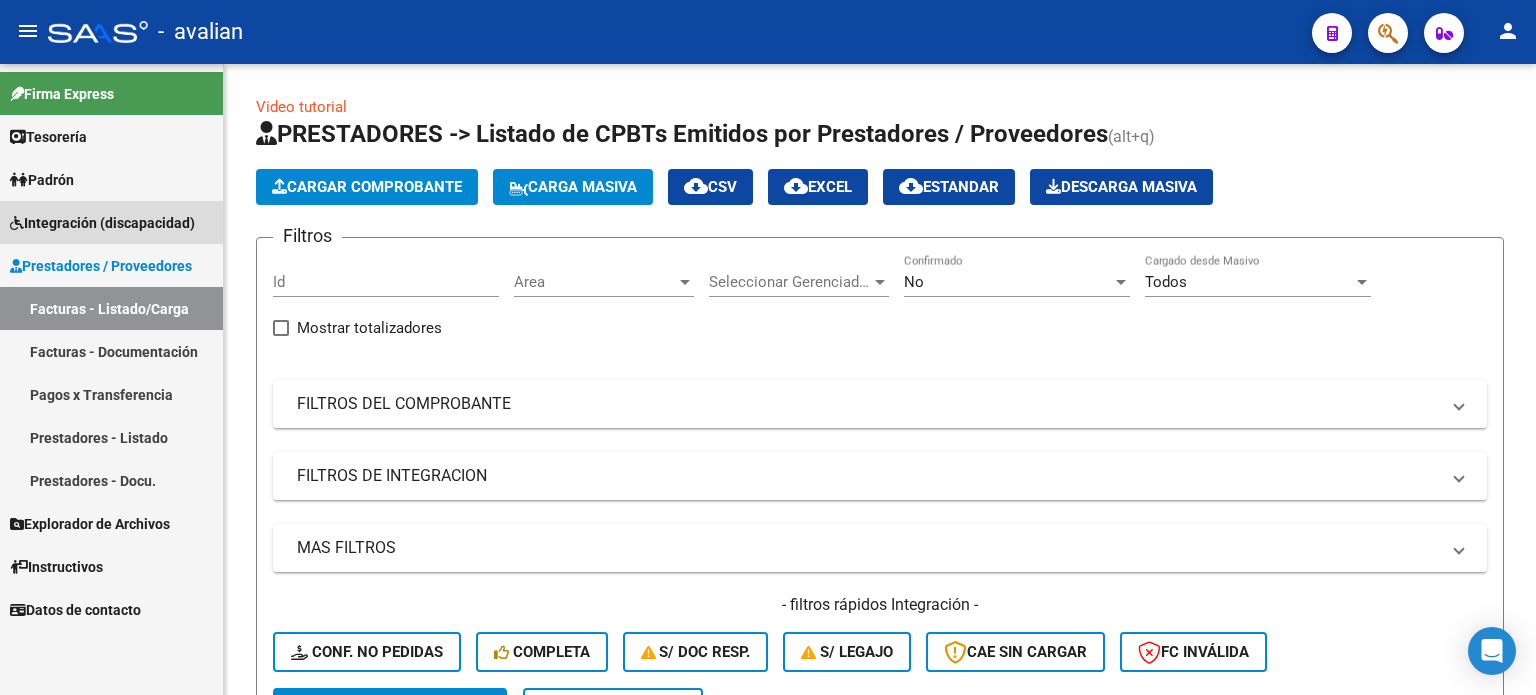 click on "Integración (discapacidad)" at bounding box center [102, 223] 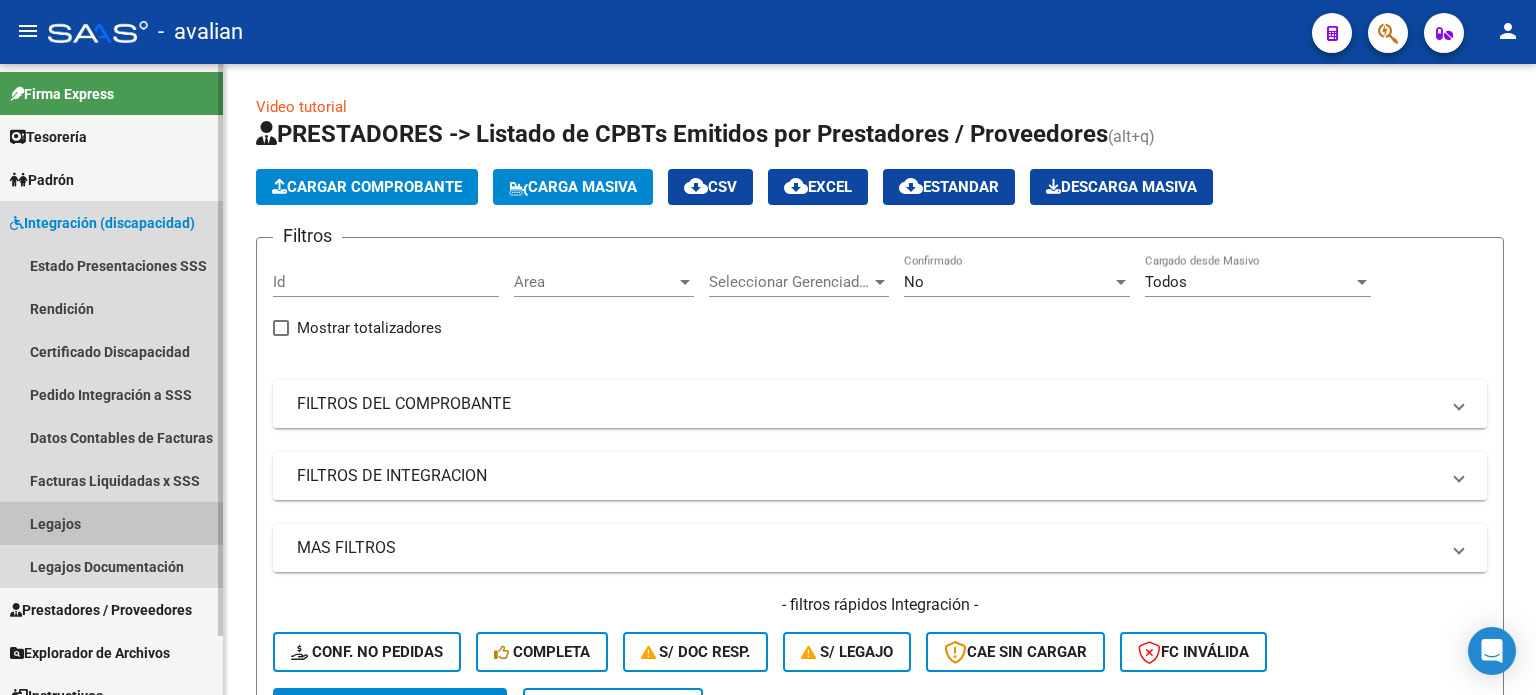 click on "Legajos" at bounding box center (111, 523) 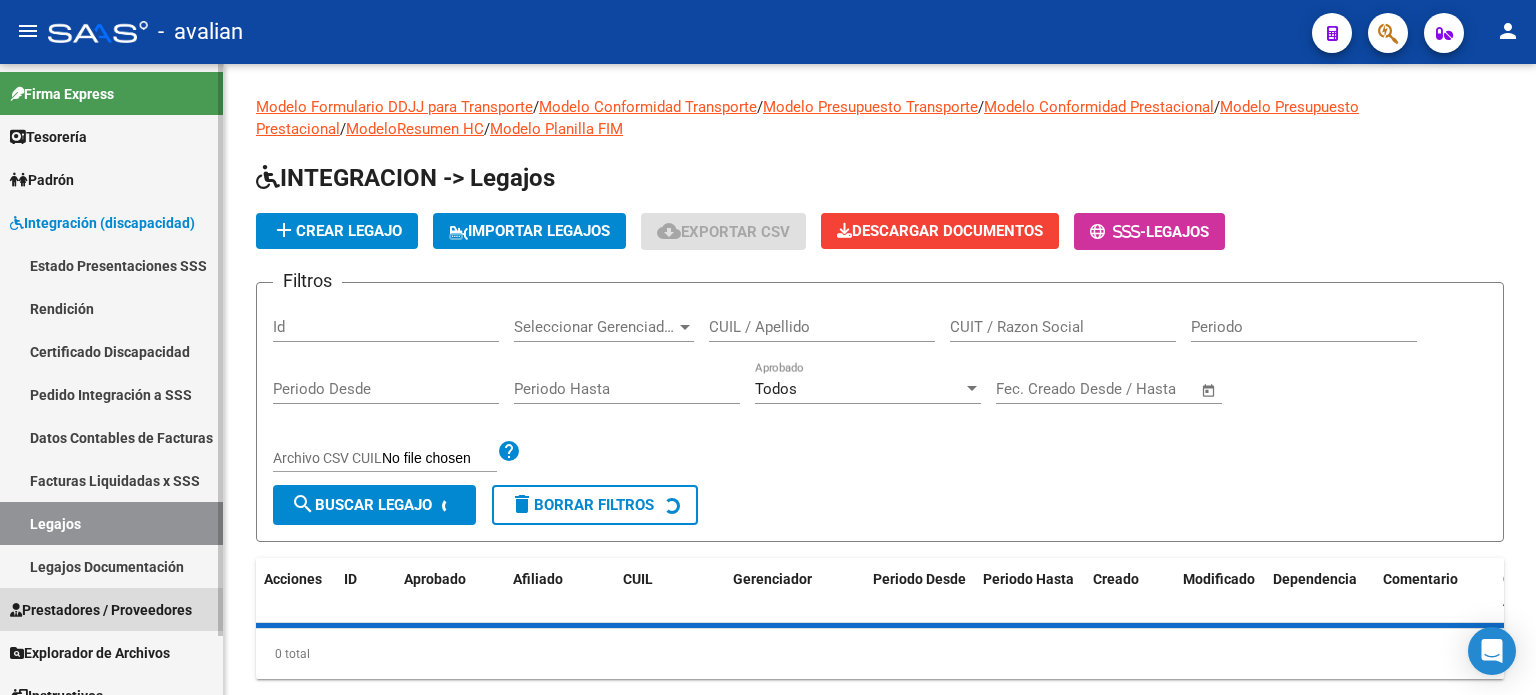 click on "Prestadores / Proveedores" at bounding box center (101, 610) 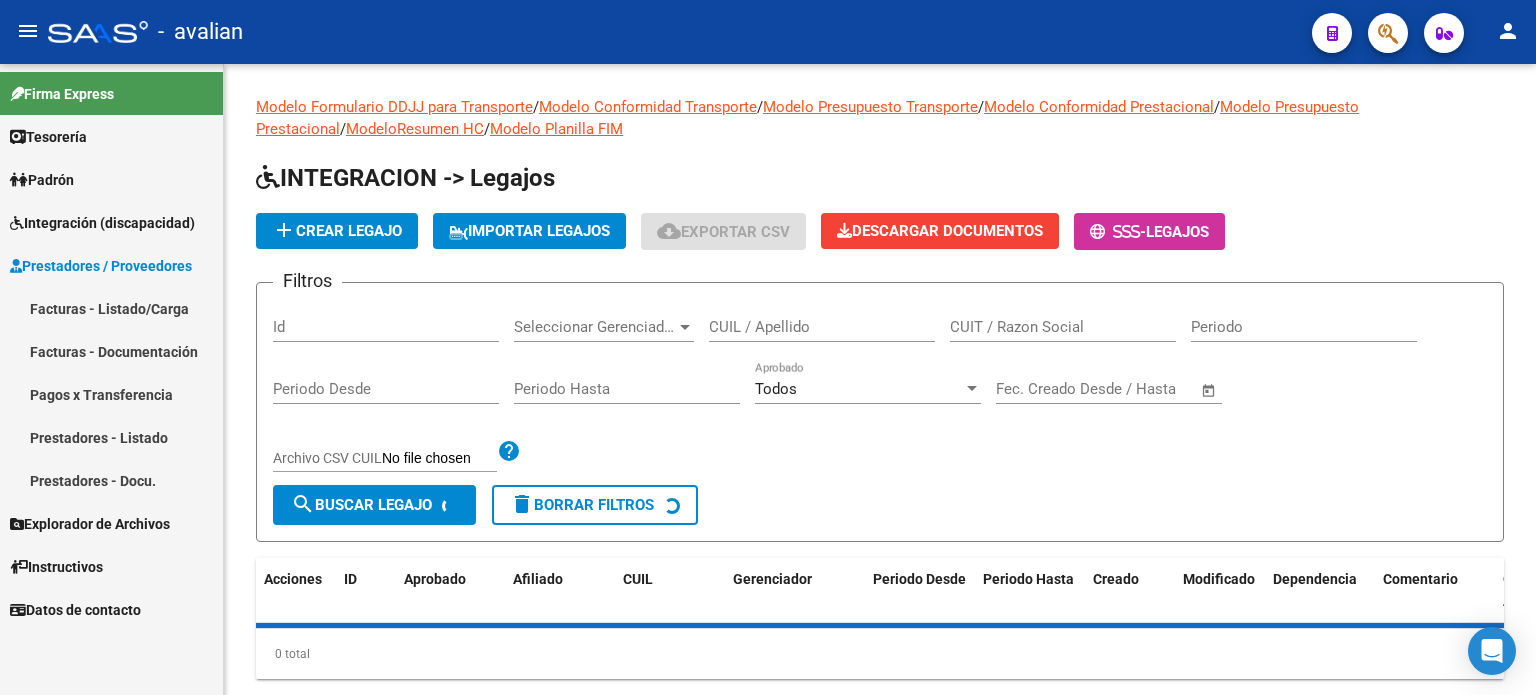 click on "Facturas - Listado/Carga" at bounding box center (111, 308) 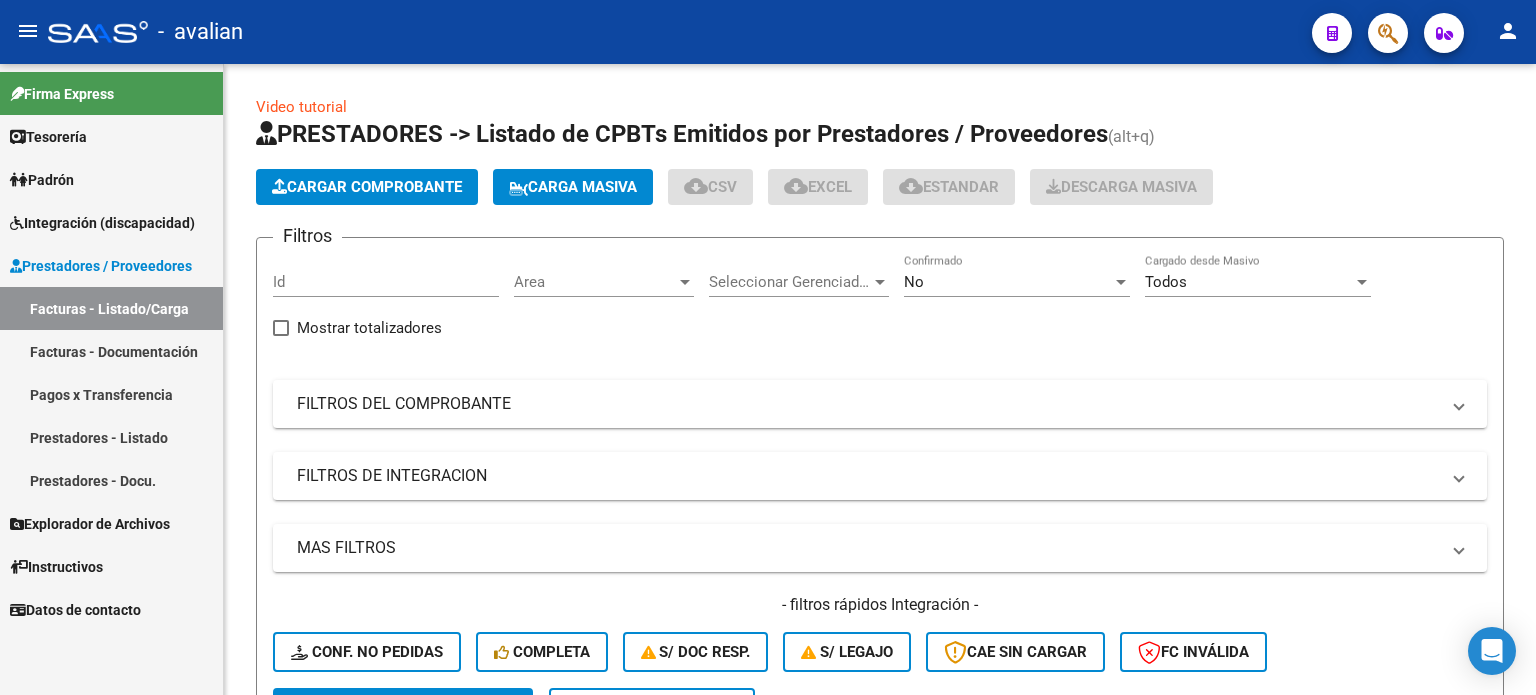 click on "Integración (discapacidad)" at bounding box center [102, 223] 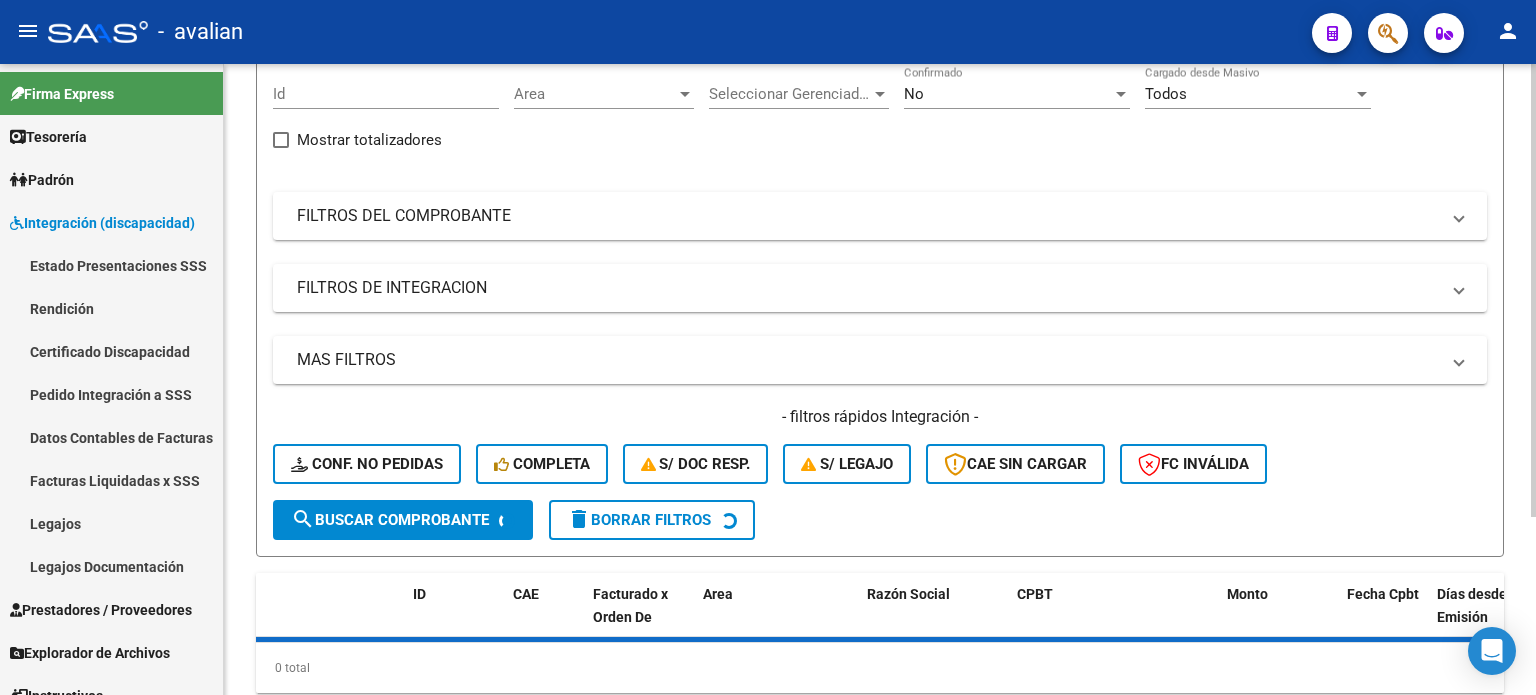 scroll, scrollTop: 246, scrollLeft: 0, axis: vertical 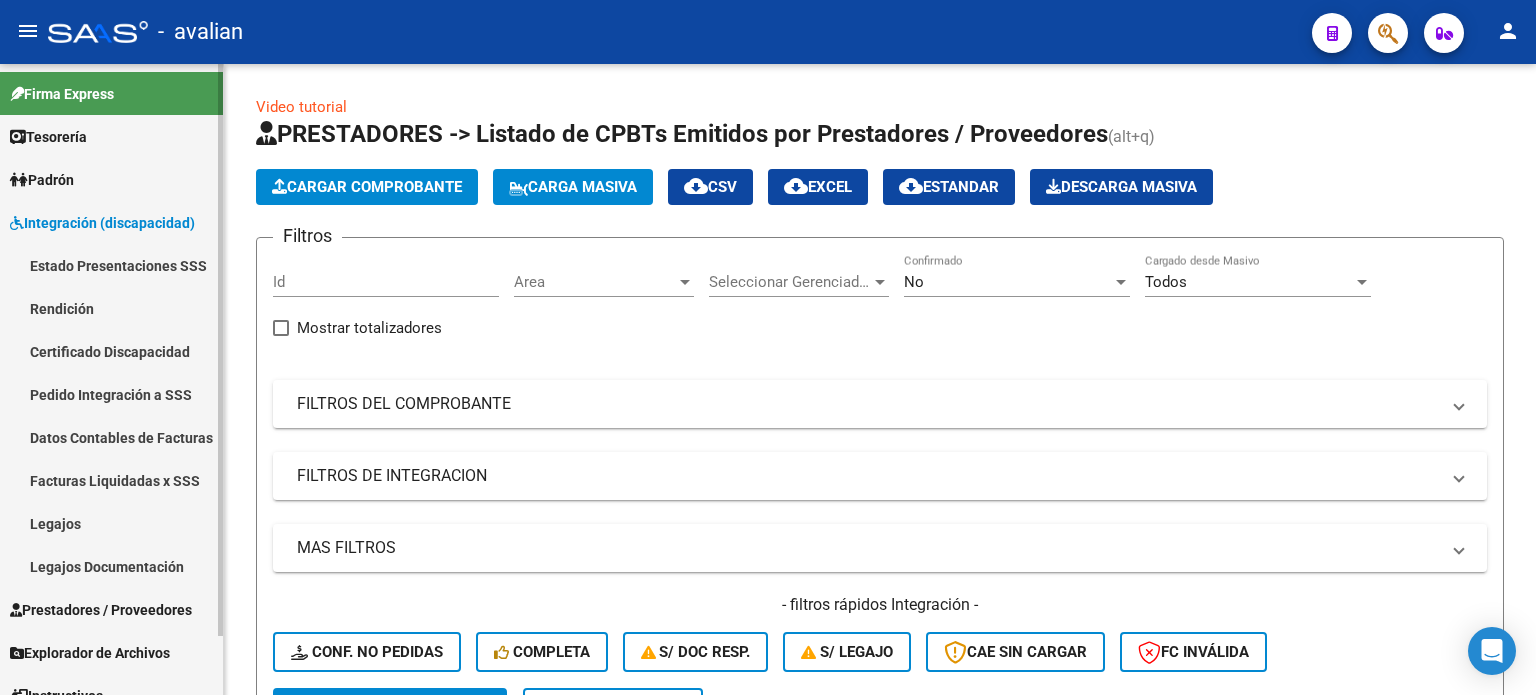 click on "Pedido Integración a SSS" at bounding box center [111, 394] 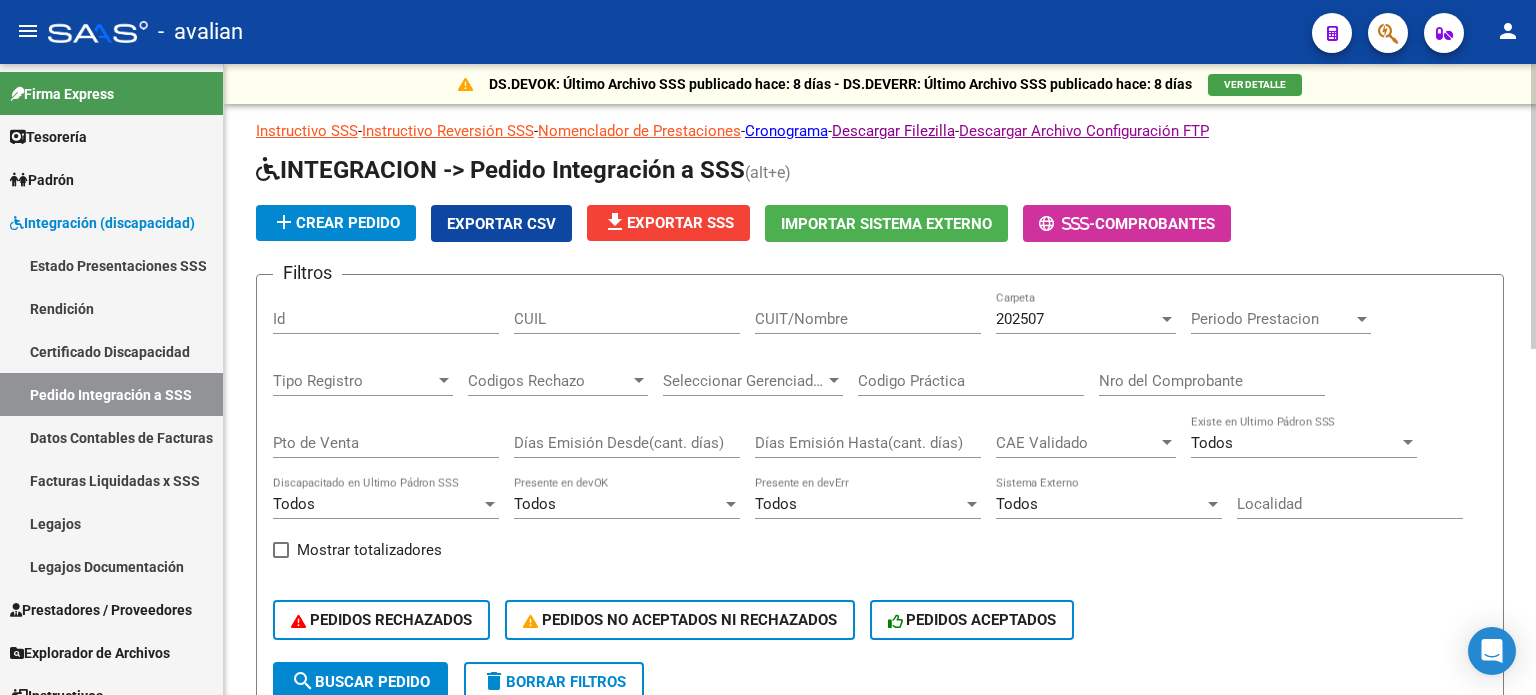 click on "file_download  Exportar SSS" 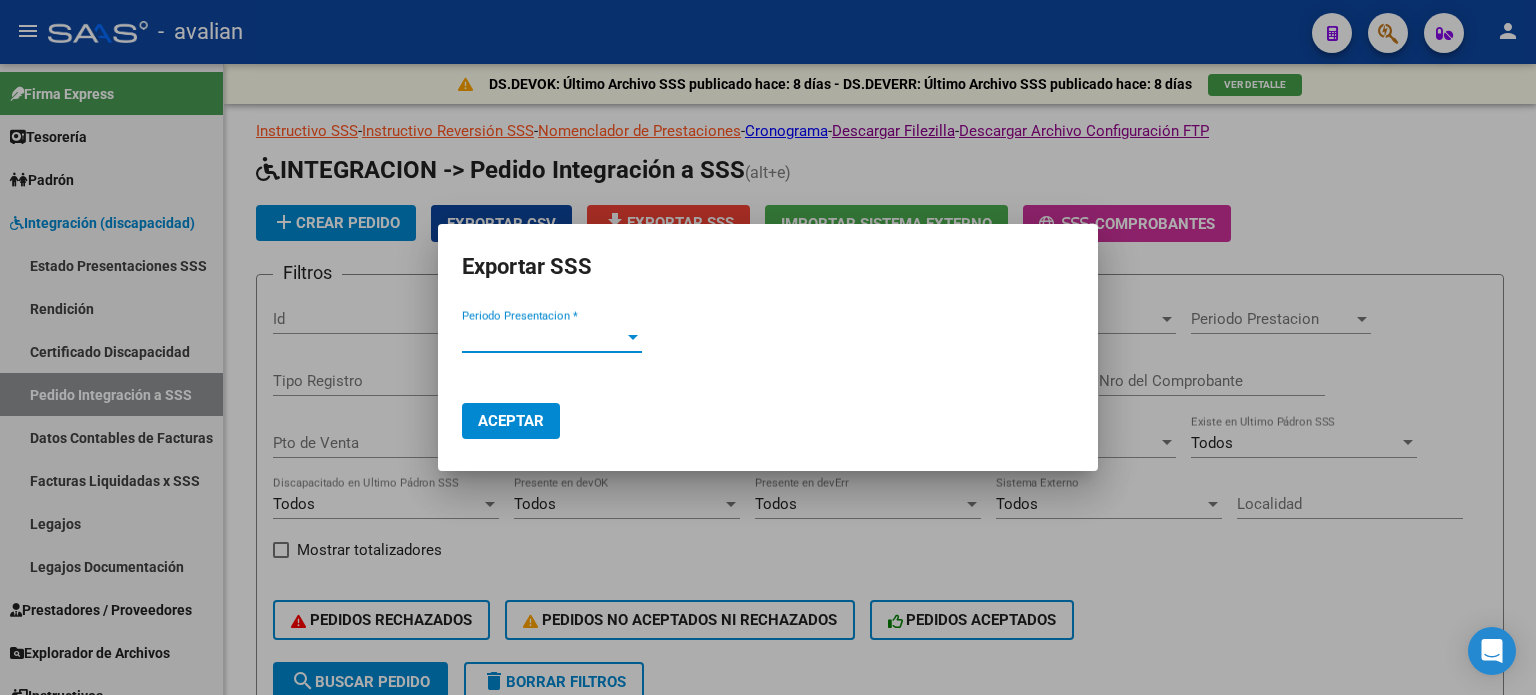 click on "Periodo Presentacion *" at bounding box center (543, 337) 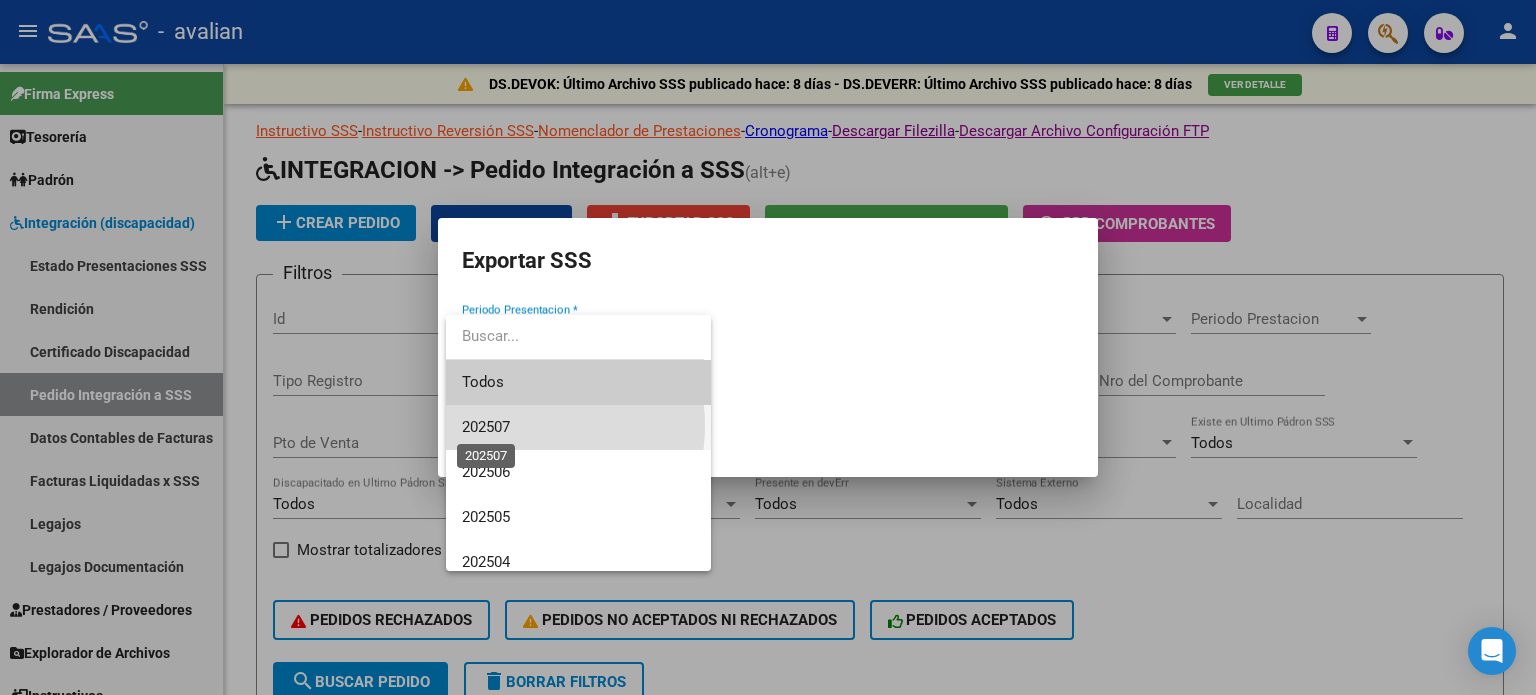 click on "202507" at bounding box center [486, 427] 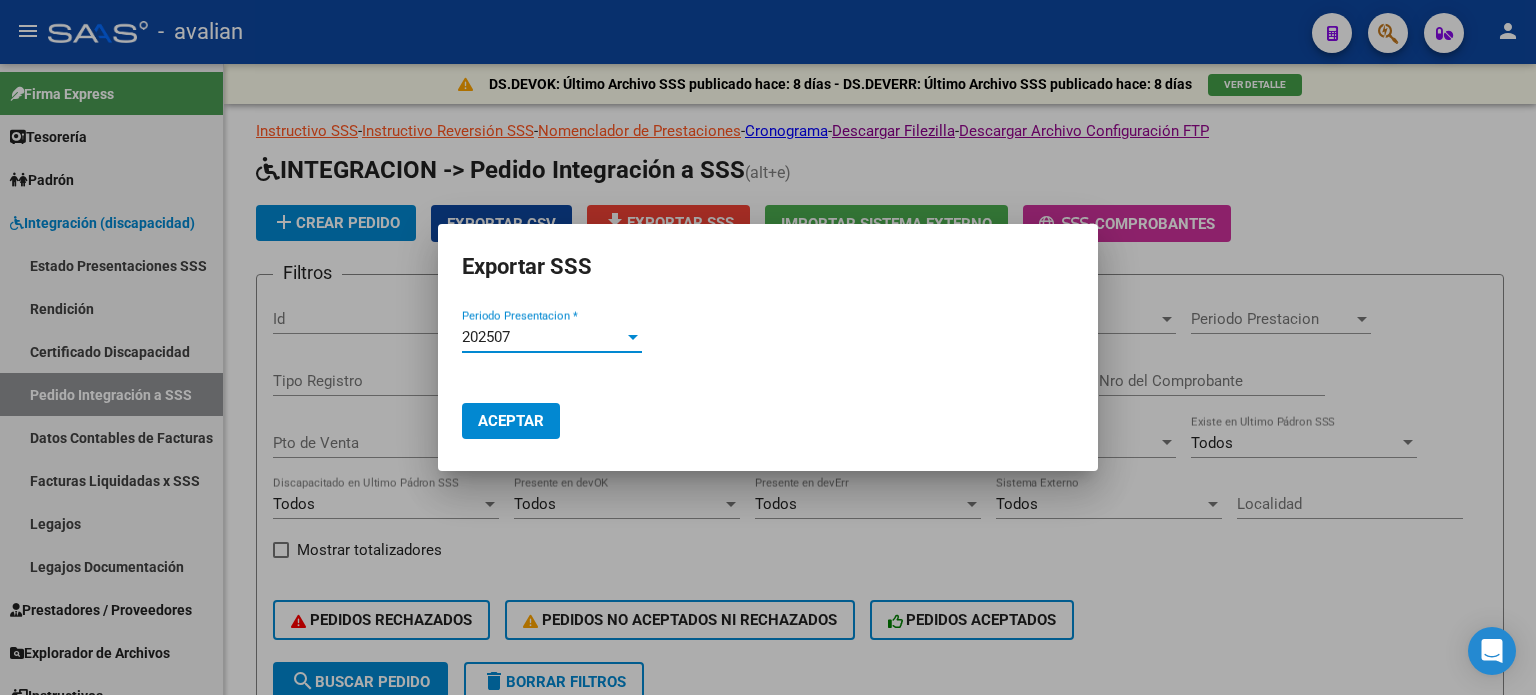 click on "Aceptar" 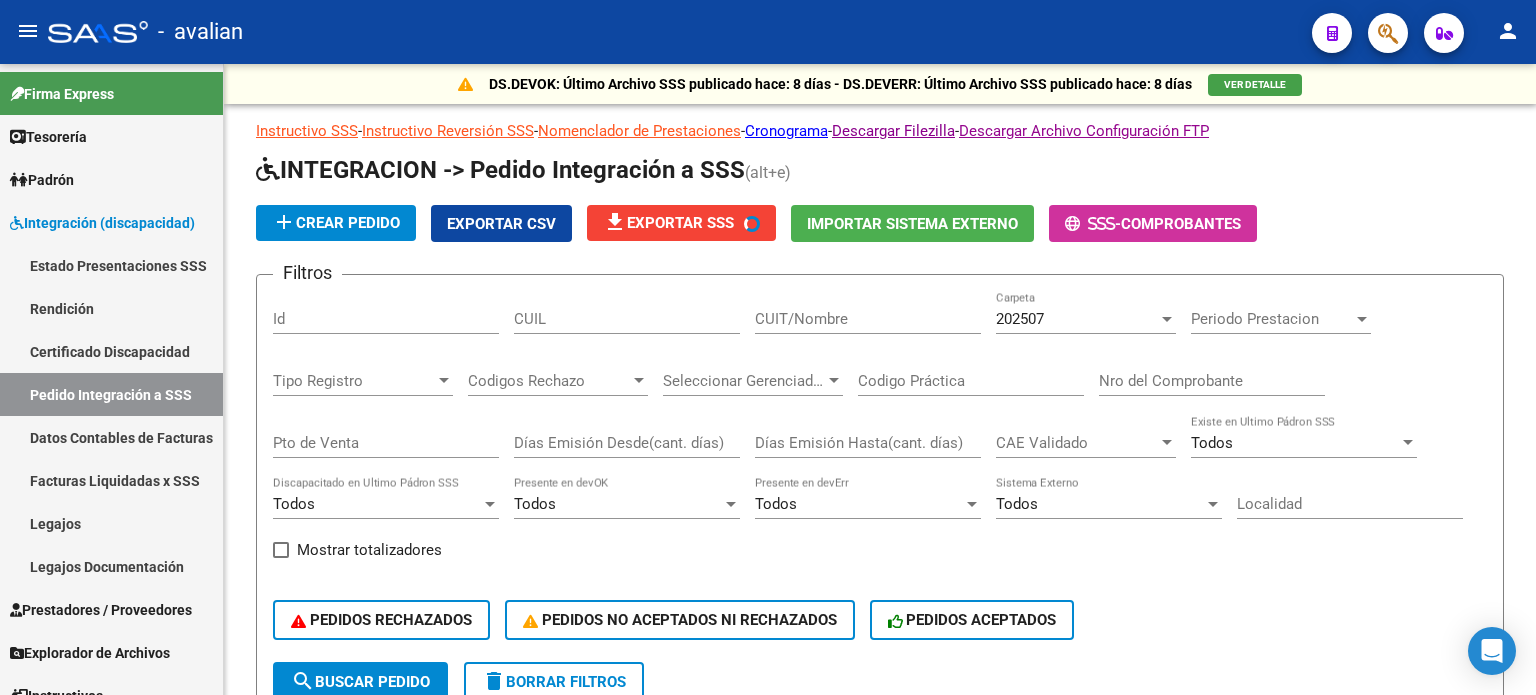 click on "person" 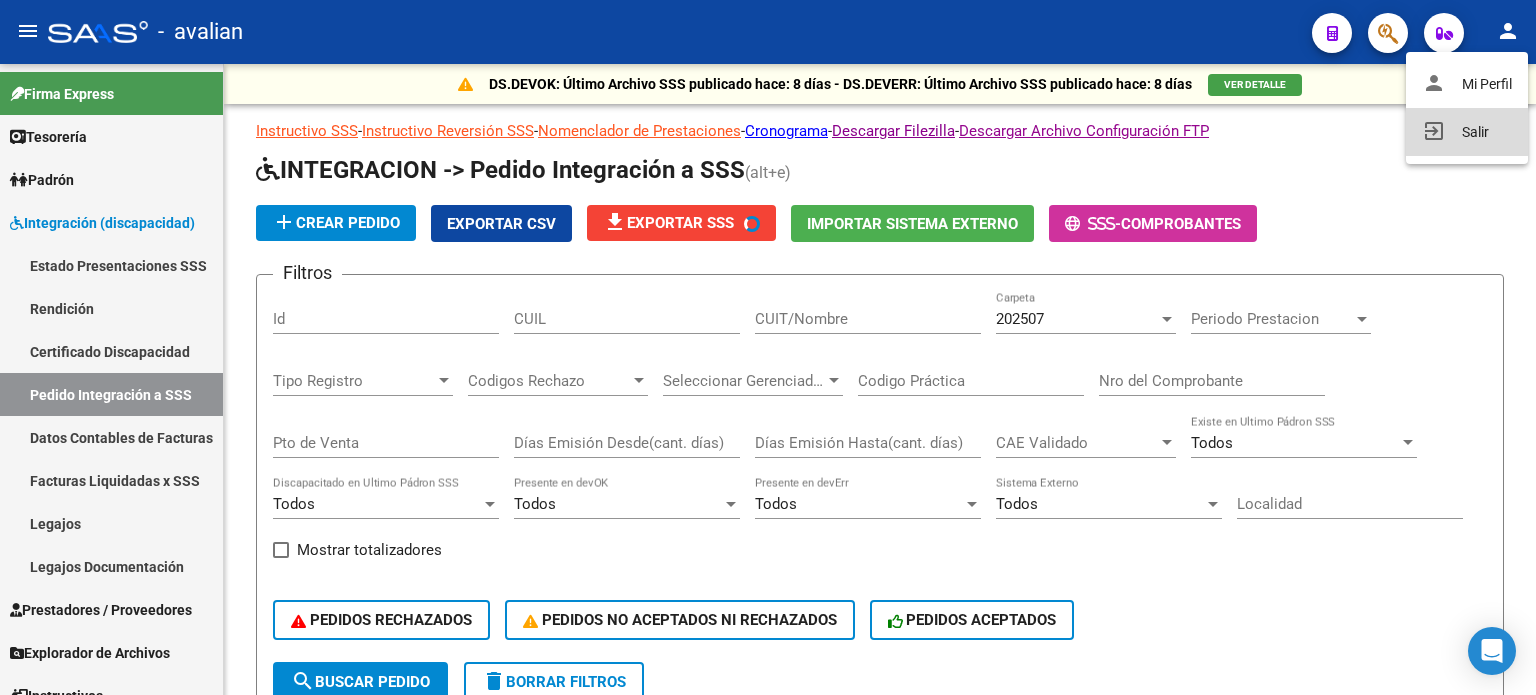 click on "exit_to_app  Salir" at bounding box center (1467, 132) 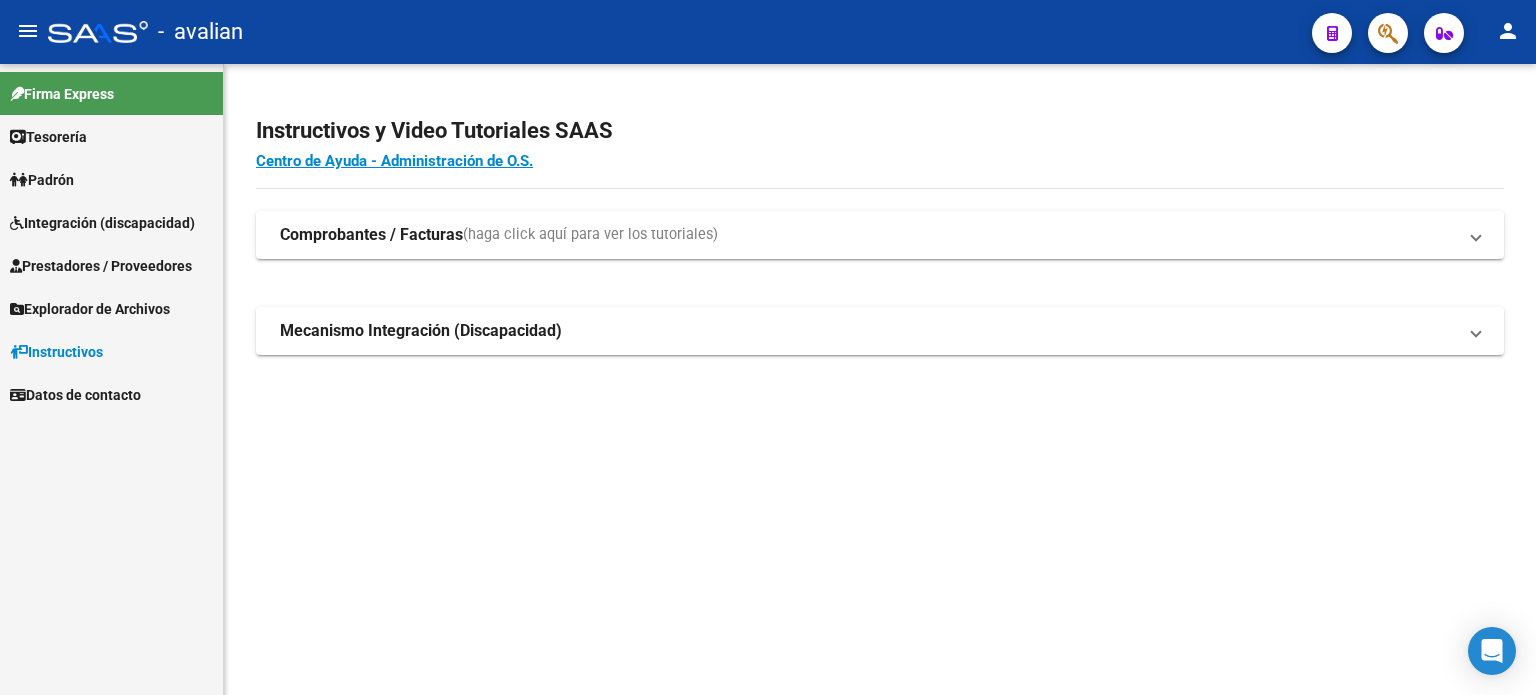 scroll, scrollTop: 0, scrollLeft: 0, axis: both 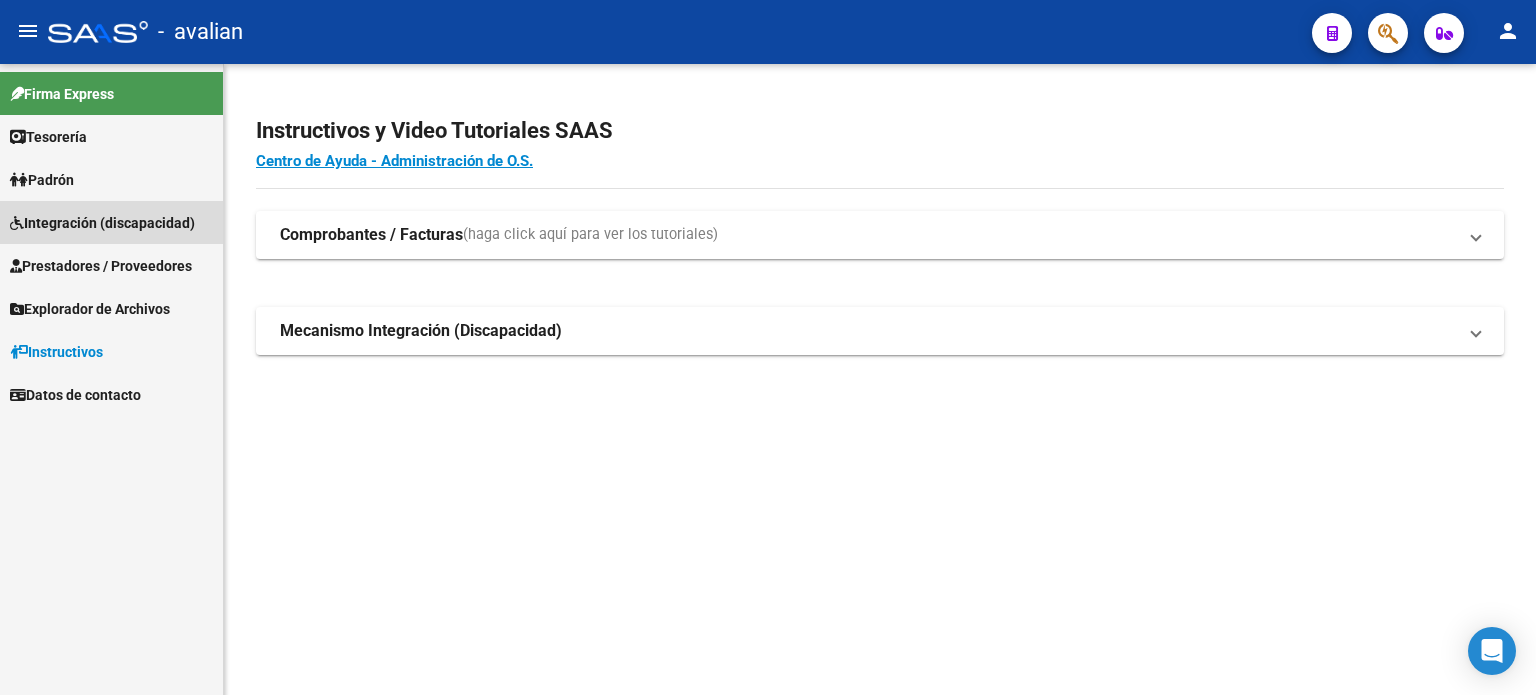 click on "Integración (discapacidad)" at bounding box center [102, 223] 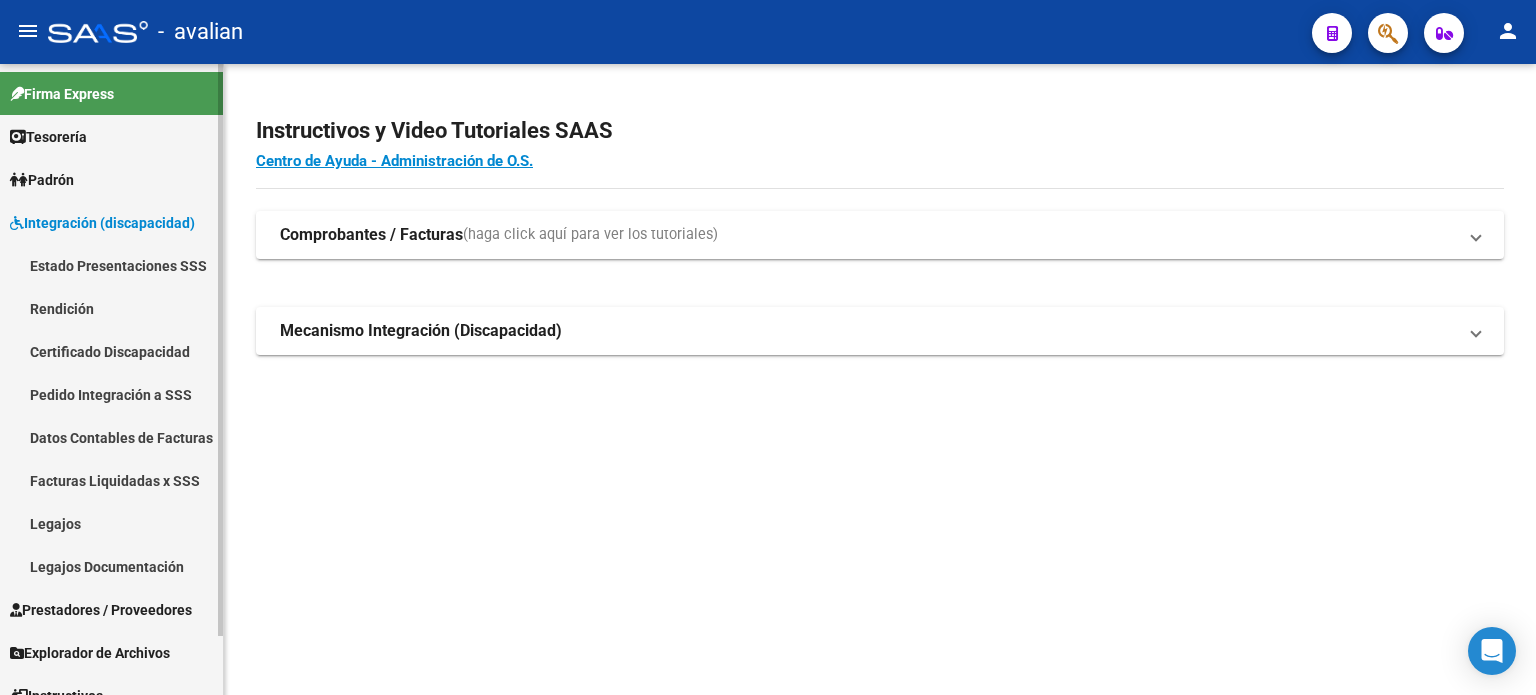 click on "Pedido Integración a SSS" at bounding box center [111, 394] 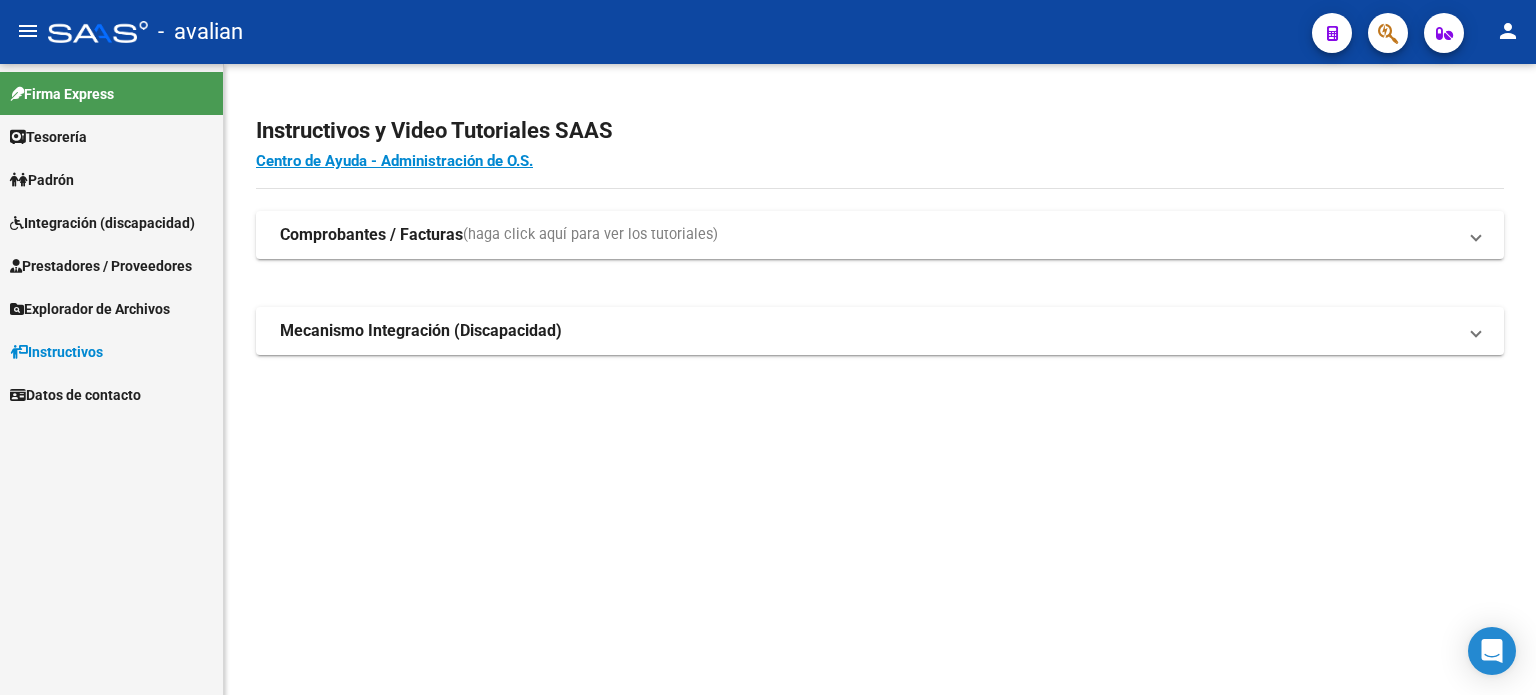 scroll, scrollTop: 0, scrollLeft: 0, axis: both 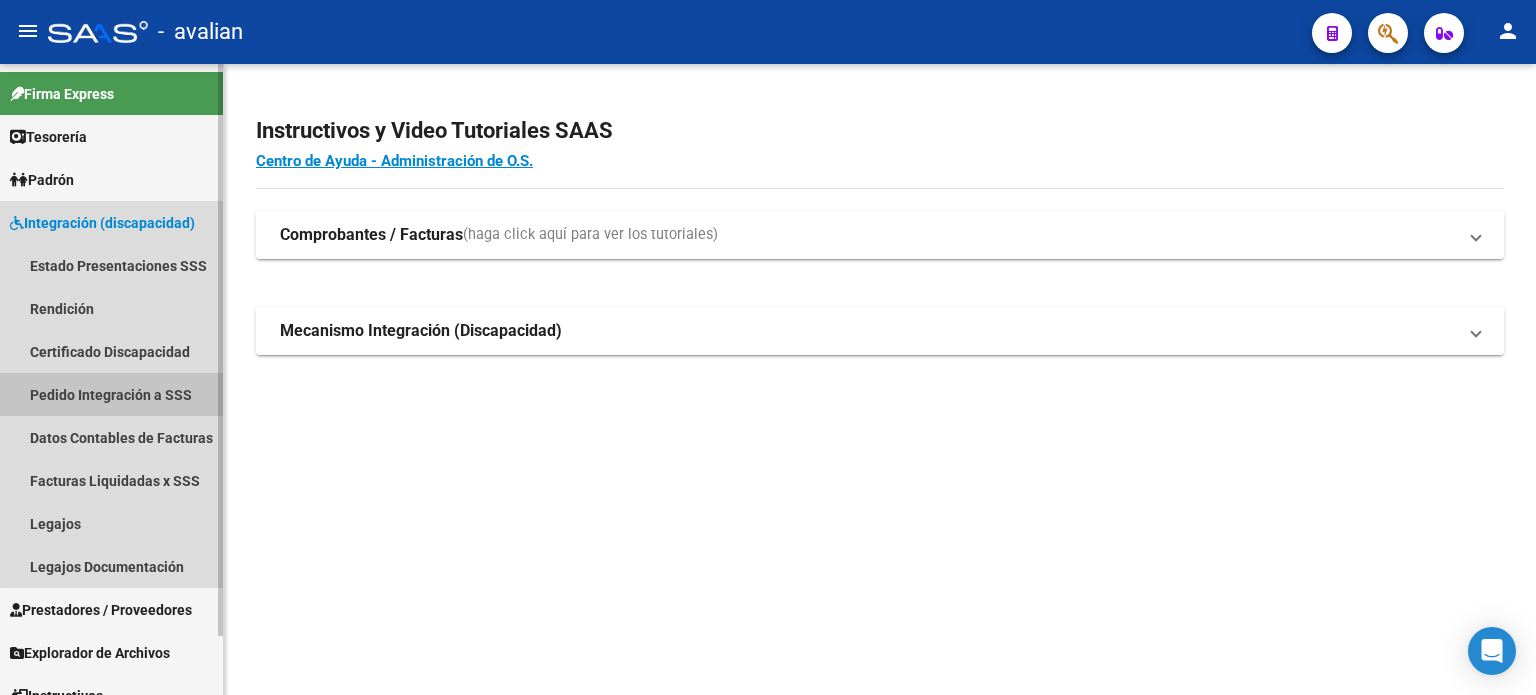 click on "Pedido Integración a SSS" at bounding box center [111, 394] 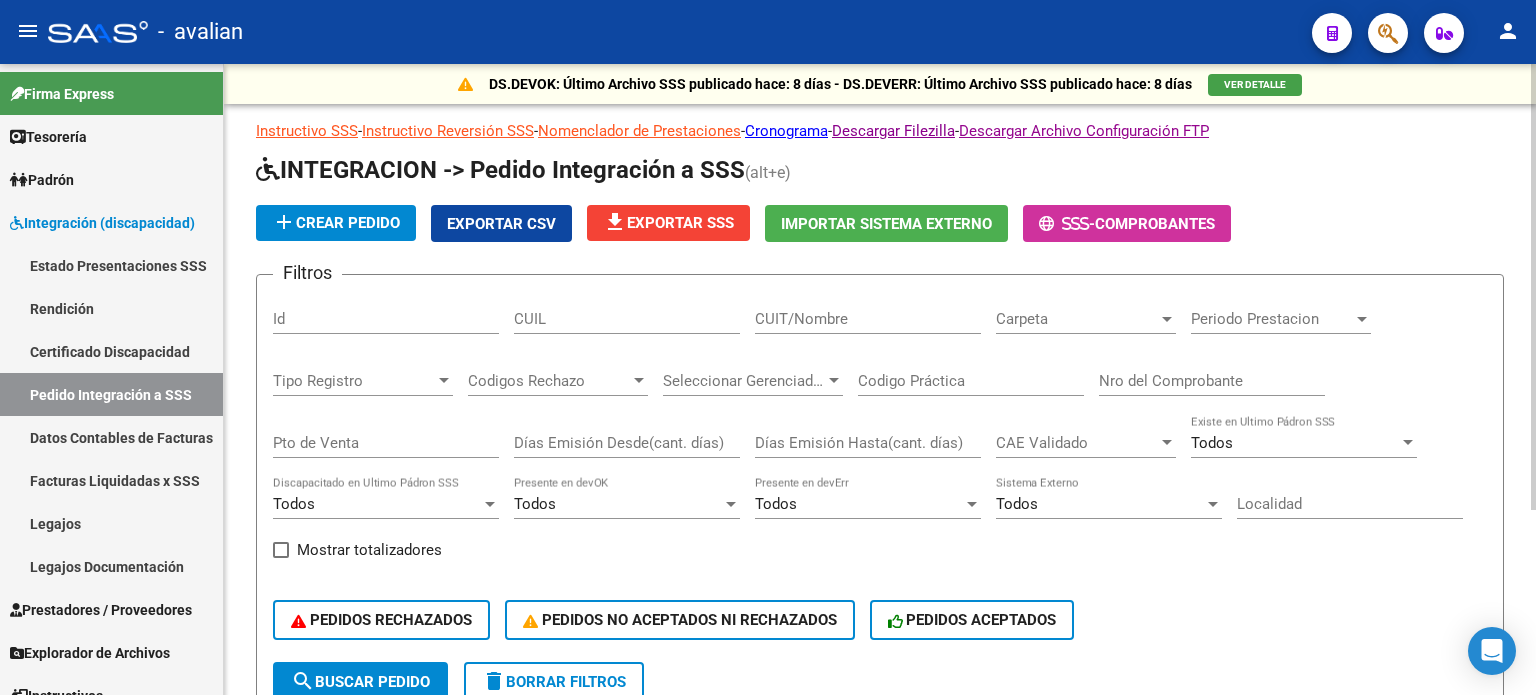 click on "file_download  Exportar SSS" 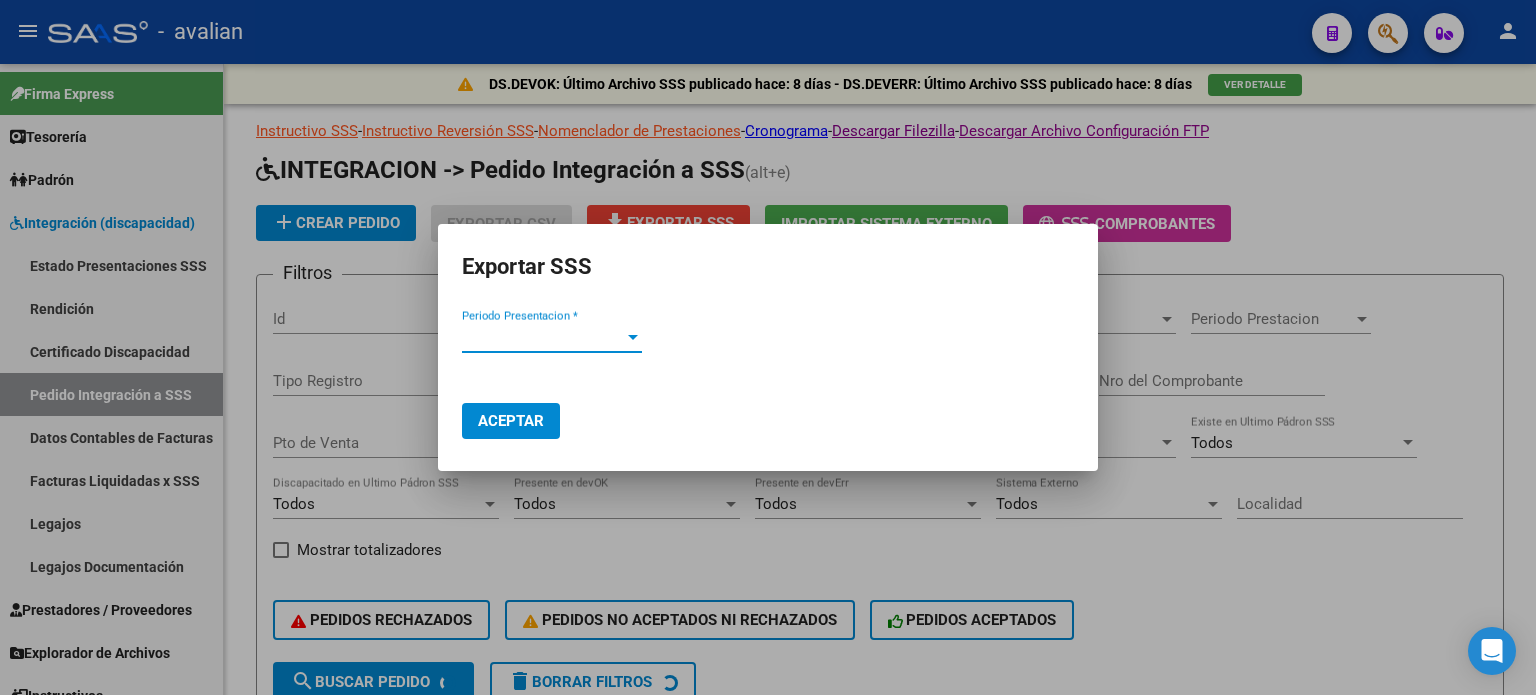 click on "Periodo Presentacion * Periodo Presentacion *" at bounding box center (552, 346) 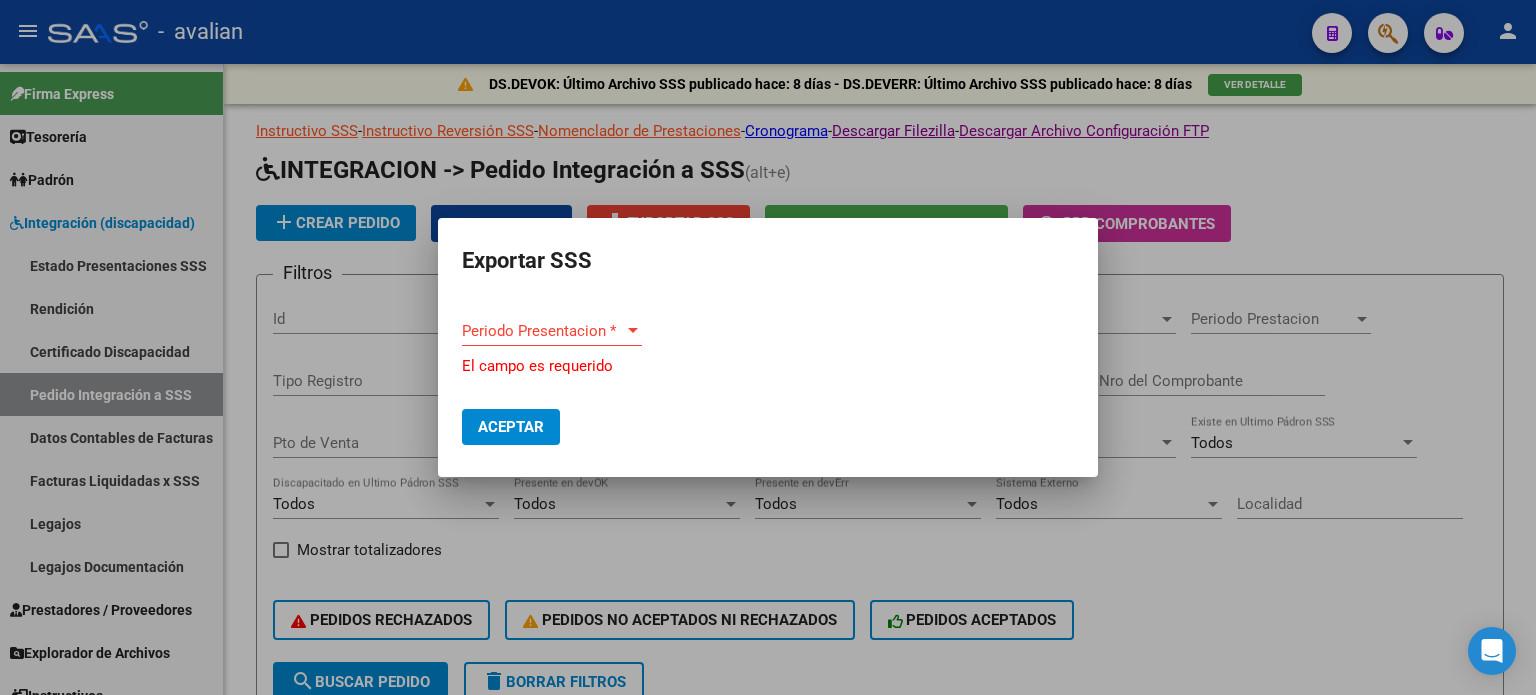 click on "Periodo Presentacion *" at bounding box center [543, 331] 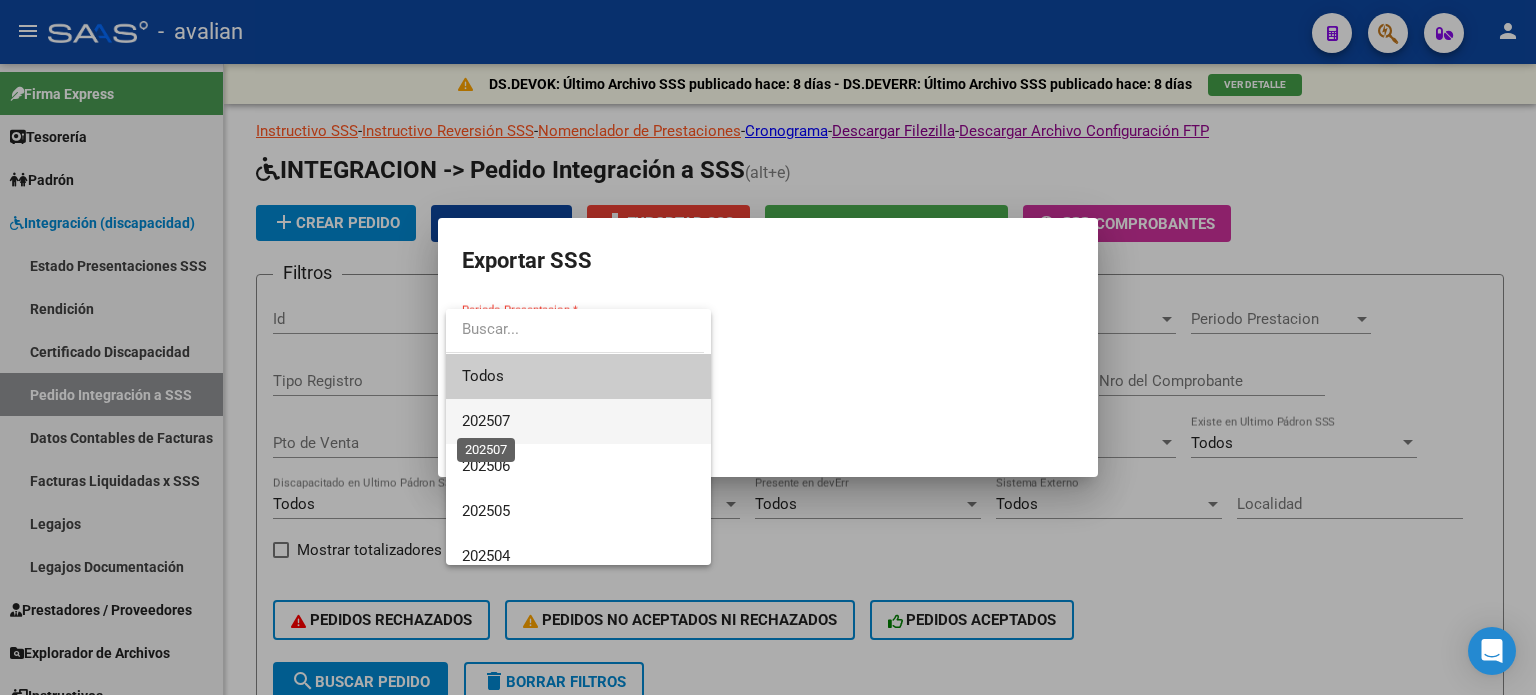 click on "202507" at bounding box center (486, 421) 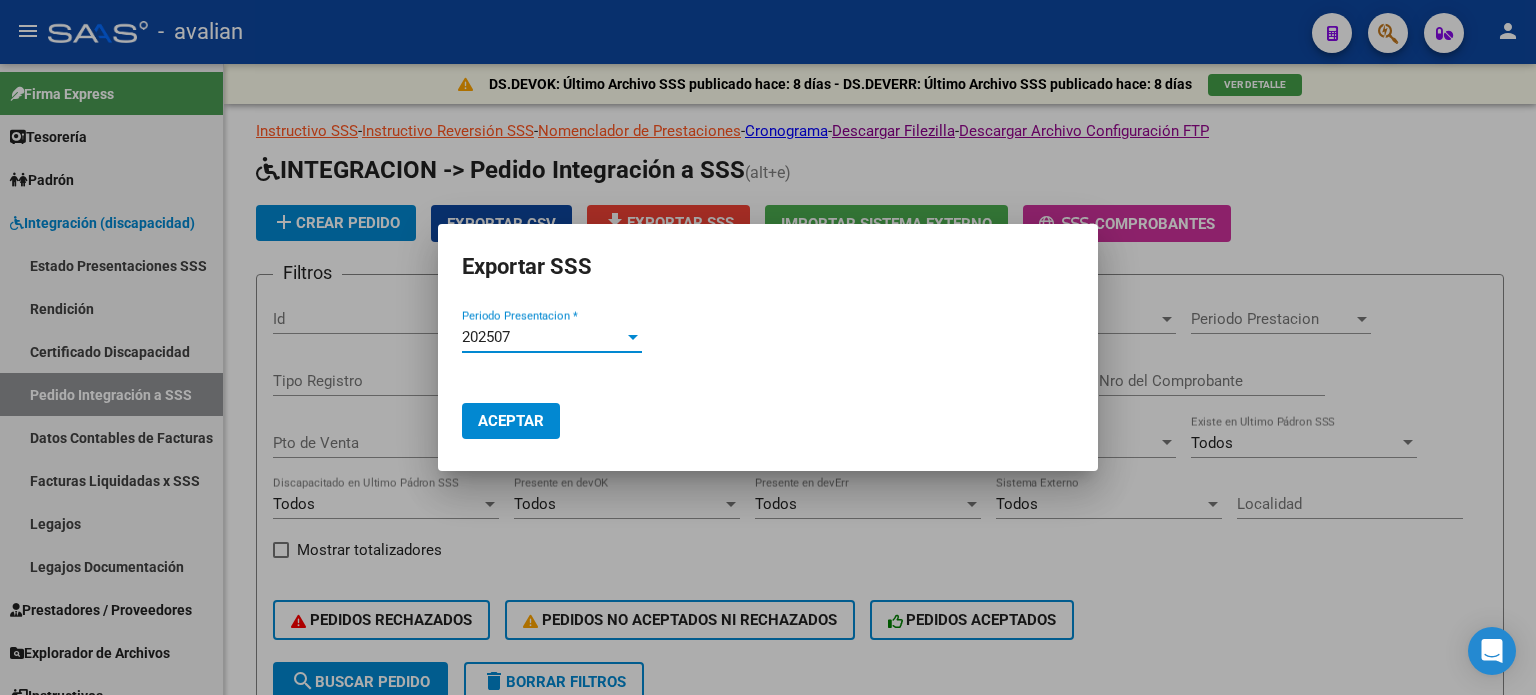 click on "Aceptar" 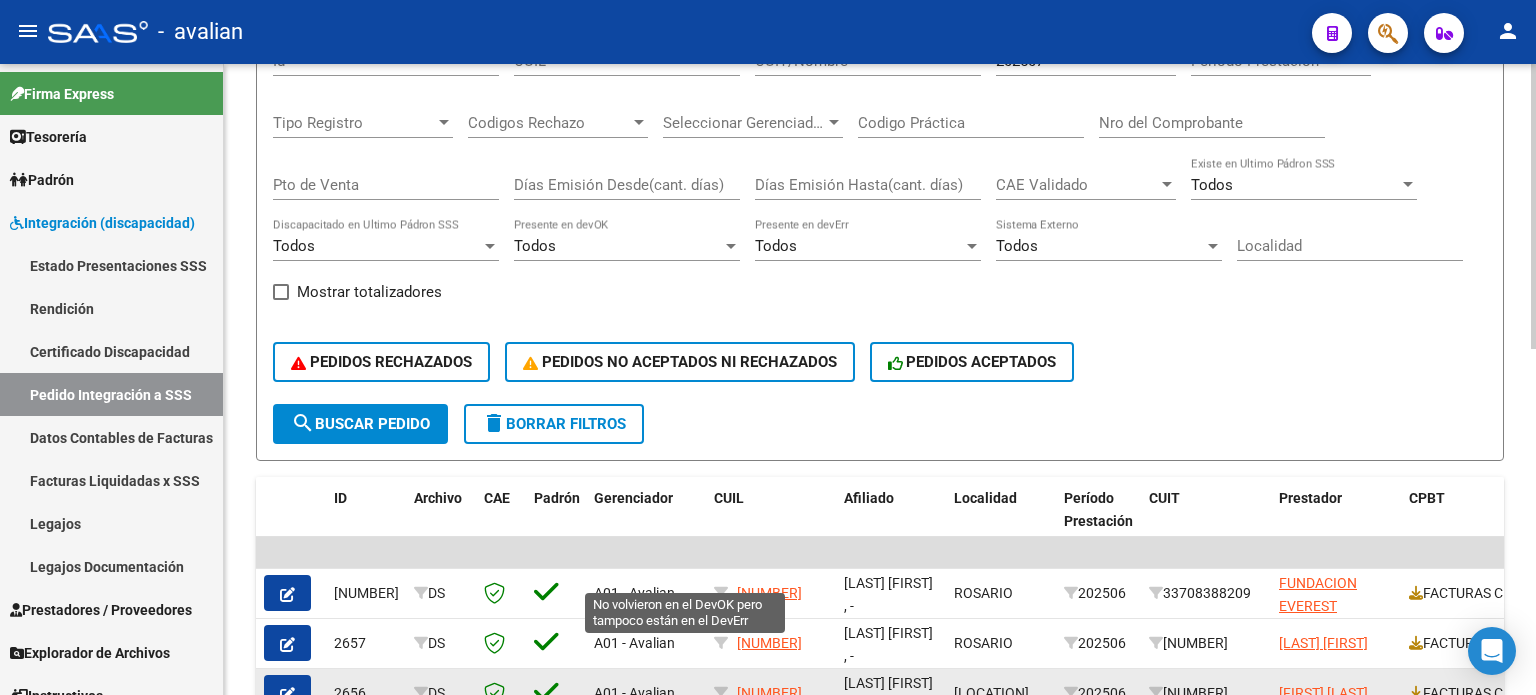scroll, scrollTop: 266, scrollLeft: 0, axis: vertical 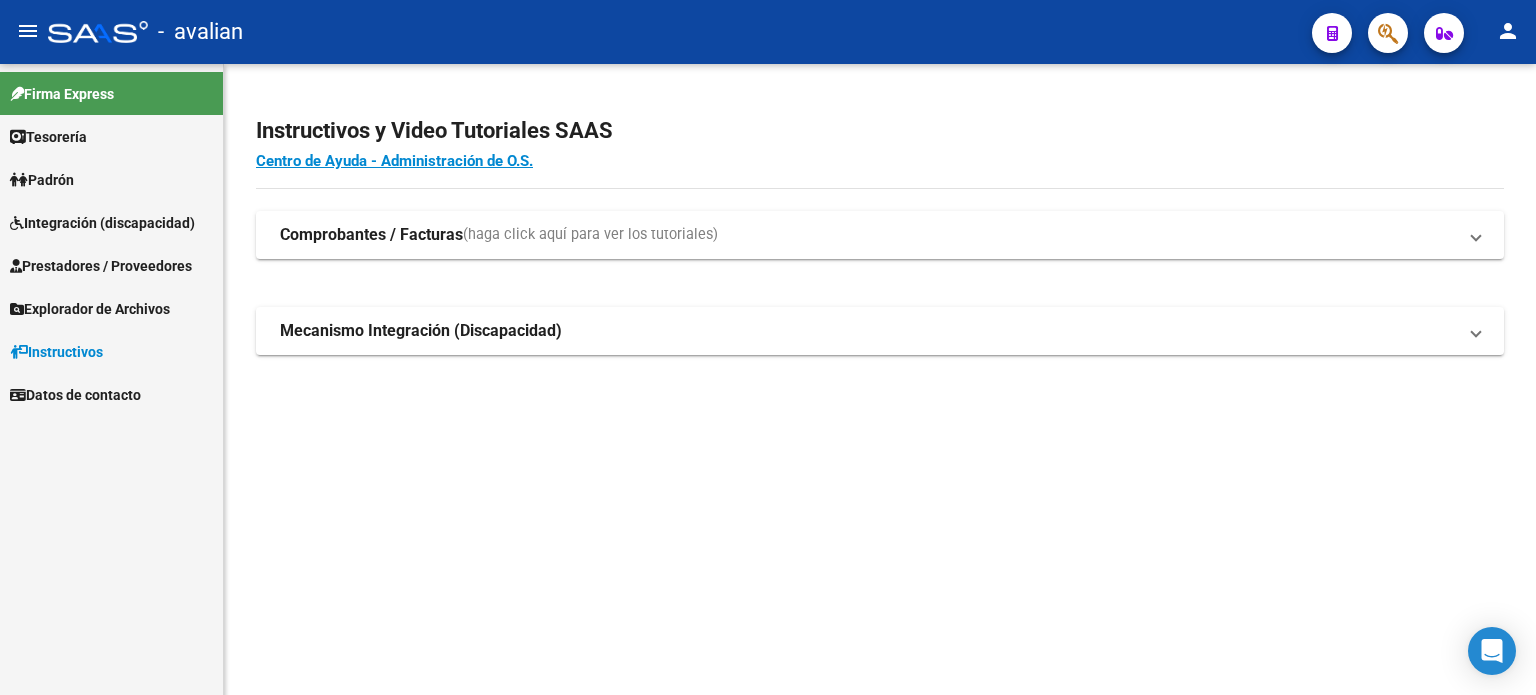 click on "Prestadores / Proveedores" at bounding box center [101, 266] 